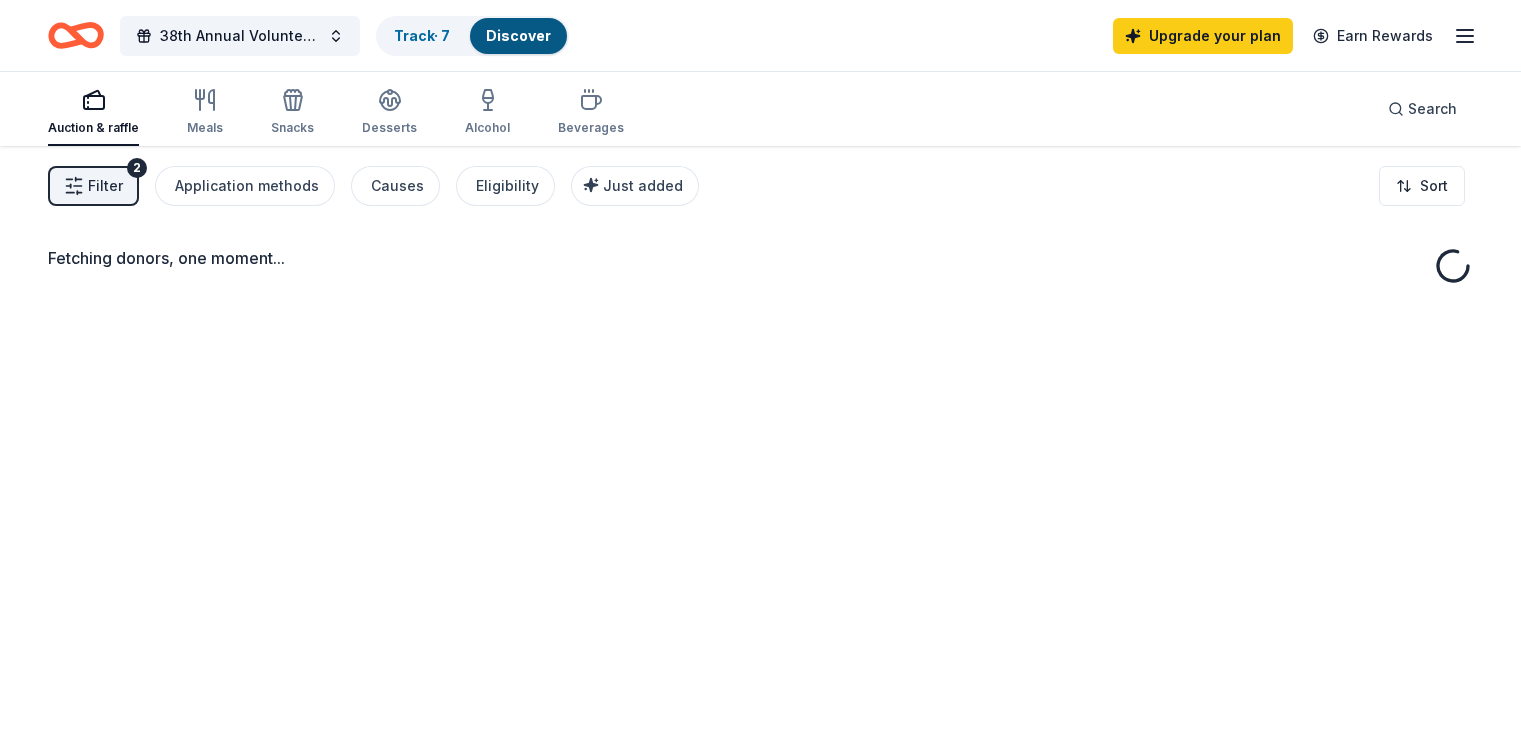 scroll, scrollTop: 0, scrollLeft: 0, axis: both 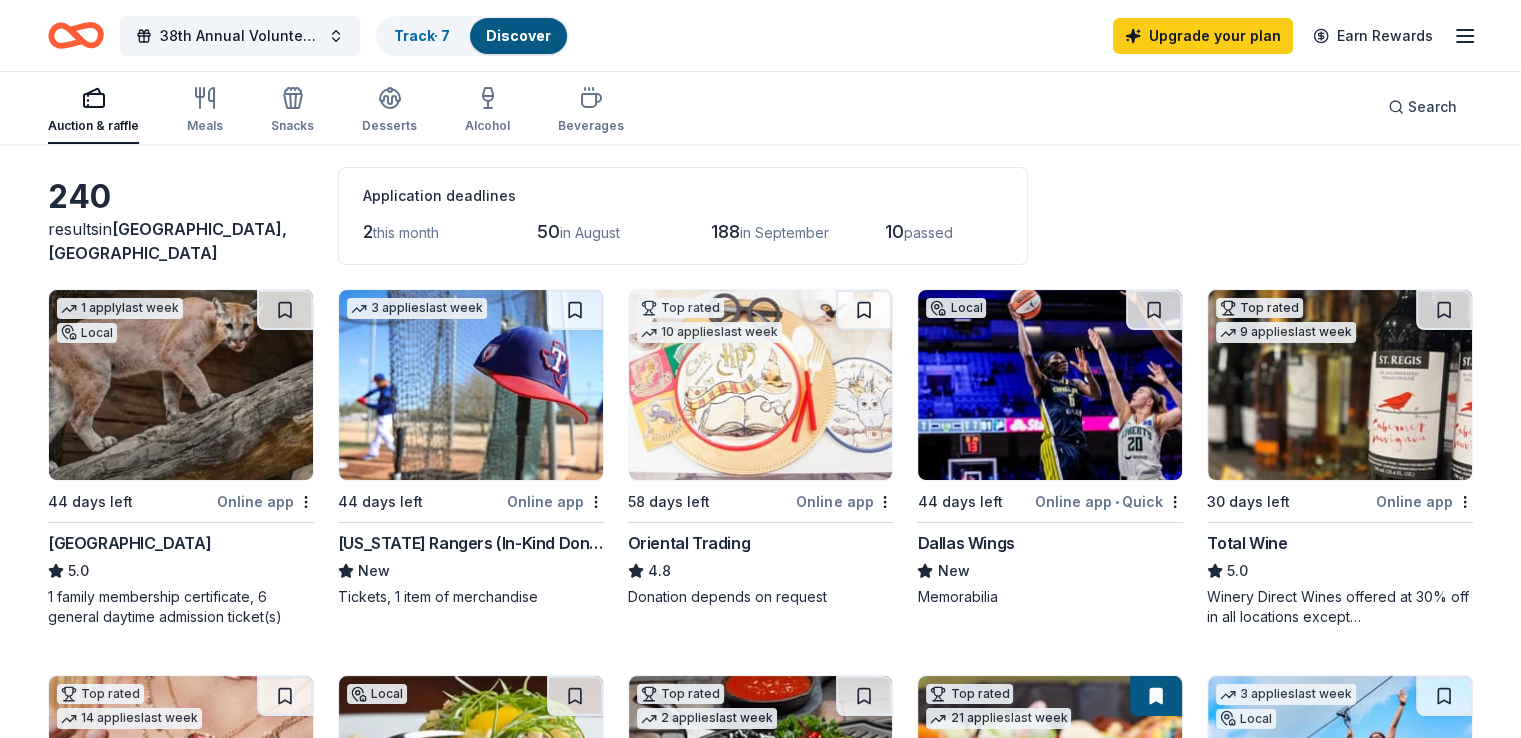 click on "Online app" at bounding box center [265, 501] 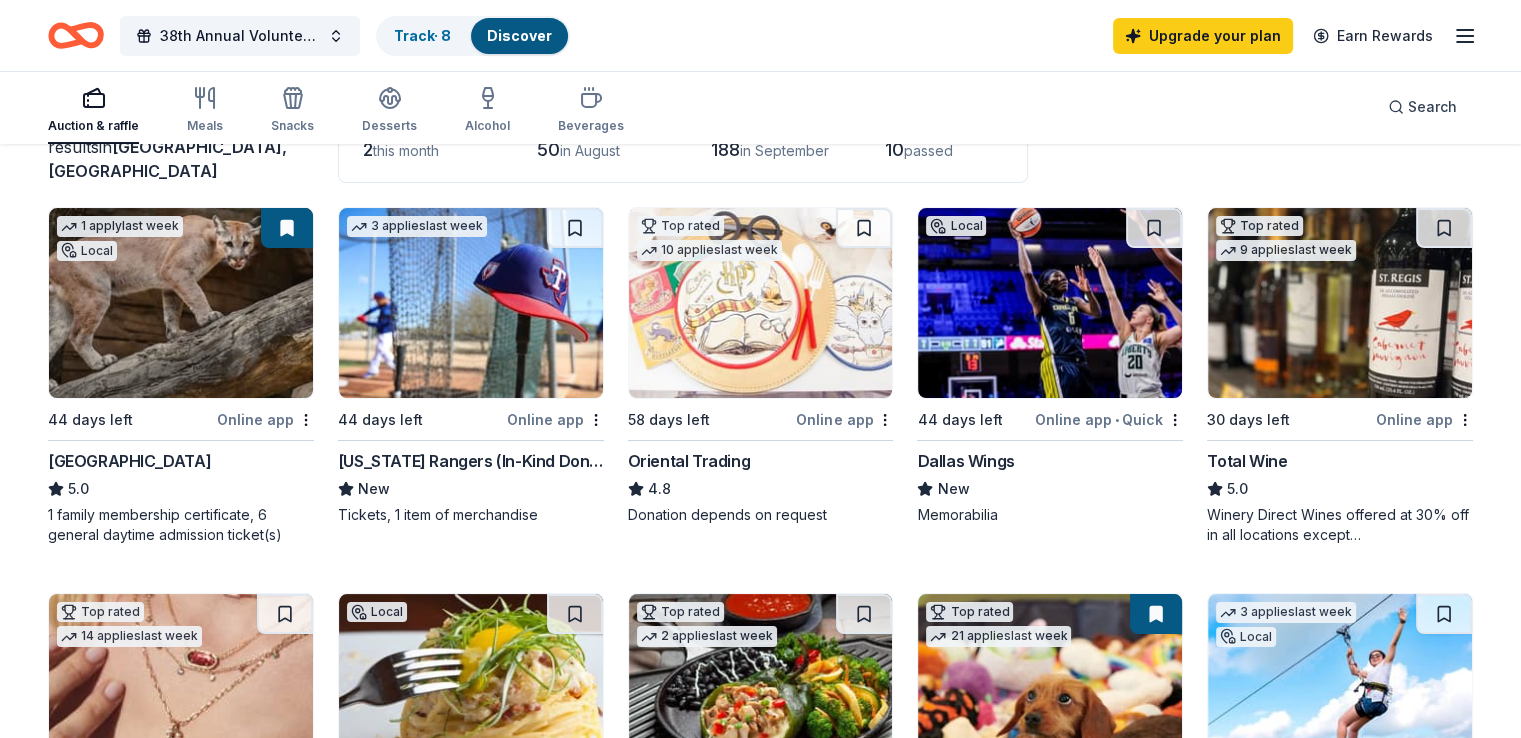 scroll, scrollTop: 164, scrollLeft: 0, axis: vertical 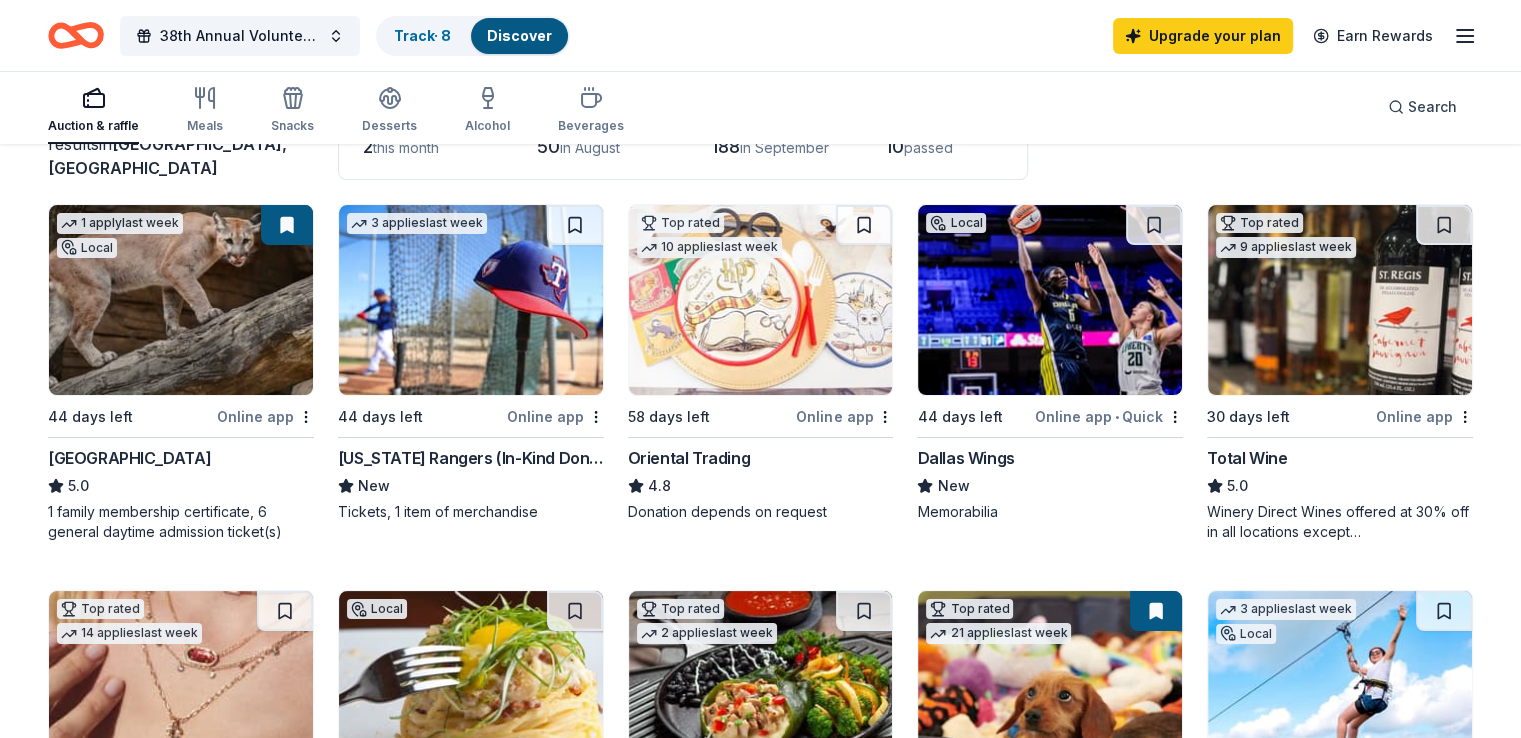 click at bounding box center [1340, 300] 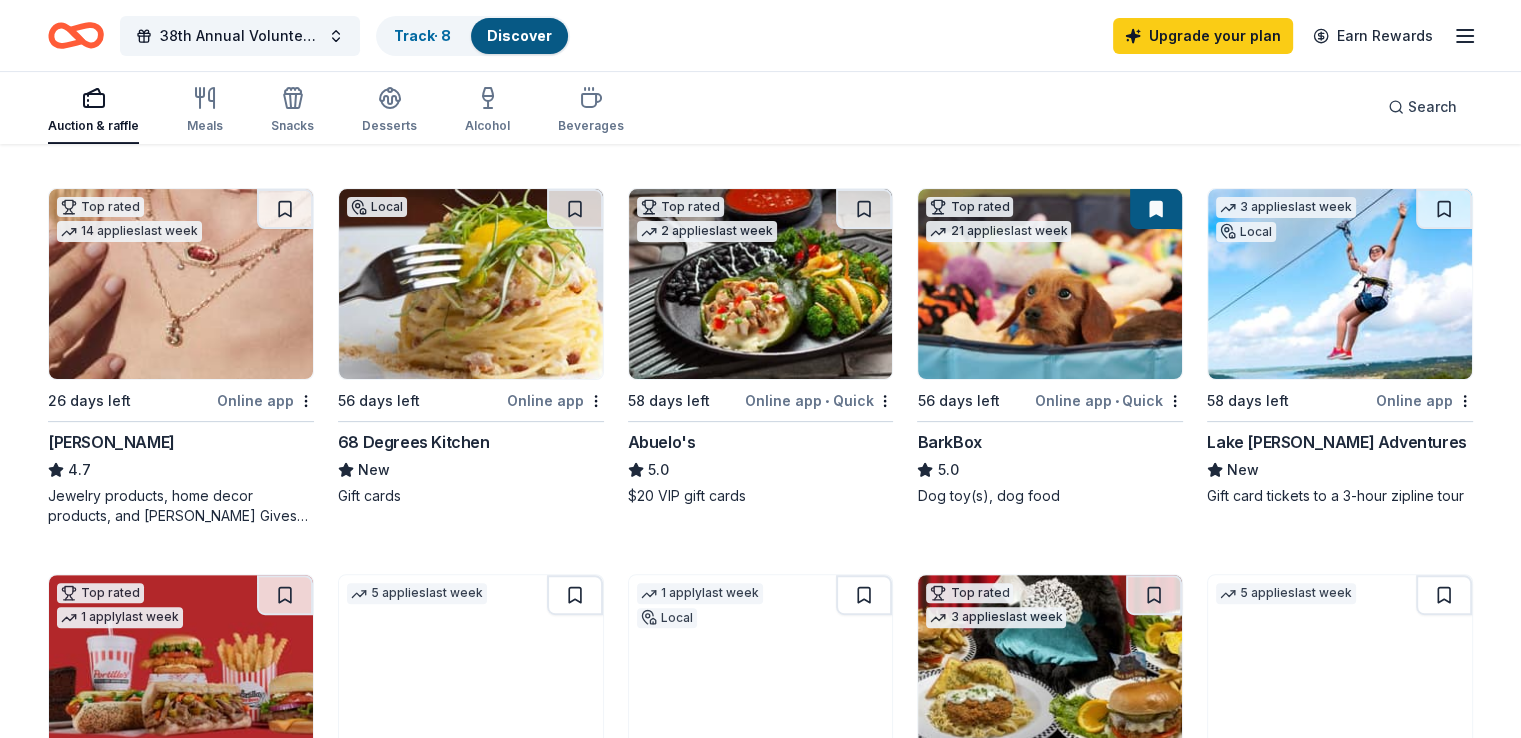 scroll, scrollTop: 572, scrollLeft: 0, axis: vertical 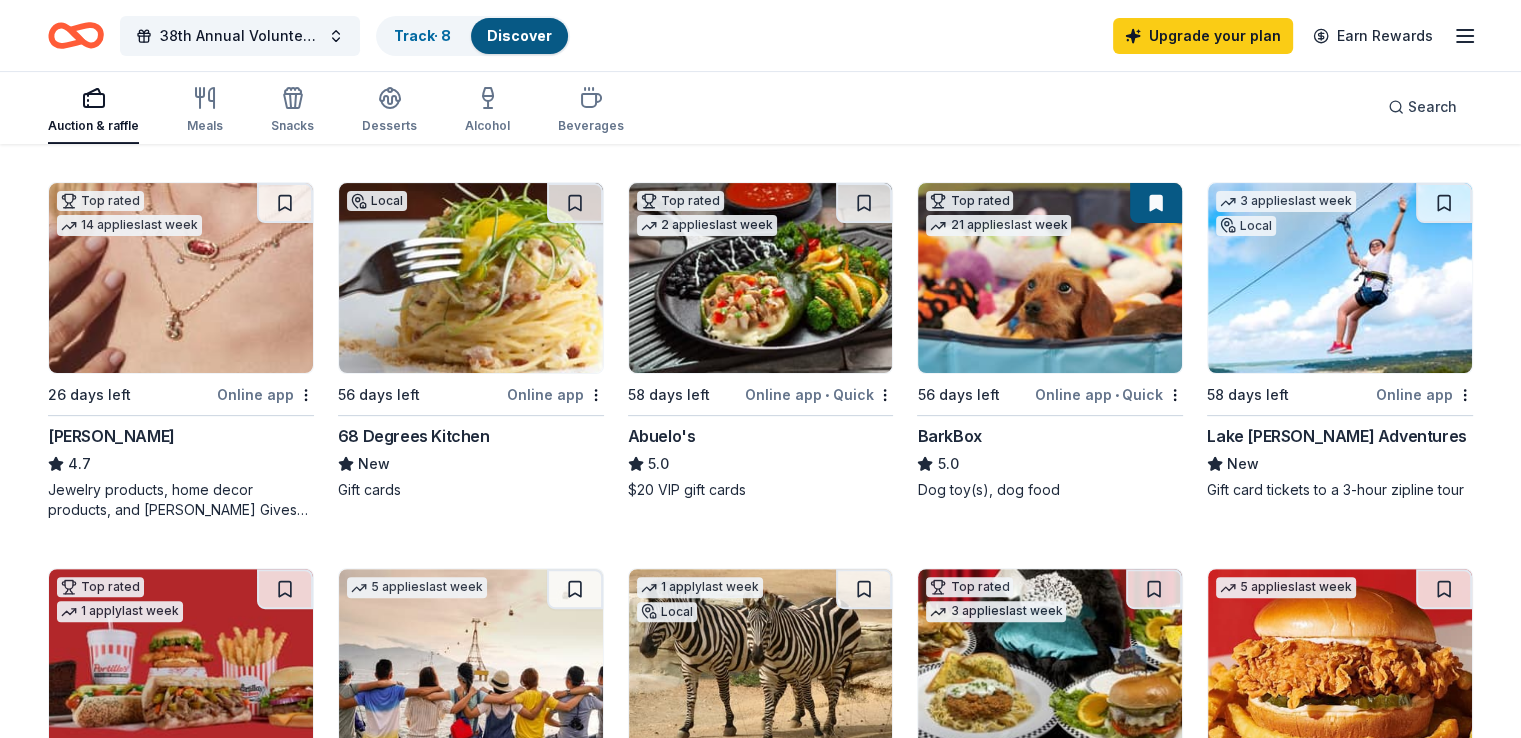 click on "Online app" at bounding box center [265, 394] 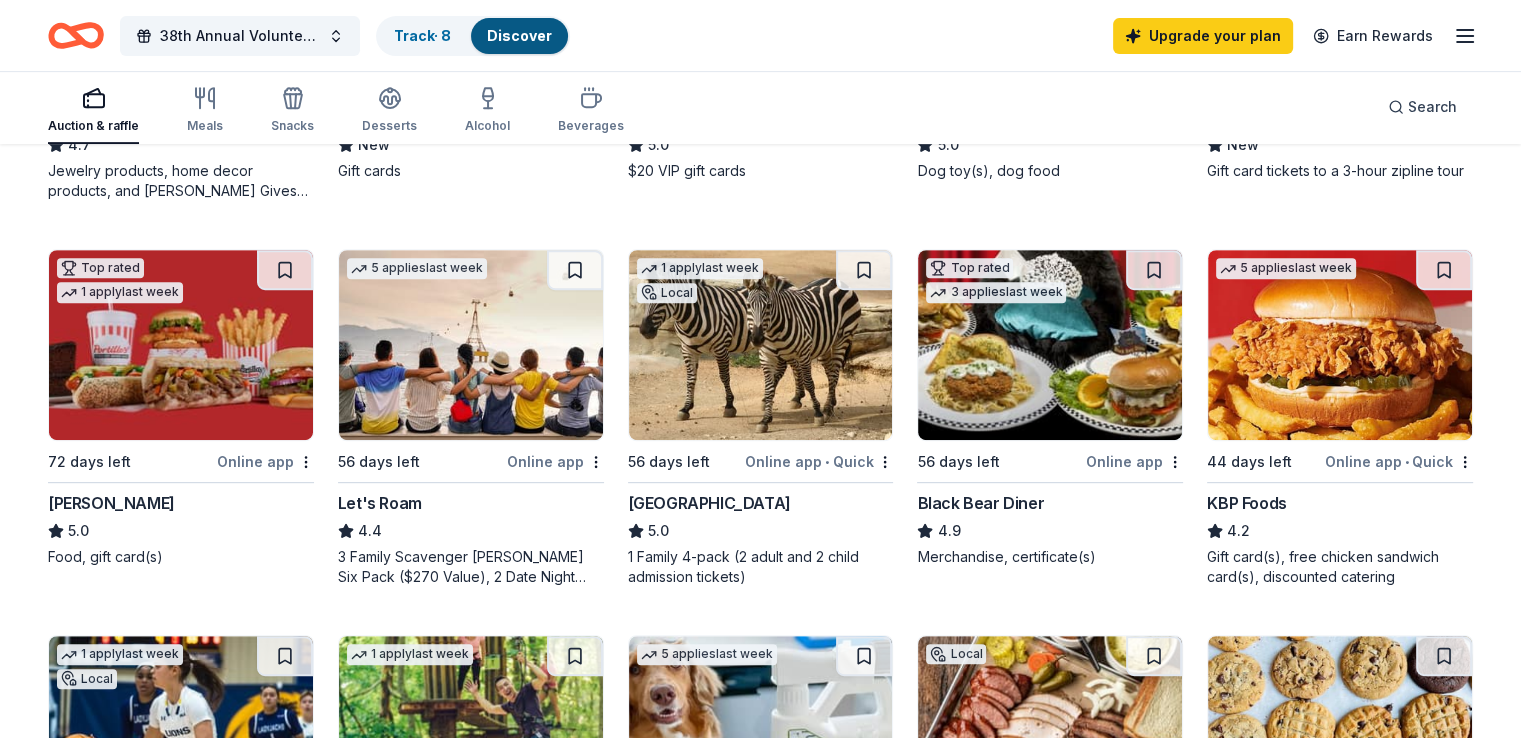 scroll, scrollTop: 894, scrollLeft: 0, axis: vertical 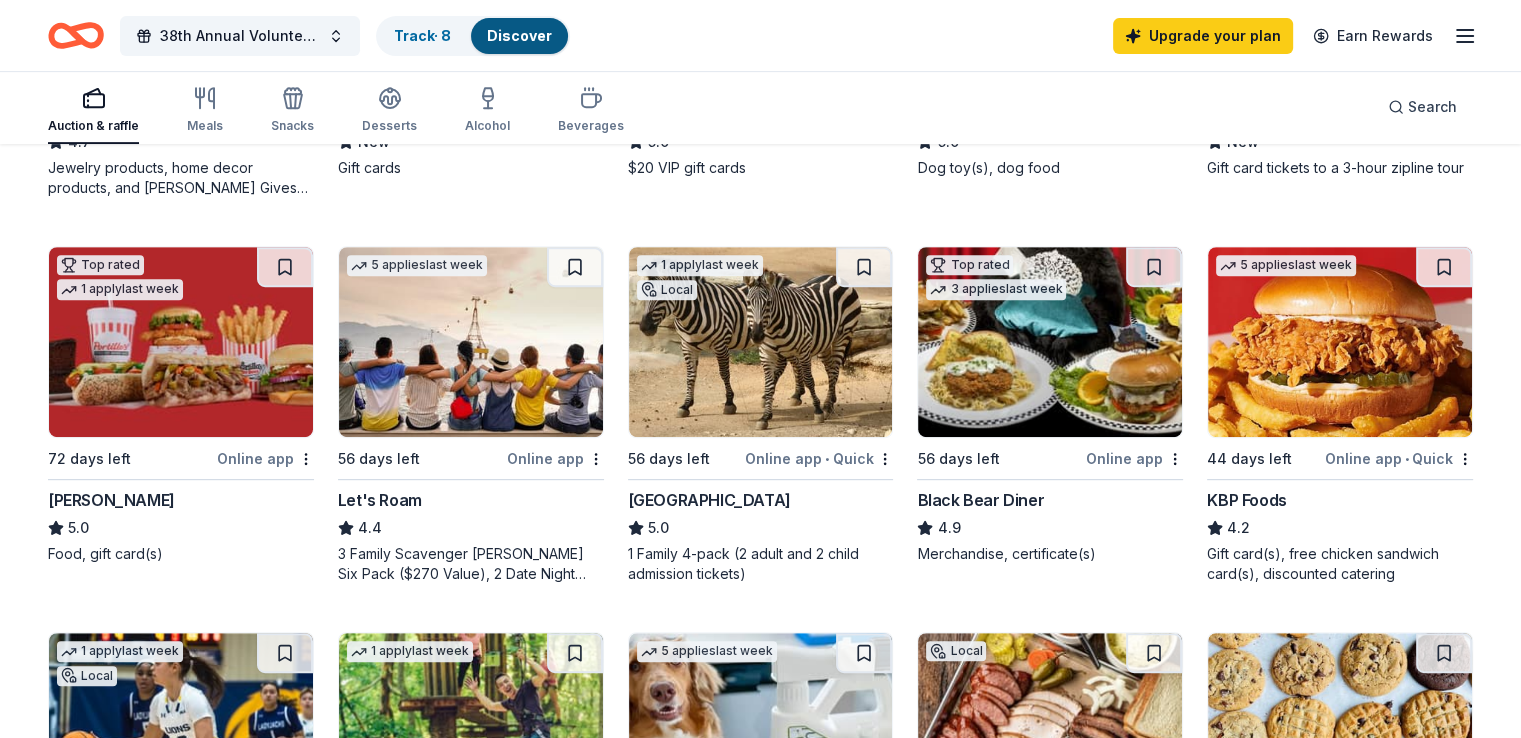click on "Online app • Quick" at bounding box center [819, 458] 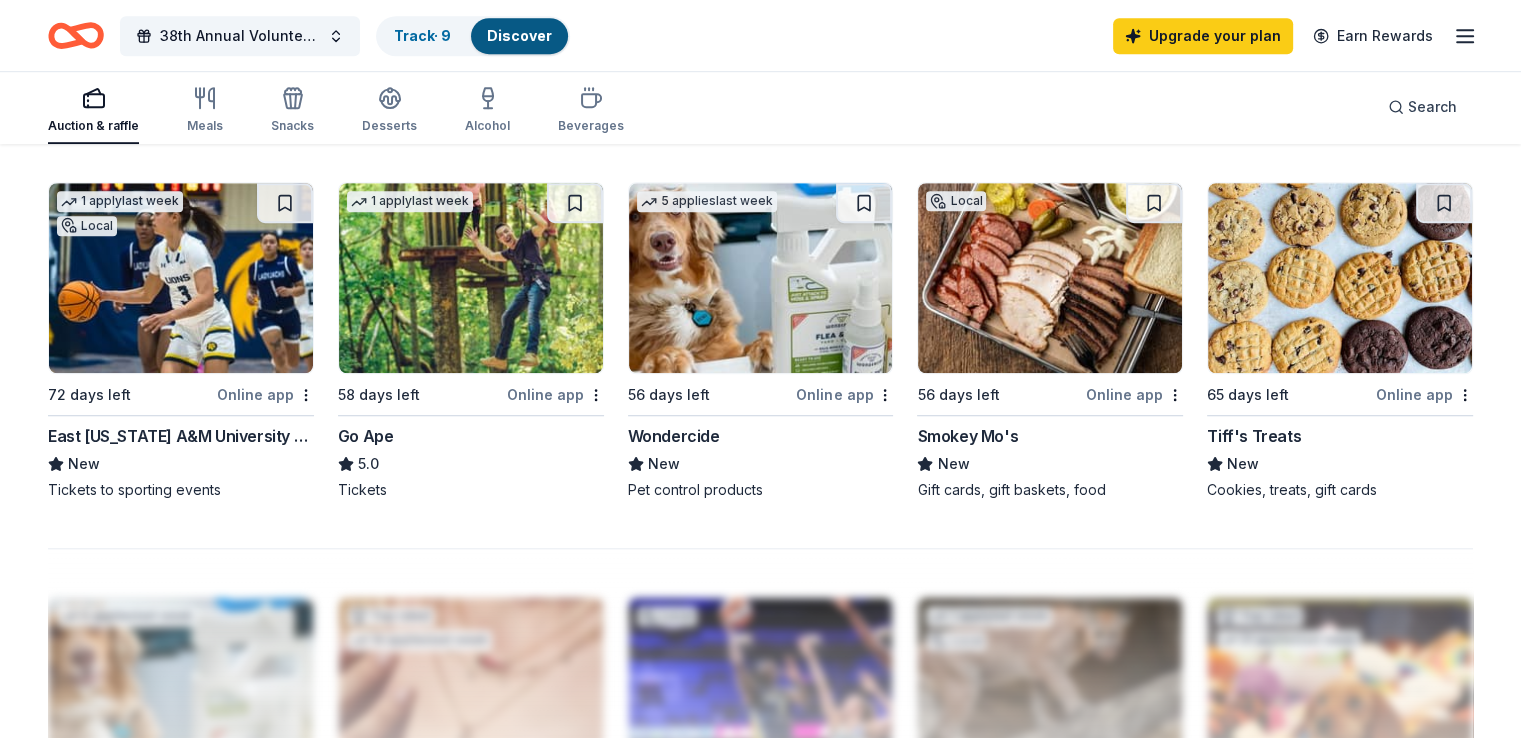 scroll, scrollTop: 1348, scrollLeft: 0, axis: vertical 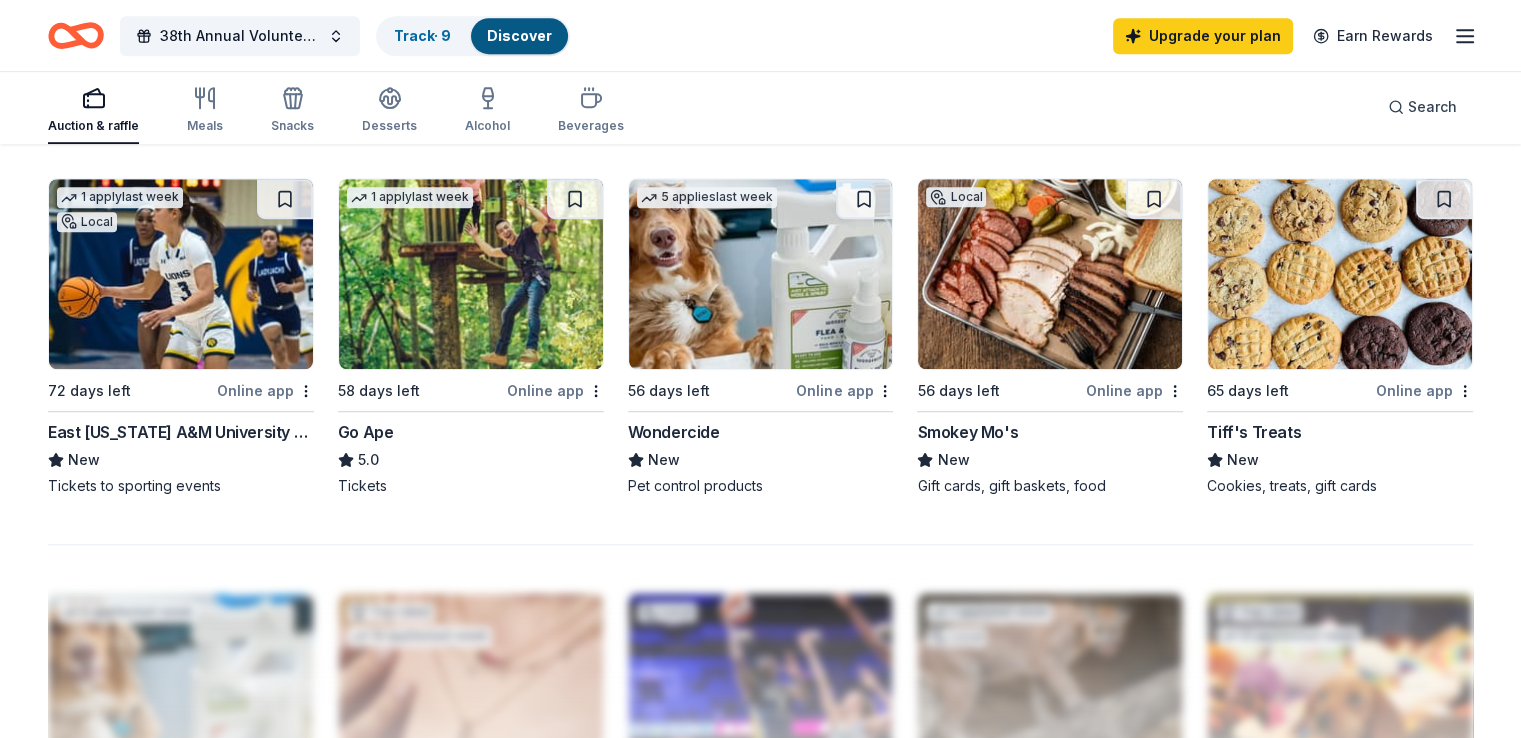 click on "Online app" at bounding box center (265, 390) 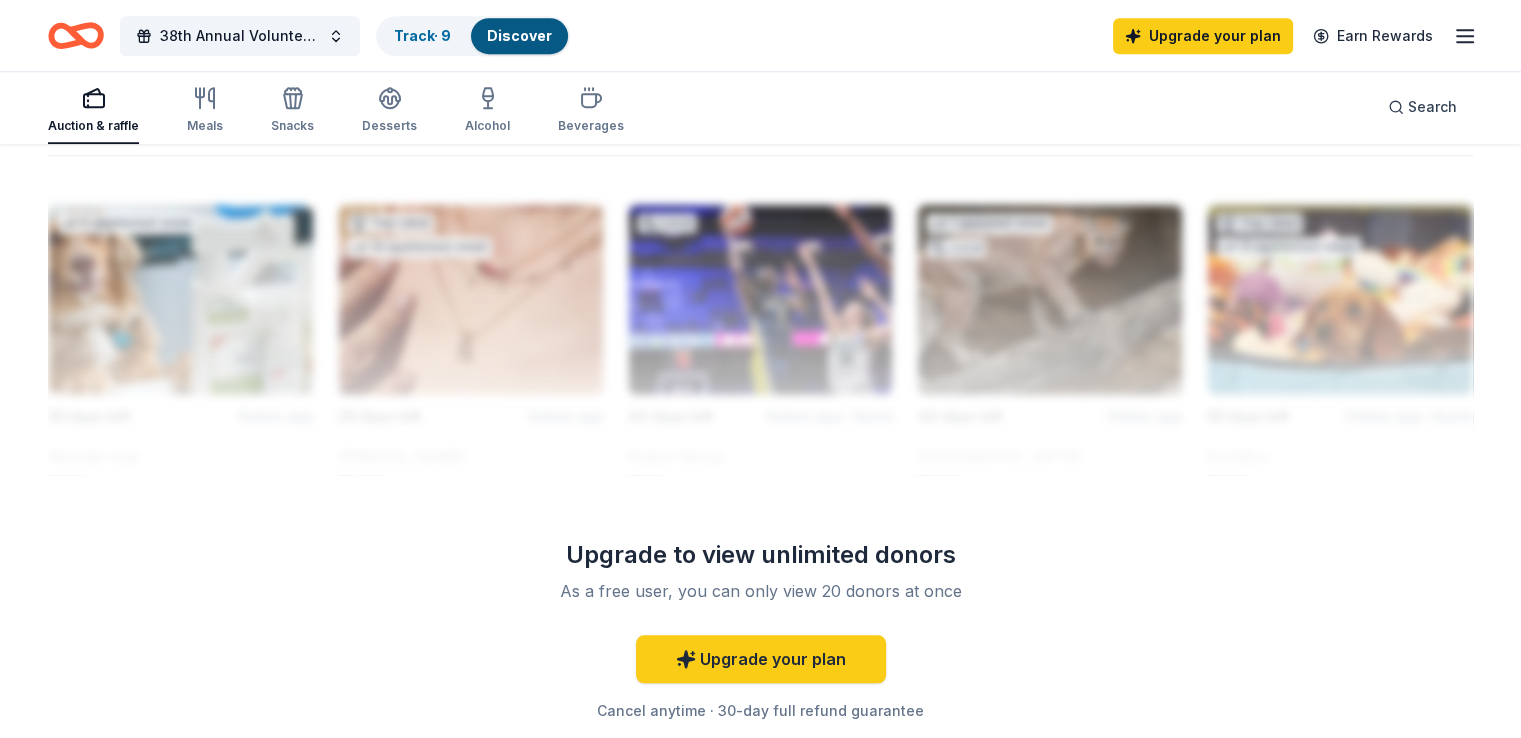scroll, scrollTop: 1740, scrollLeft: 0, axis: vertical 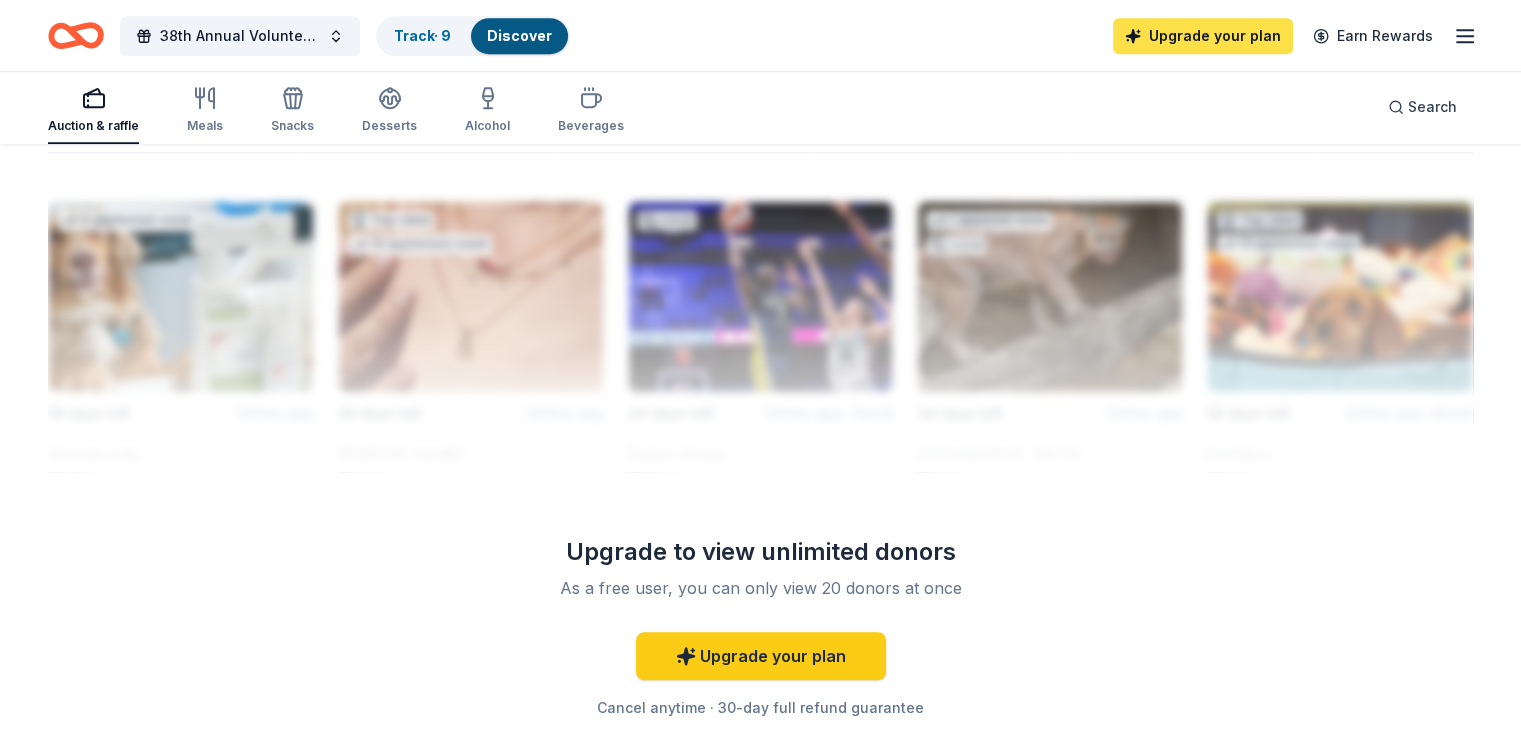 click on "Upgrade your plan" at bounding box center [1203, 36] 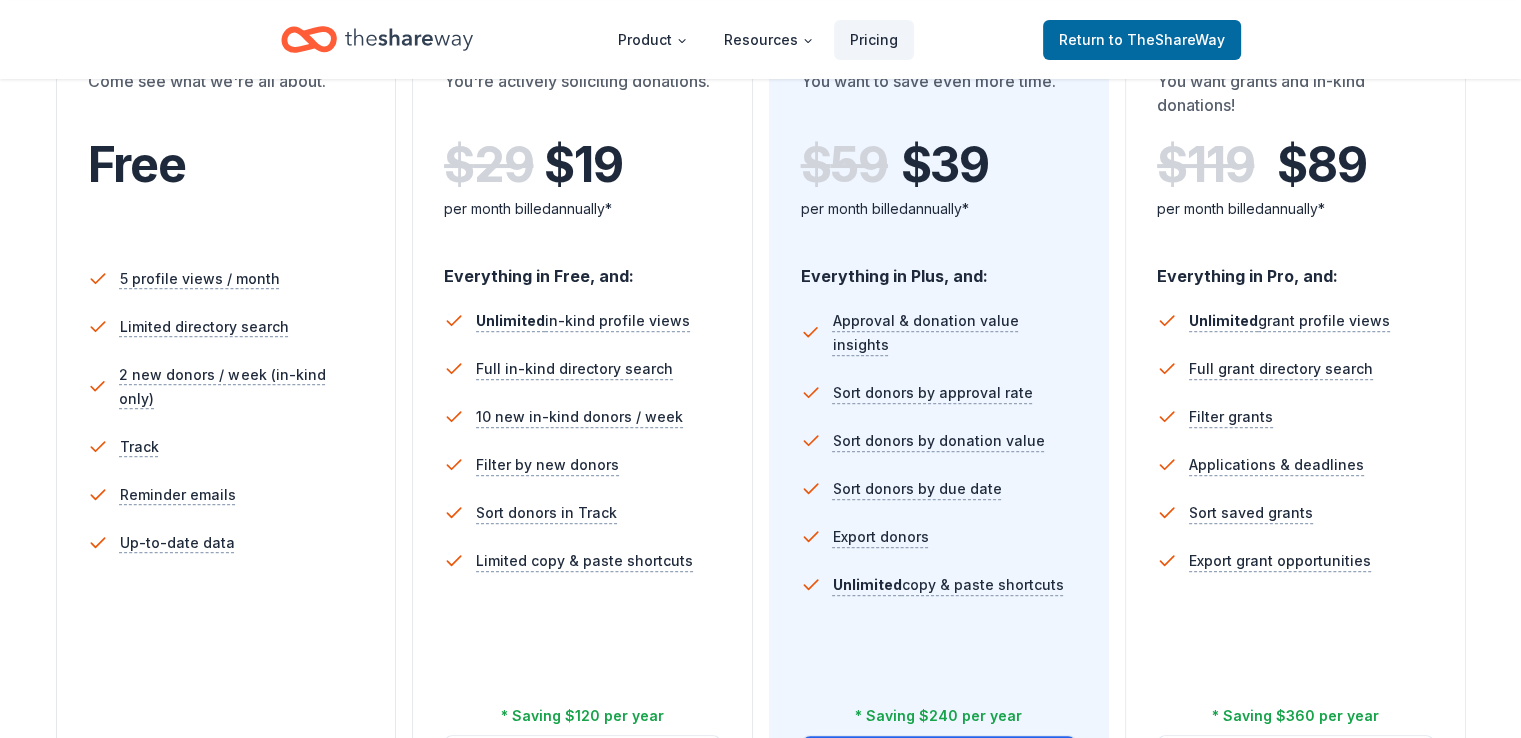 scroll, scrollTop: 437, scrollLeft: 0, axis: vertical 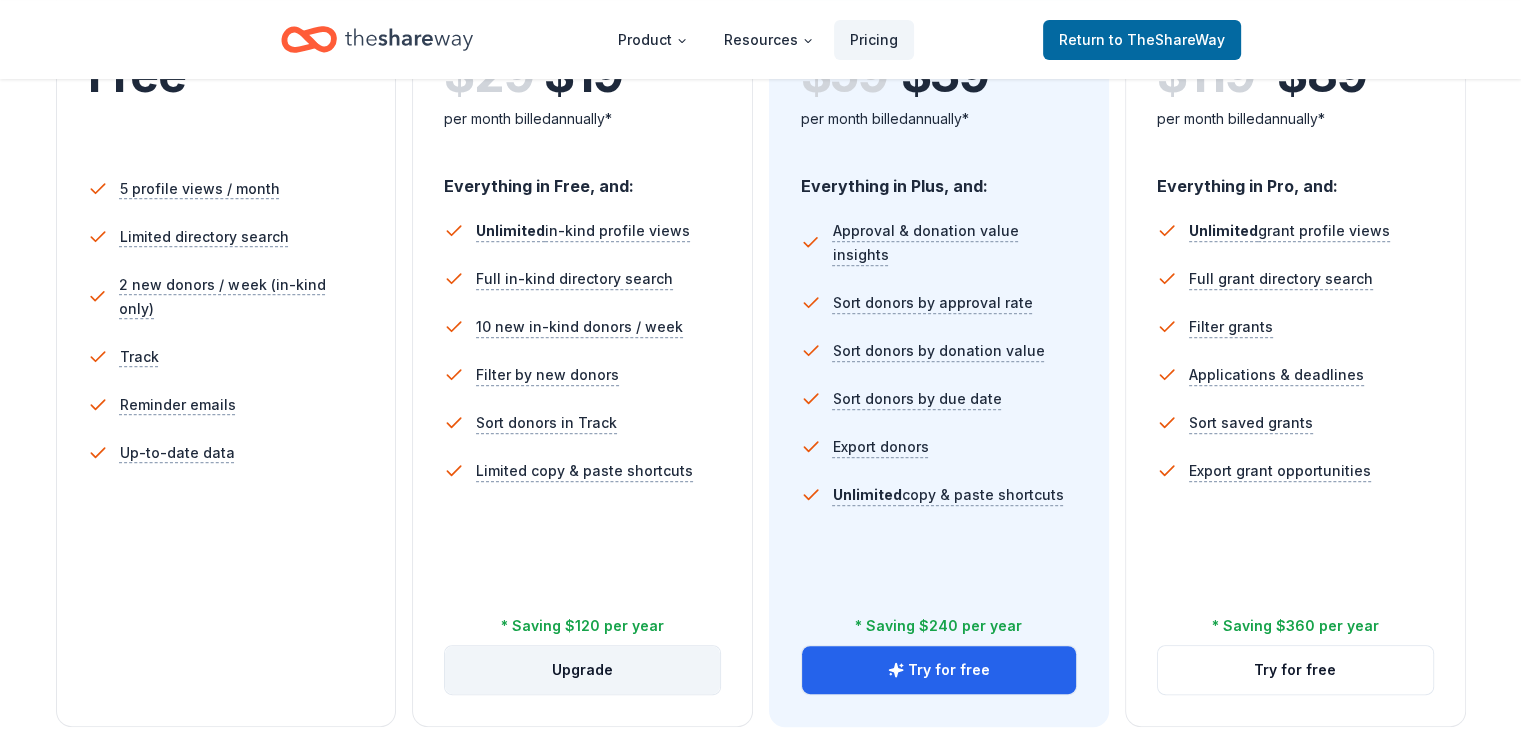 click on "Upgrade" at bounding box center [582, 670] 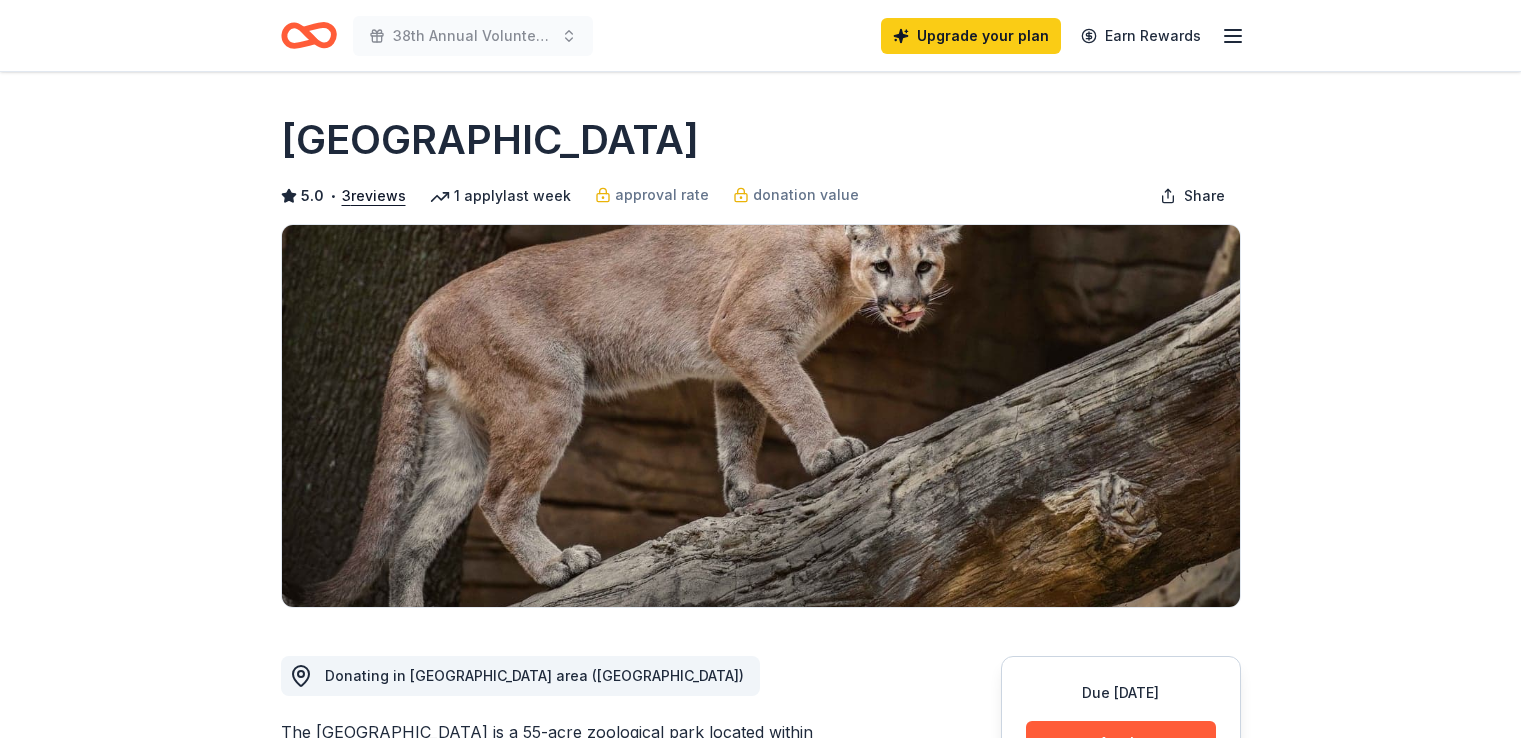 scroll, scrollTop: 0, scrollLeft: 0, axis: both 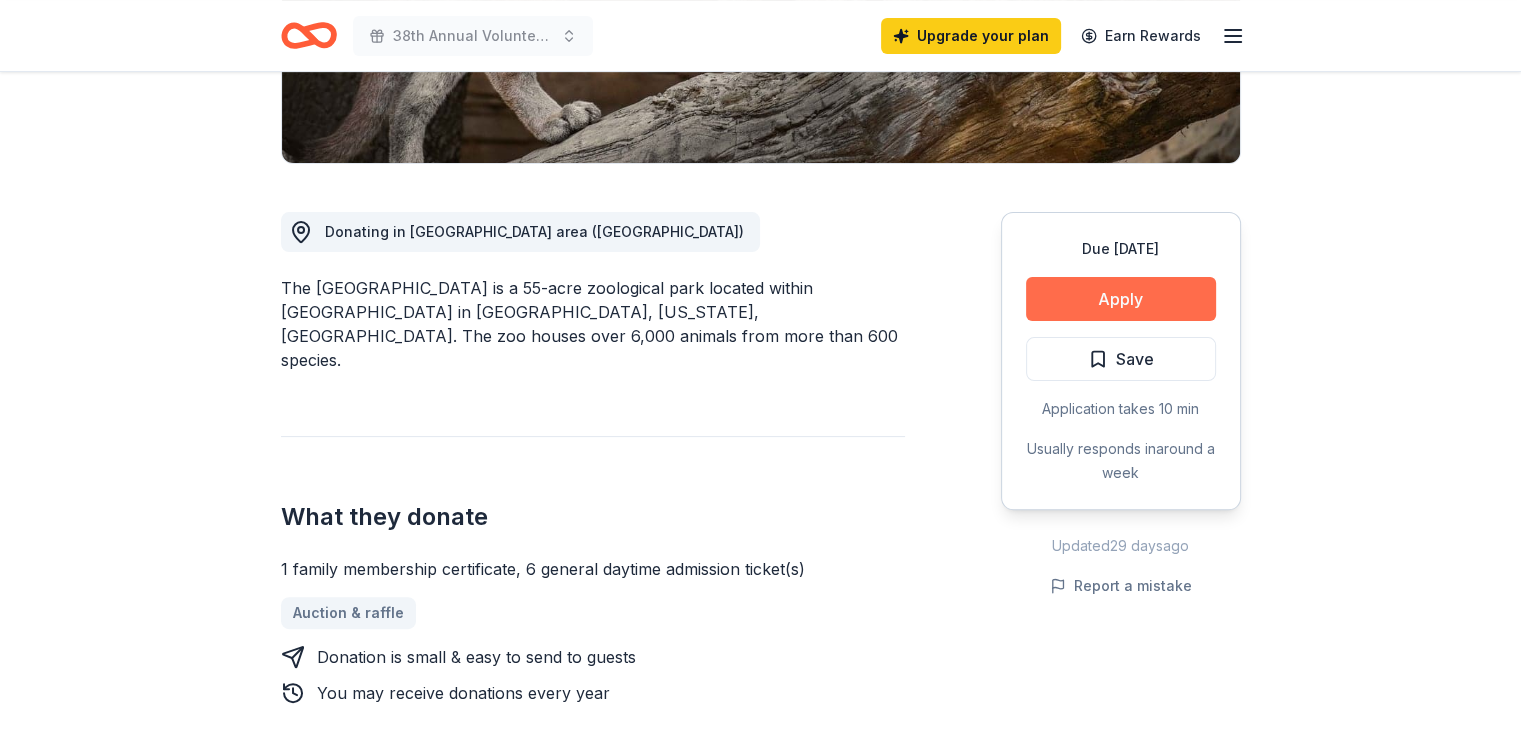 click on "Apply" at bounding box center (1121, 299) 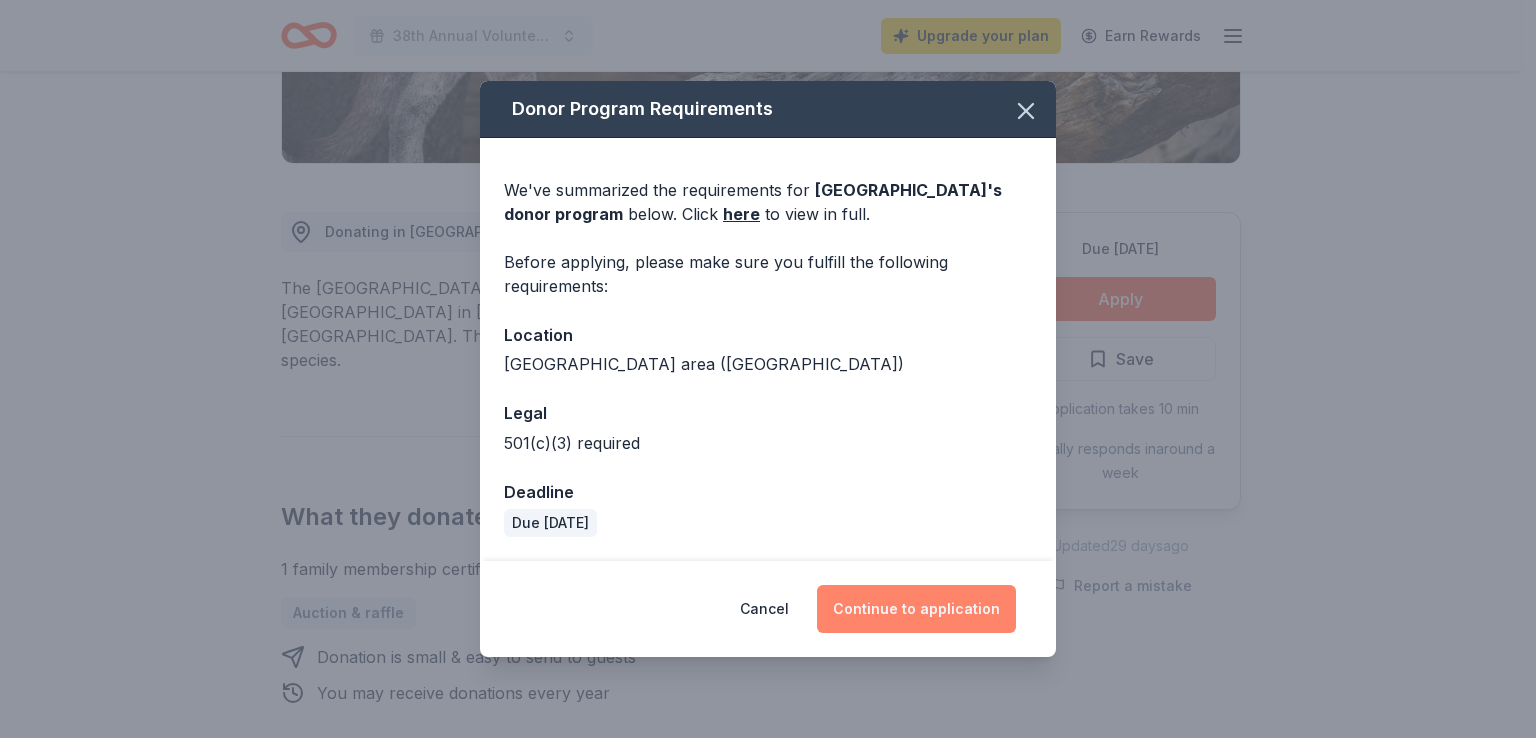 click on "Continue to application" at bounding box center (916, 609) 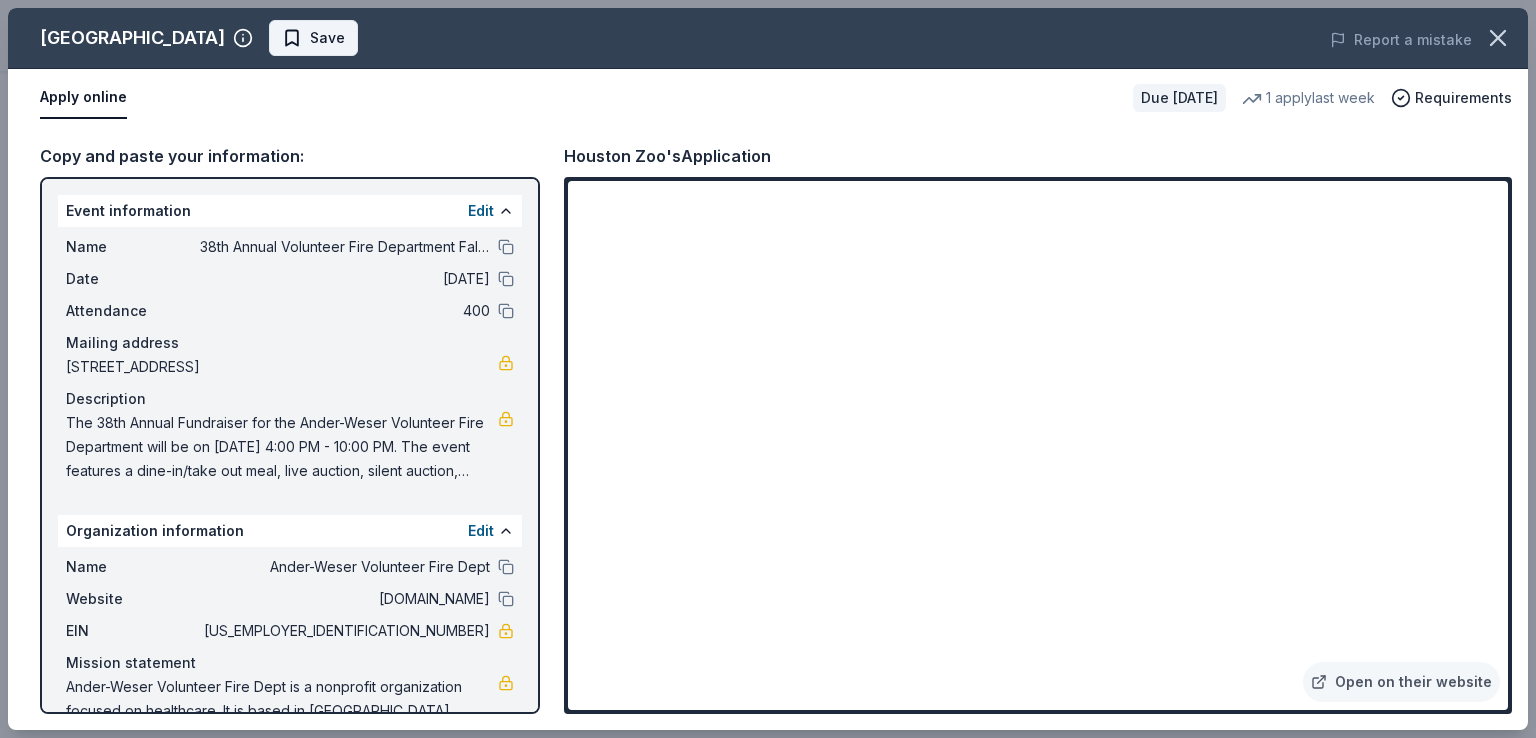 click on "Save" at bounding box center (327, 38) 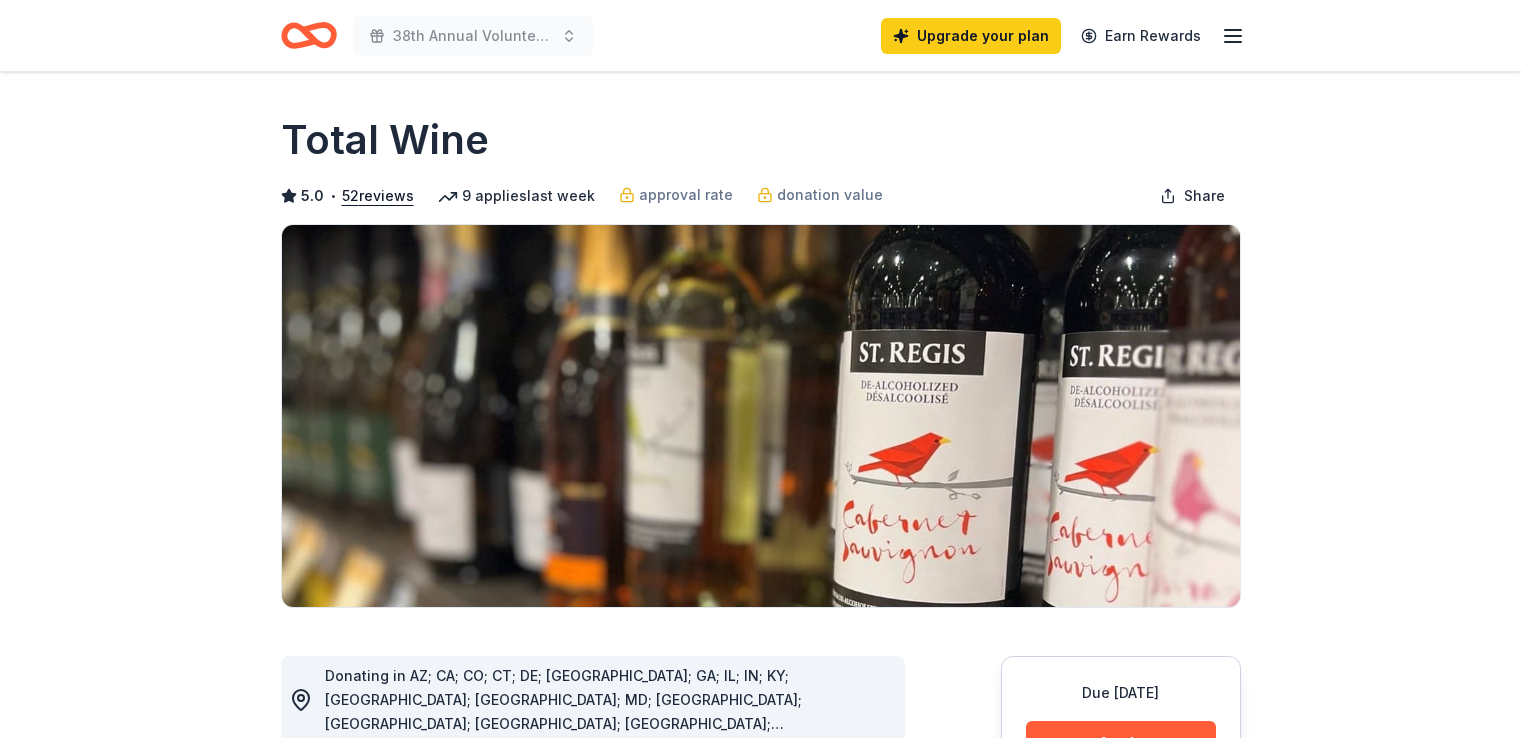 scroll, scrollTop: 0, scrollLeft: 0, axis: both 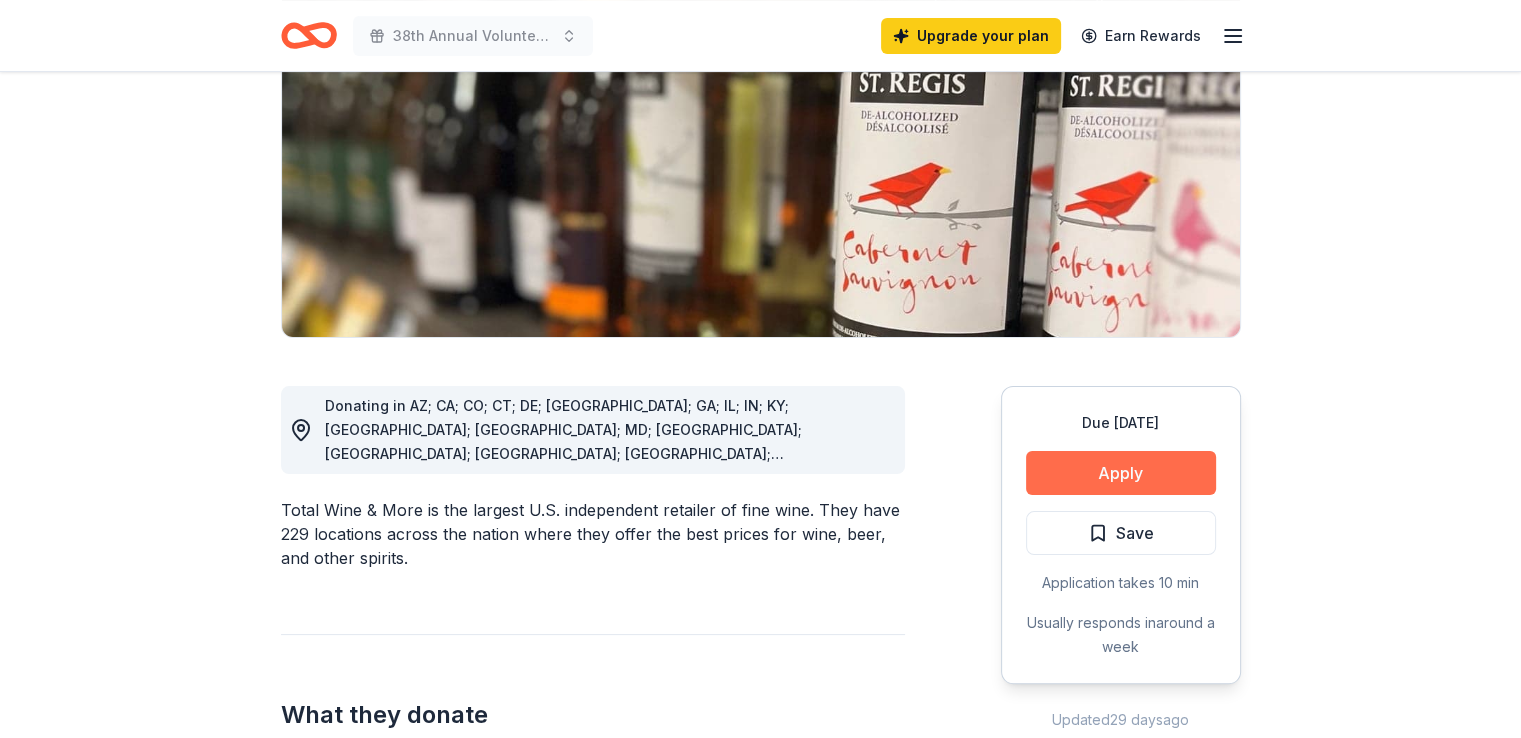click on "Apply" at bounding box center [1121, 473] 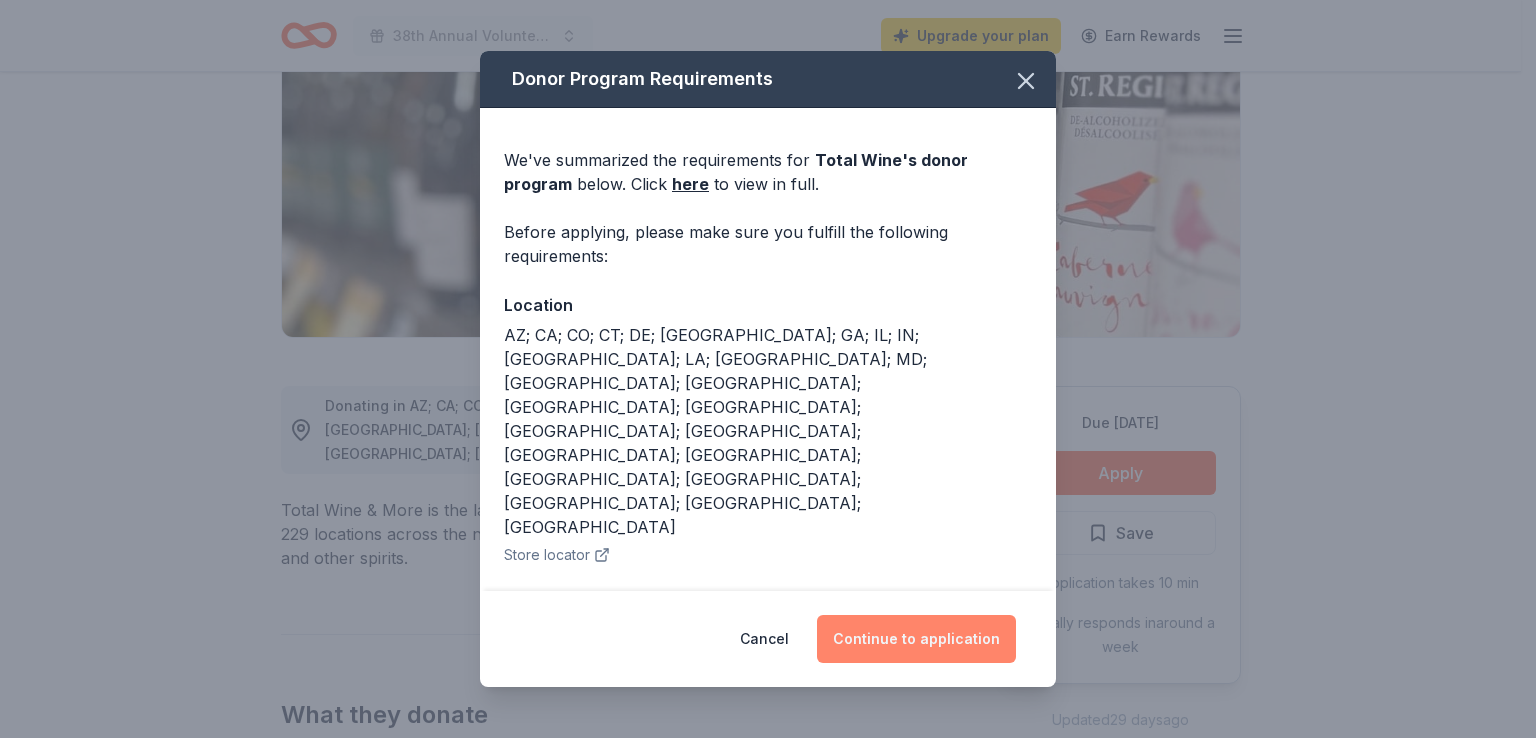 click on "Continue to application" at bounding box center (916, 639) 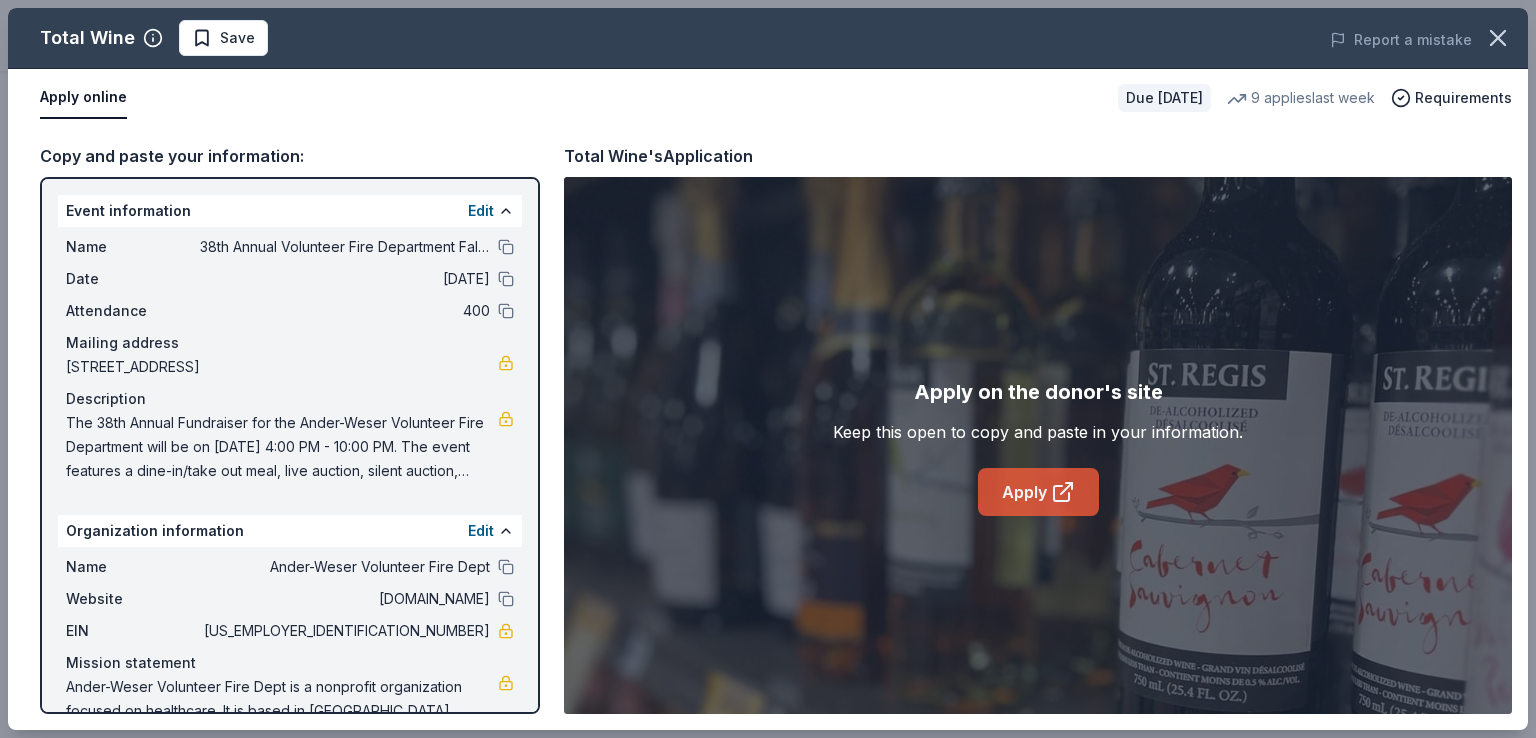 click 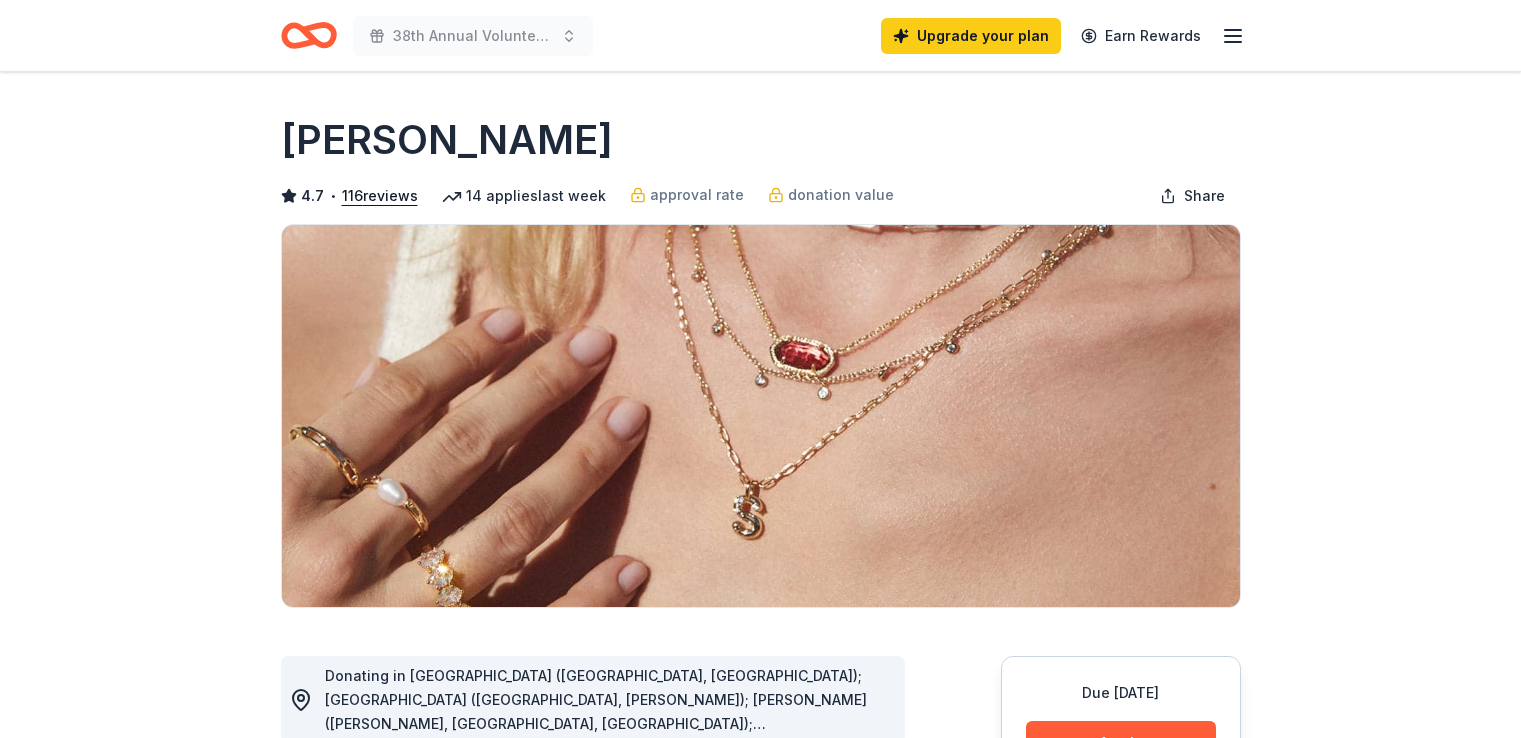 scroll, scrollTop: 0, scrollLeft: 0, axis: both 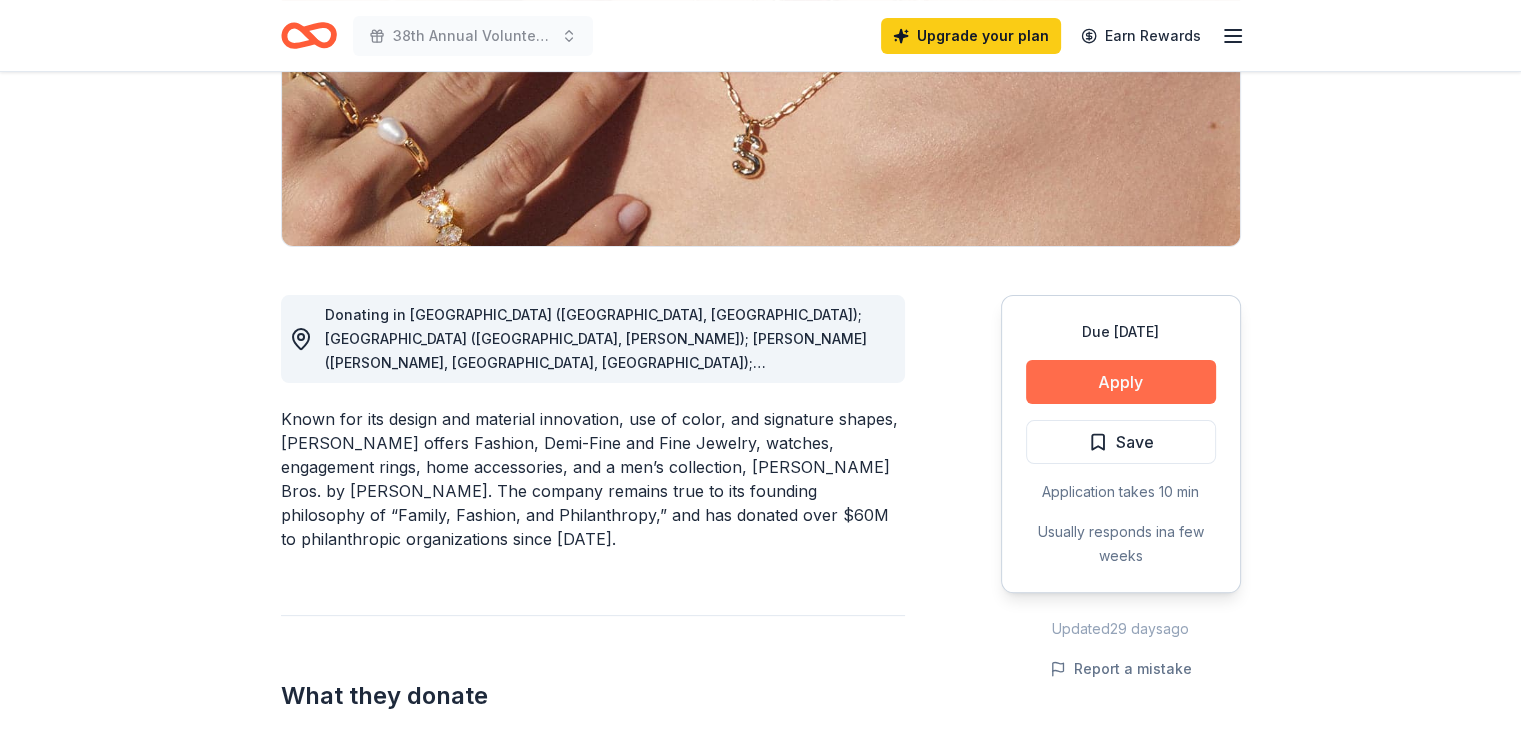 click on "Apply" at bounding box center [1121, 382] 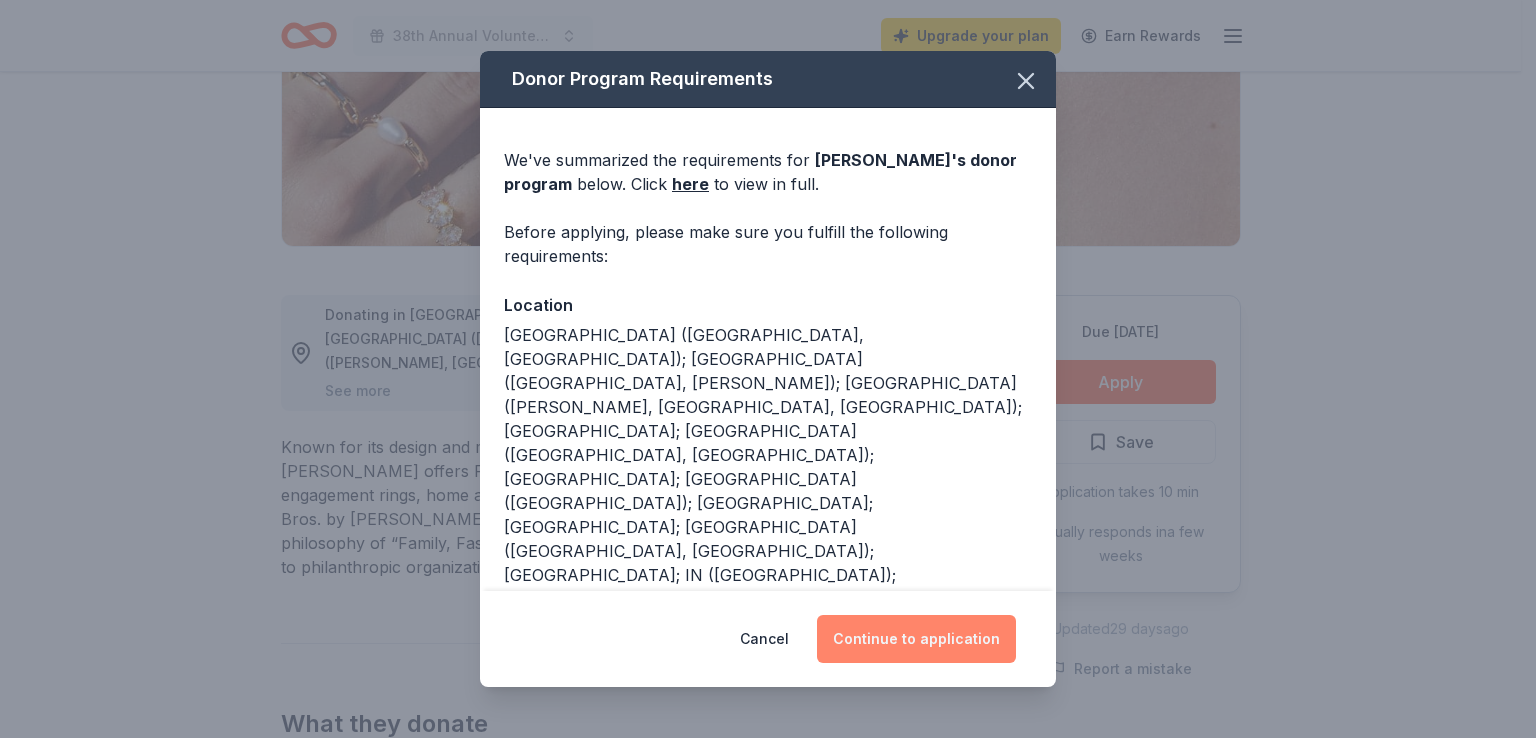 click on "Continue to application" at bounding box center [916, 639] 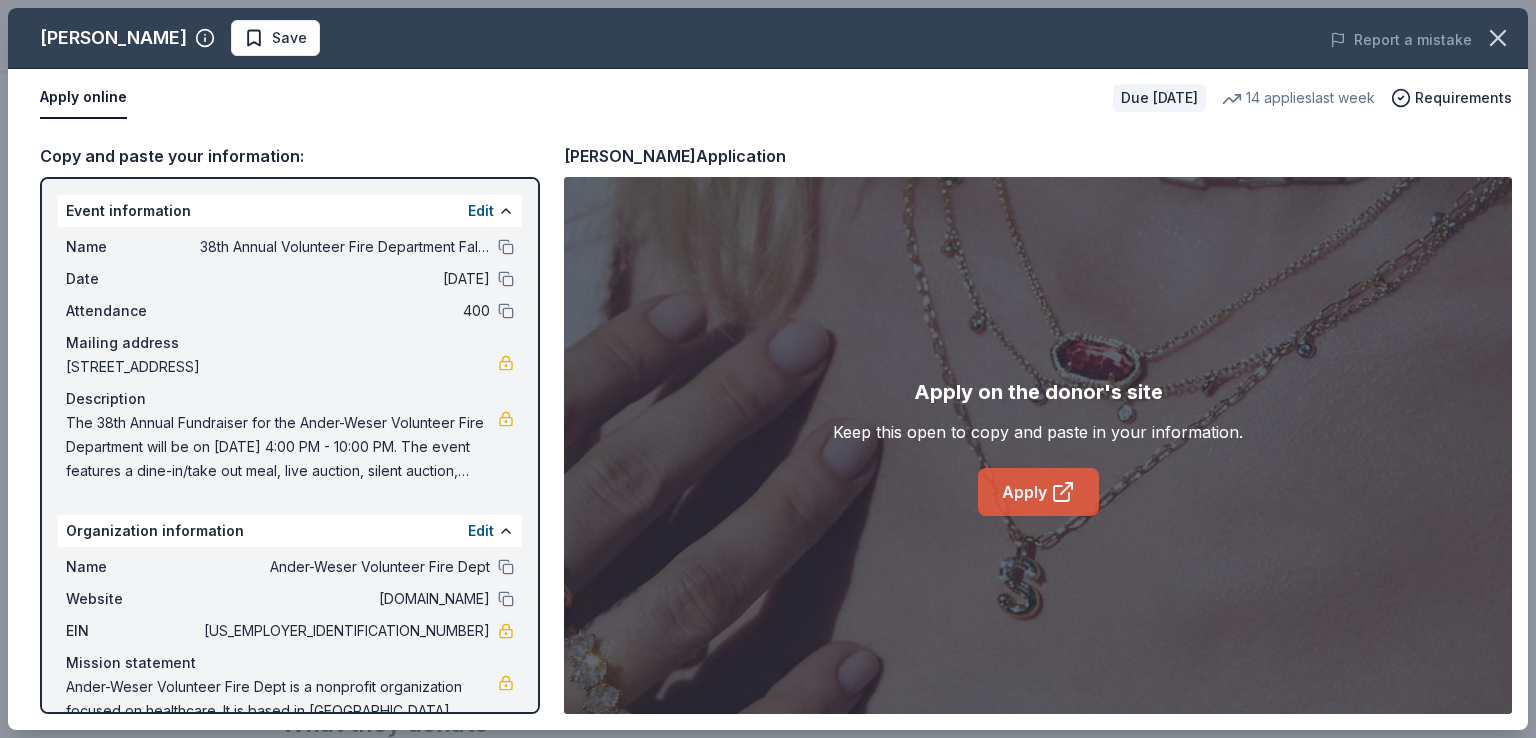 click on "Apply" at bounding box center (1038, 492) 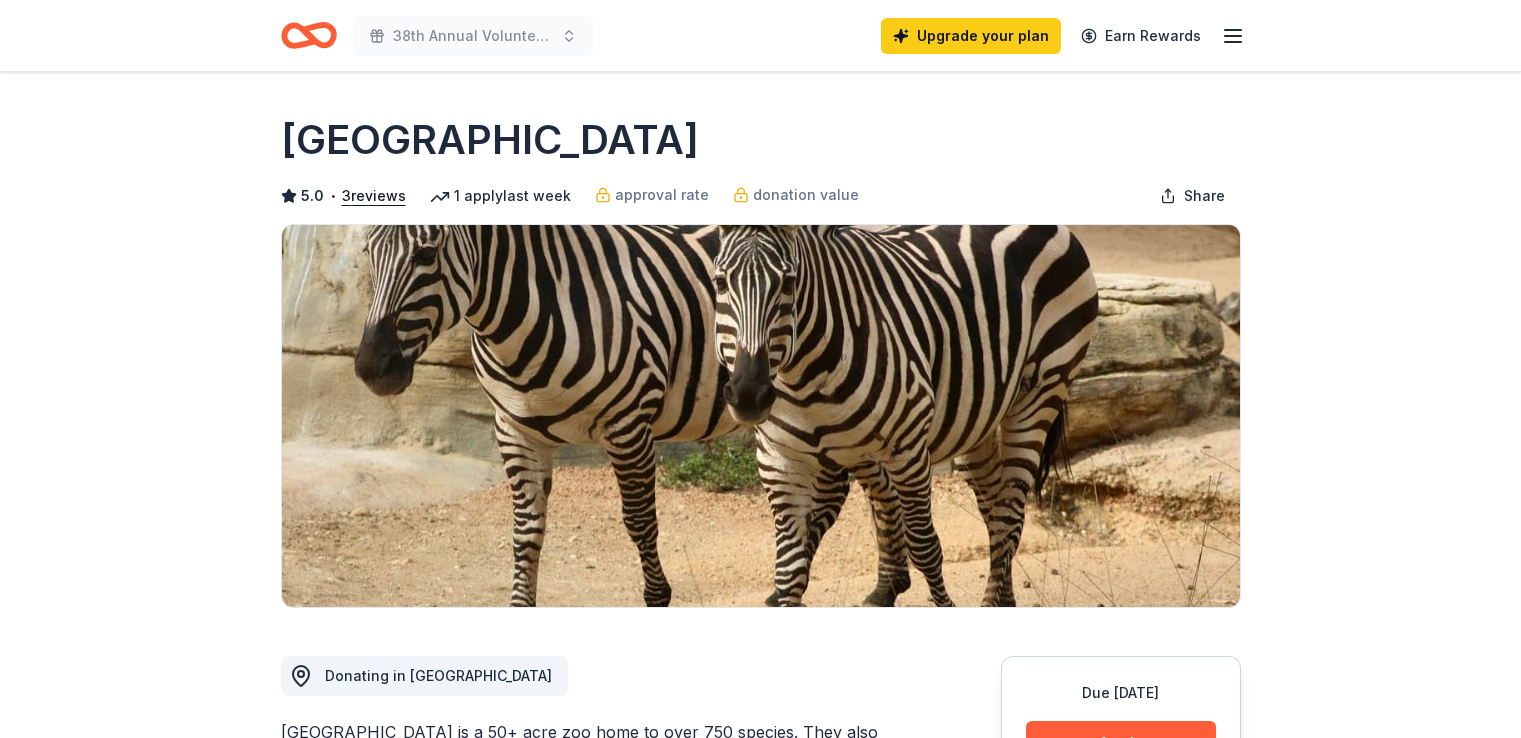 scroll, scrollTop: 0, scrollLeft: 0, axis: both 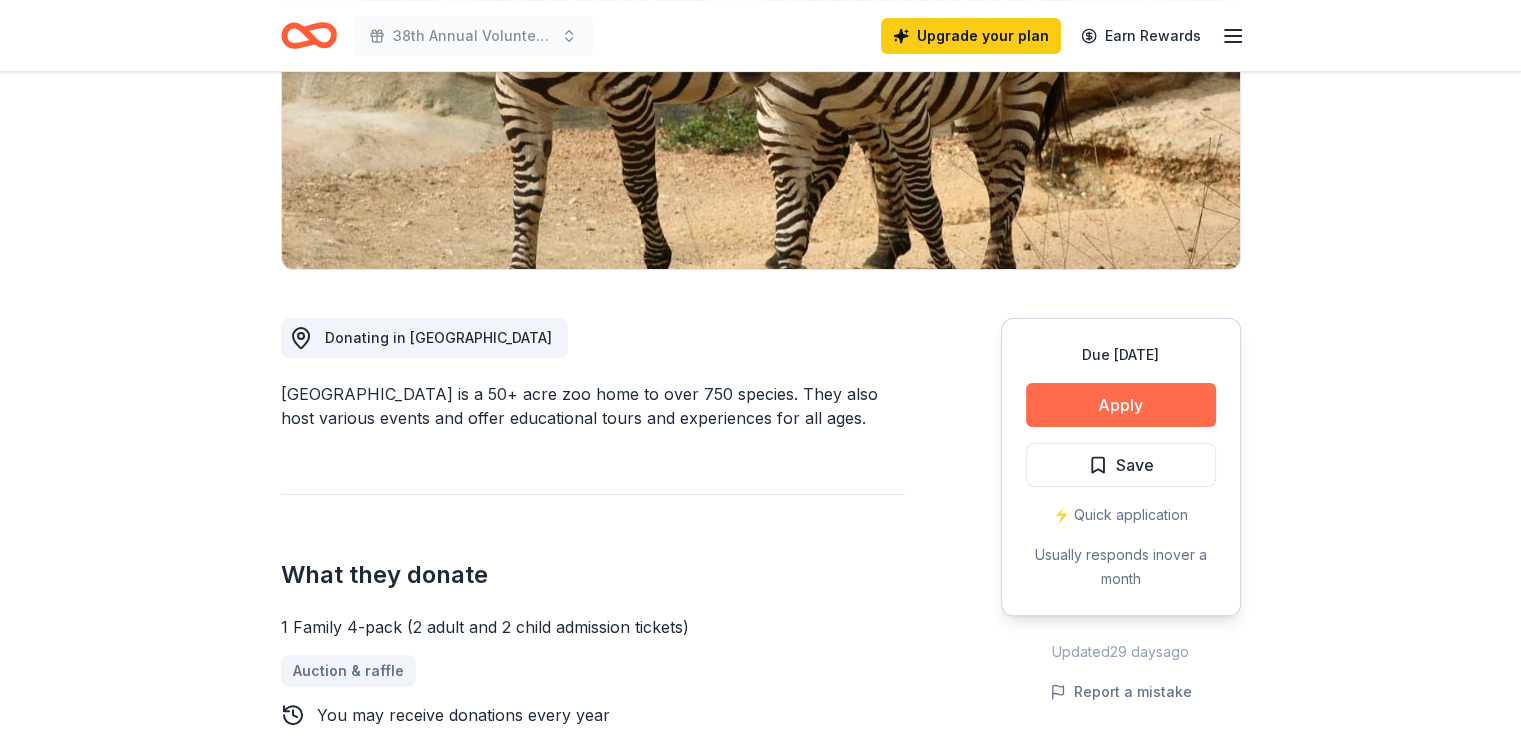 click on "Apply" at bounding box center (1121, 405) 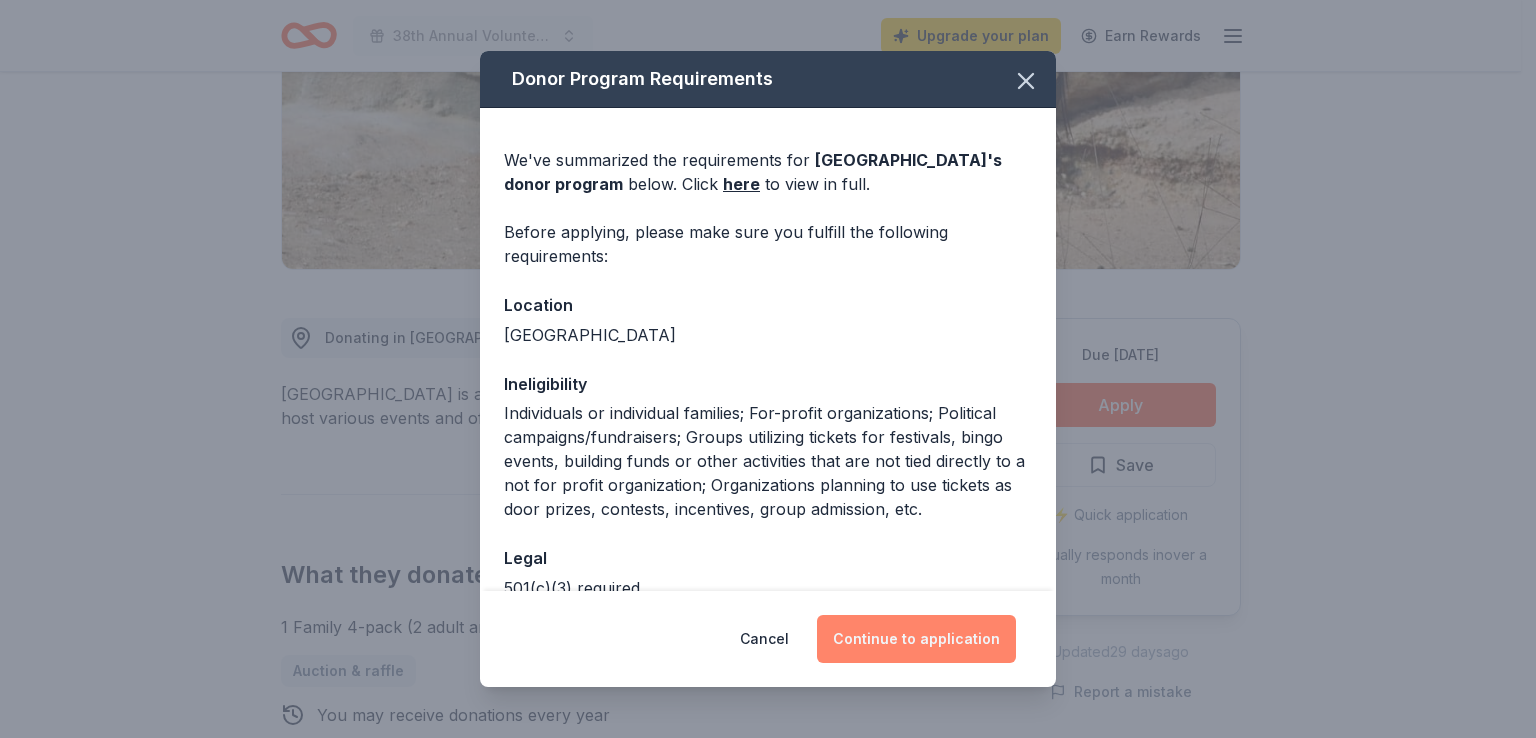 click on "Continue to application" at bounding box center [916, 639] 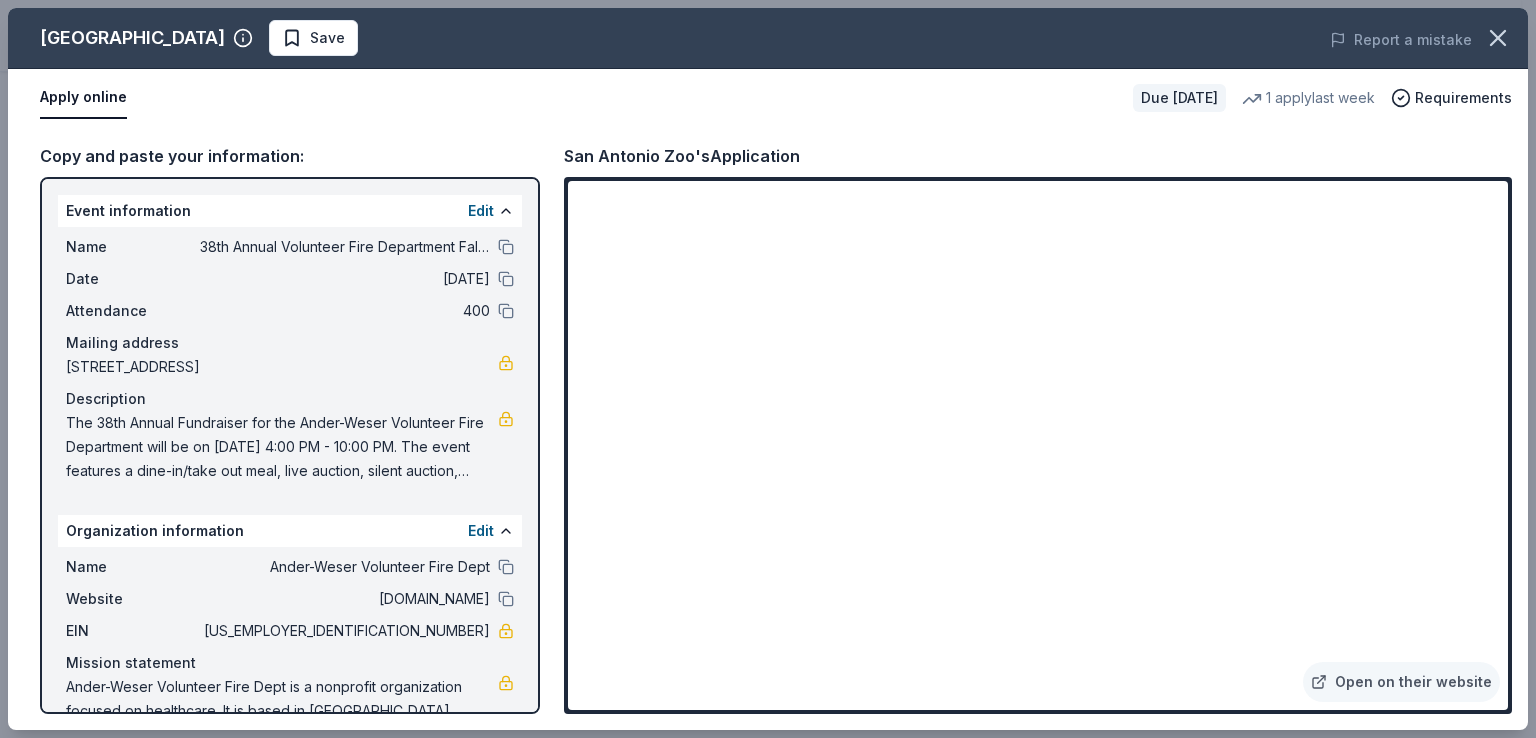 drag, startPoint x: 392, startPoint y: 631, endPoint x: 431, endPoint y: 633, distance: 39.051247 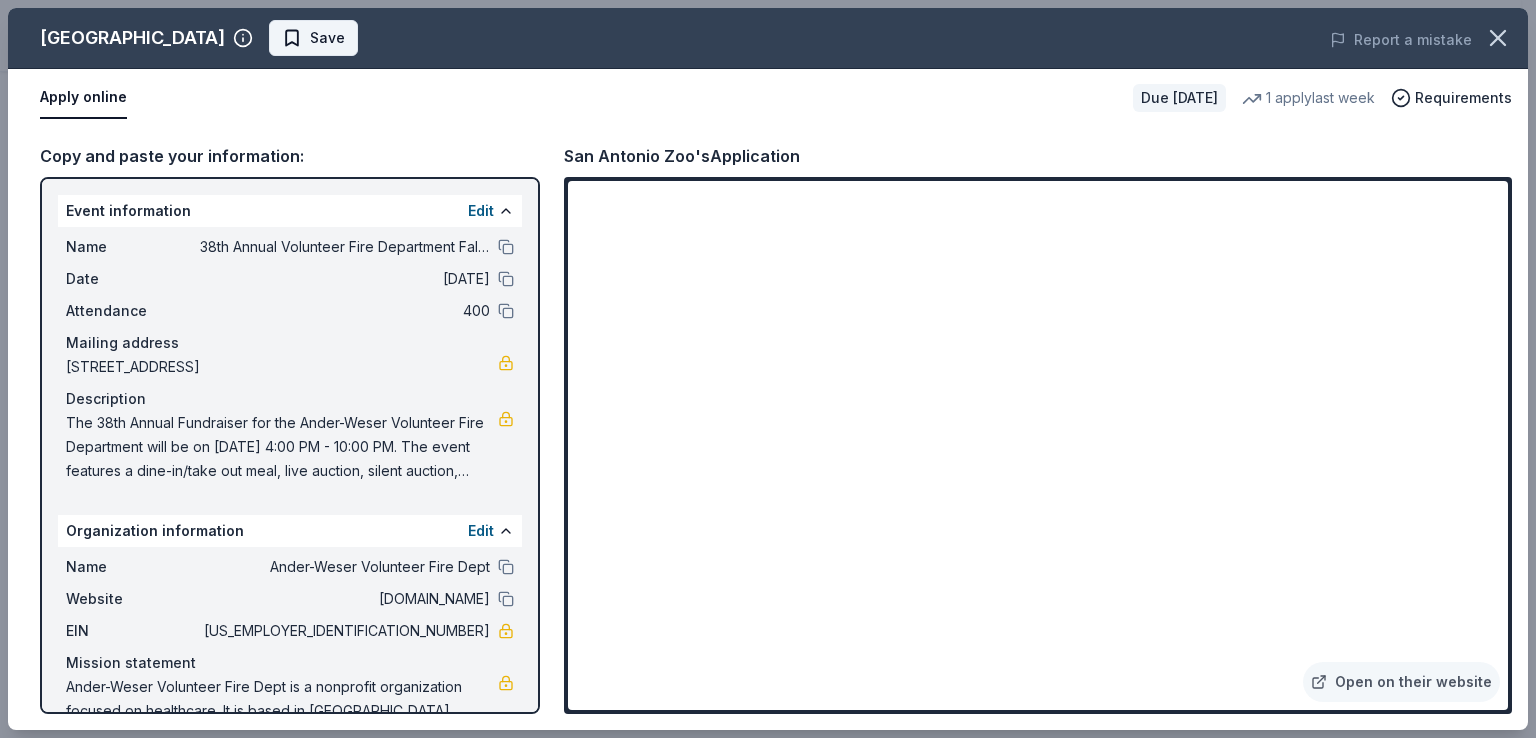click on "Save" at bounding box center [327, 38] 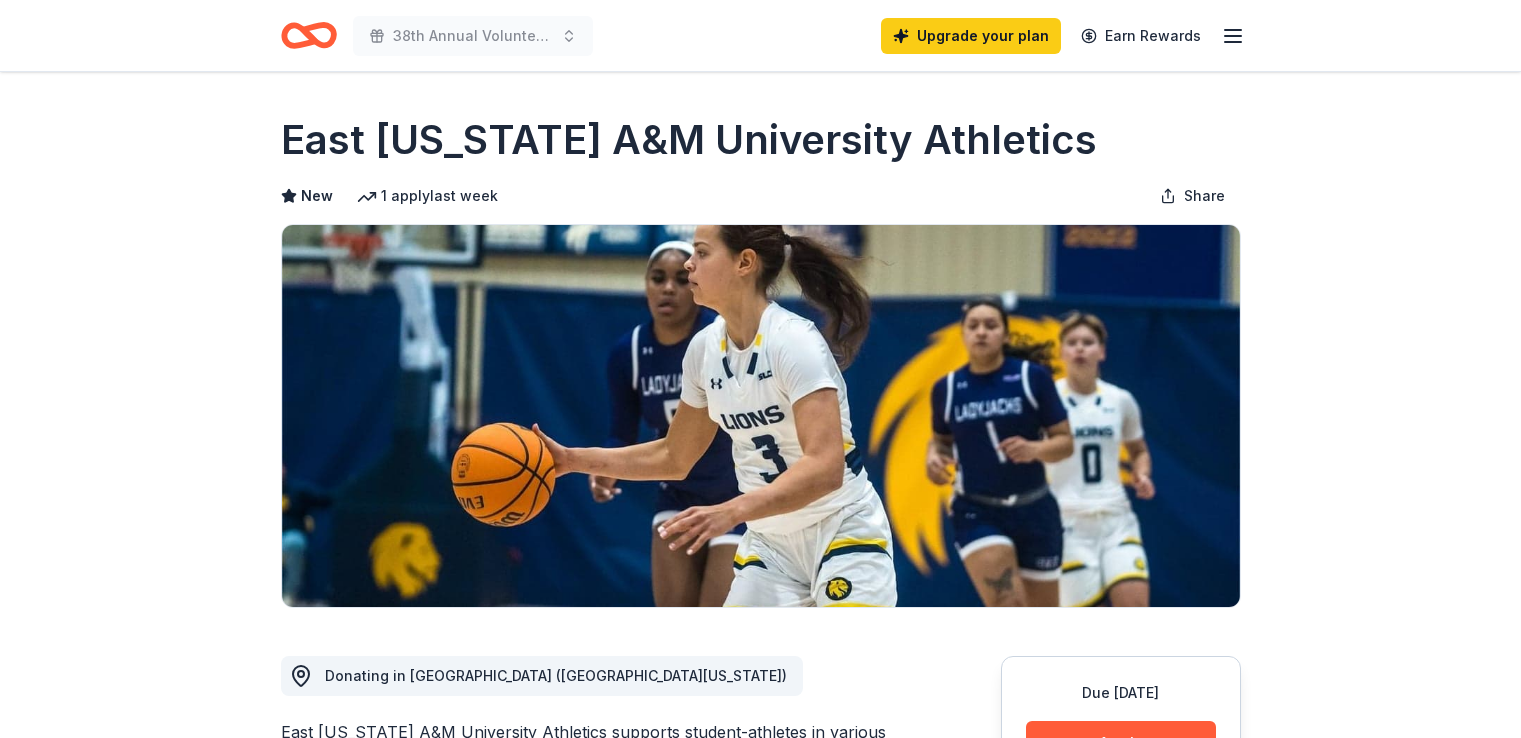 scroll, scrollTop: 0, scrollLeft: 0, axis: both 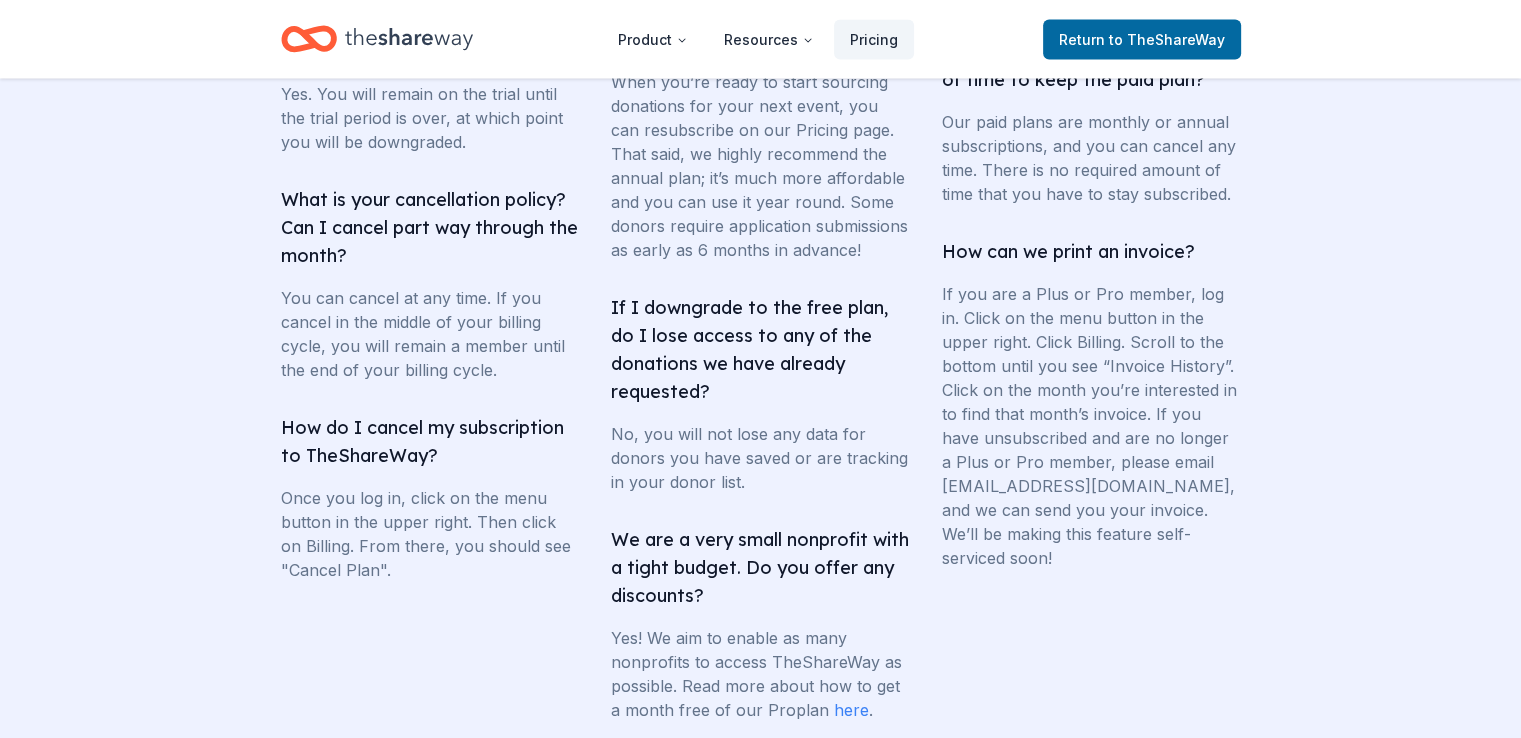 click on "here" at bounding box center [851, 710] 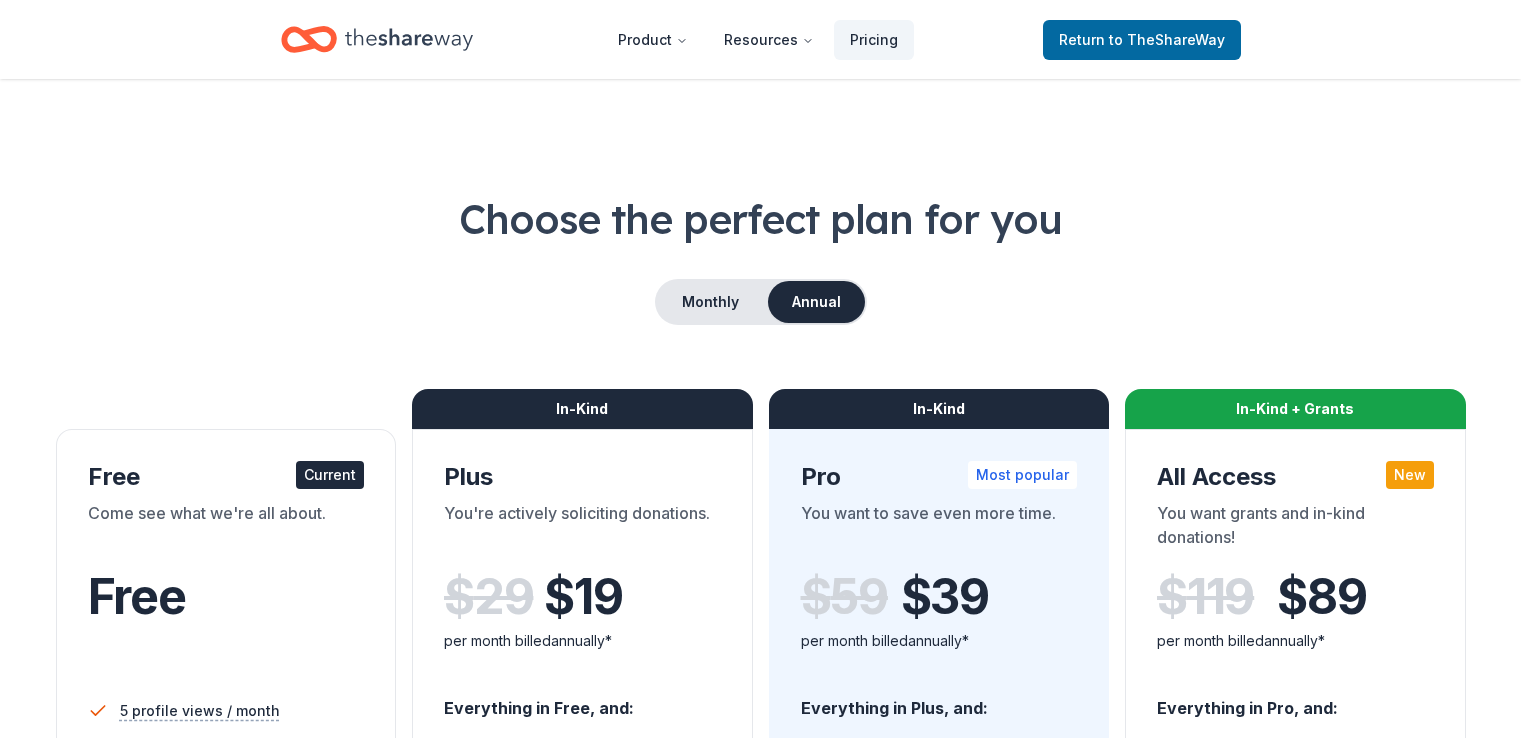 scroll, scrollTop: 0, scrollLeft: 0, axis: both 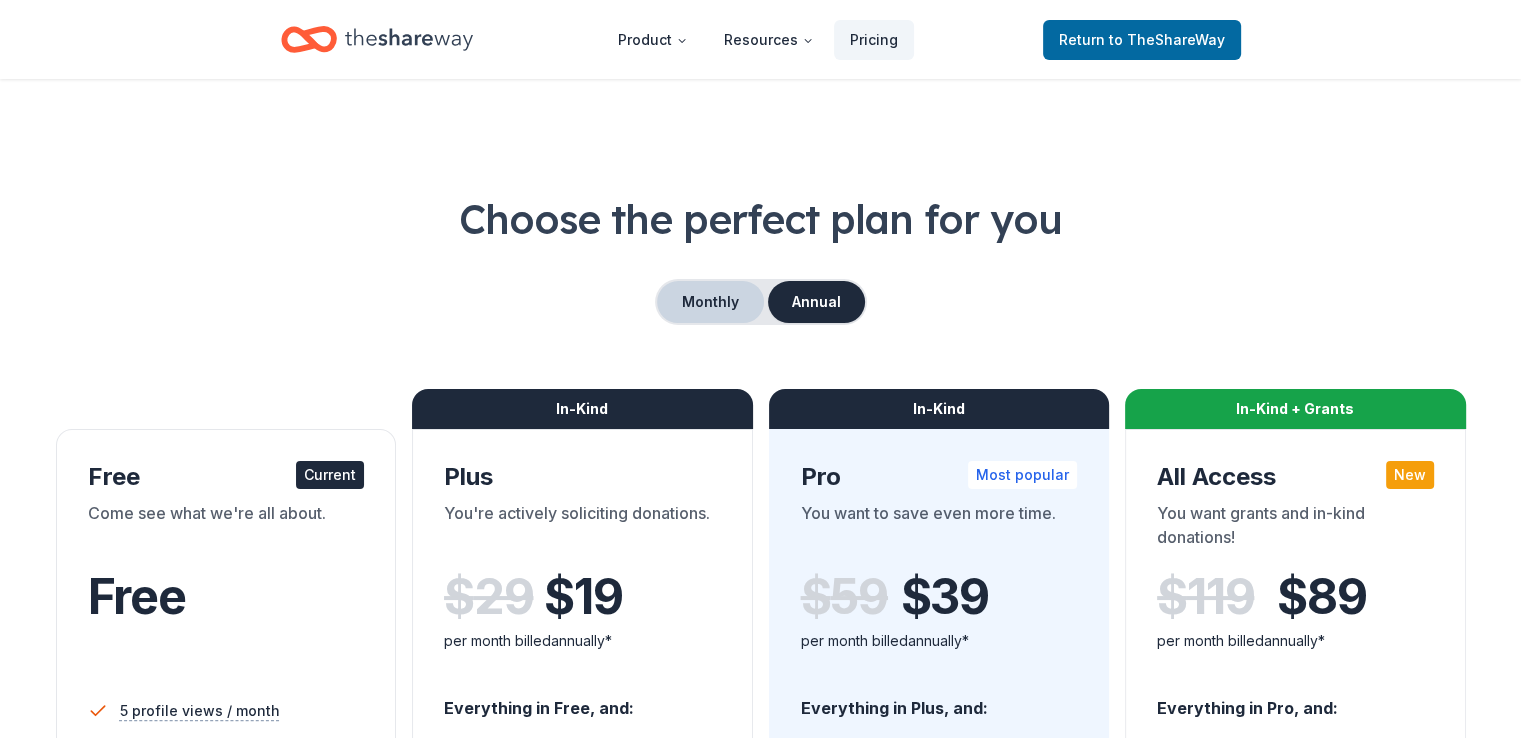 click on "Monthly" at bounding box center (710, 302) 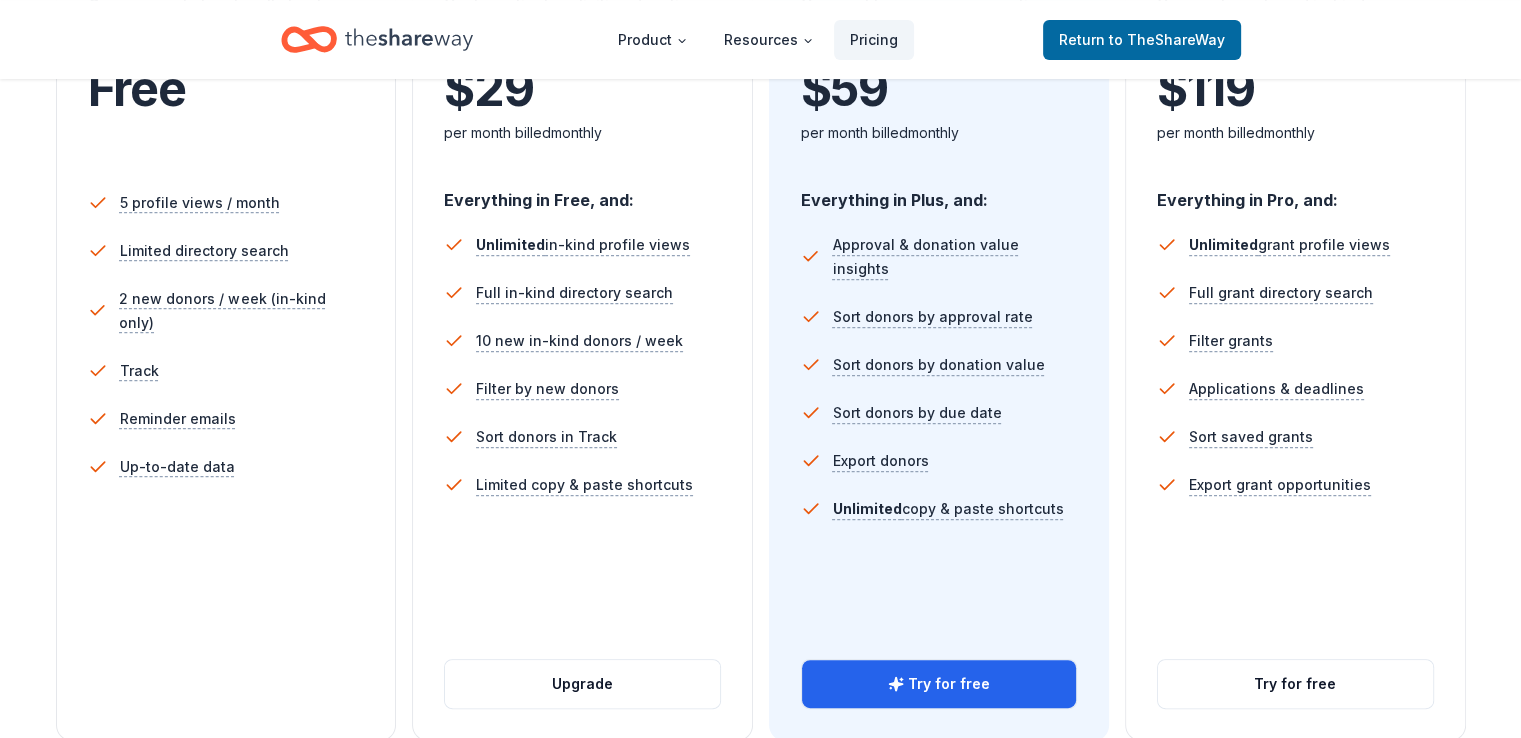 scroll, scrollTop: 512, scrollLeft: 0, axis: vertical 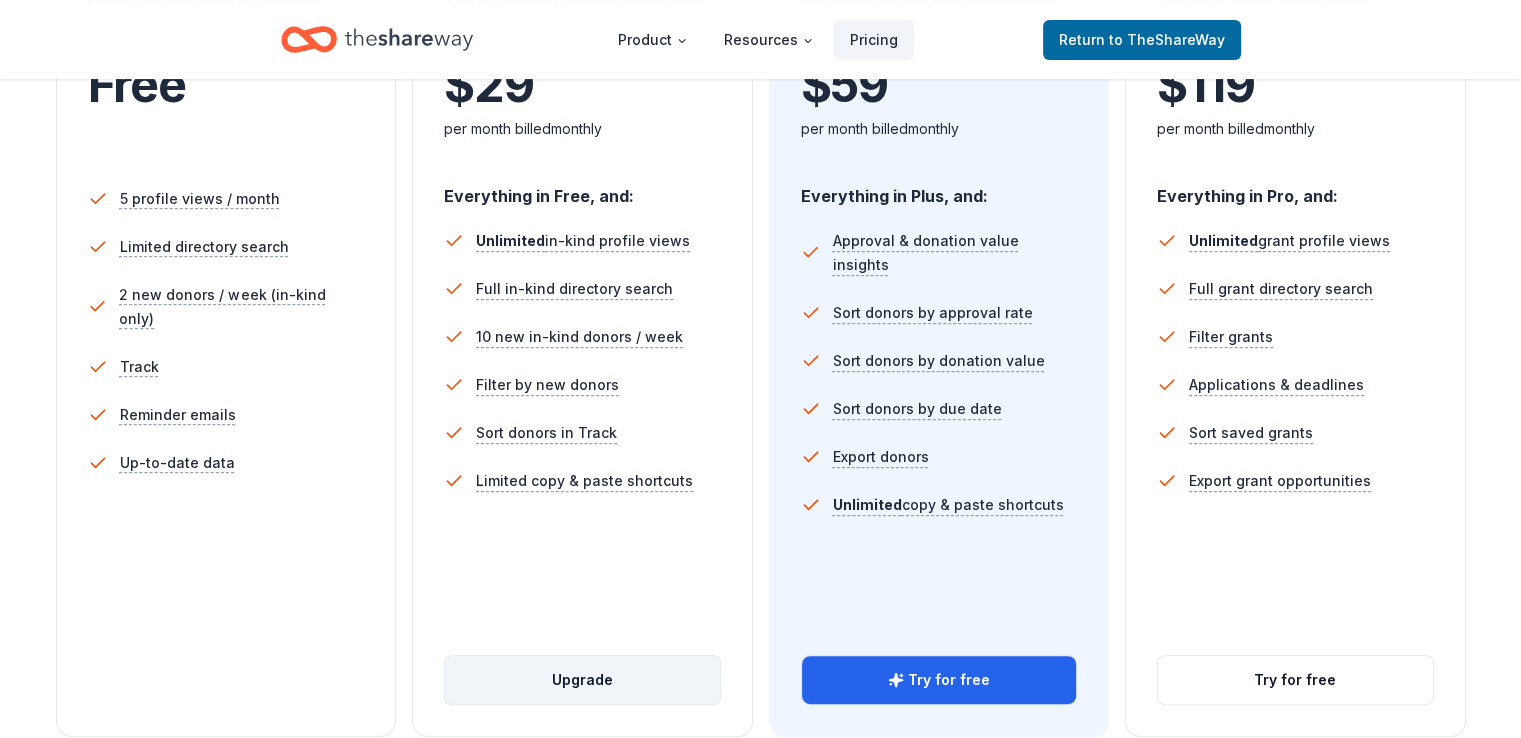 click on "Upgrade" at bounding box center (582, 680) 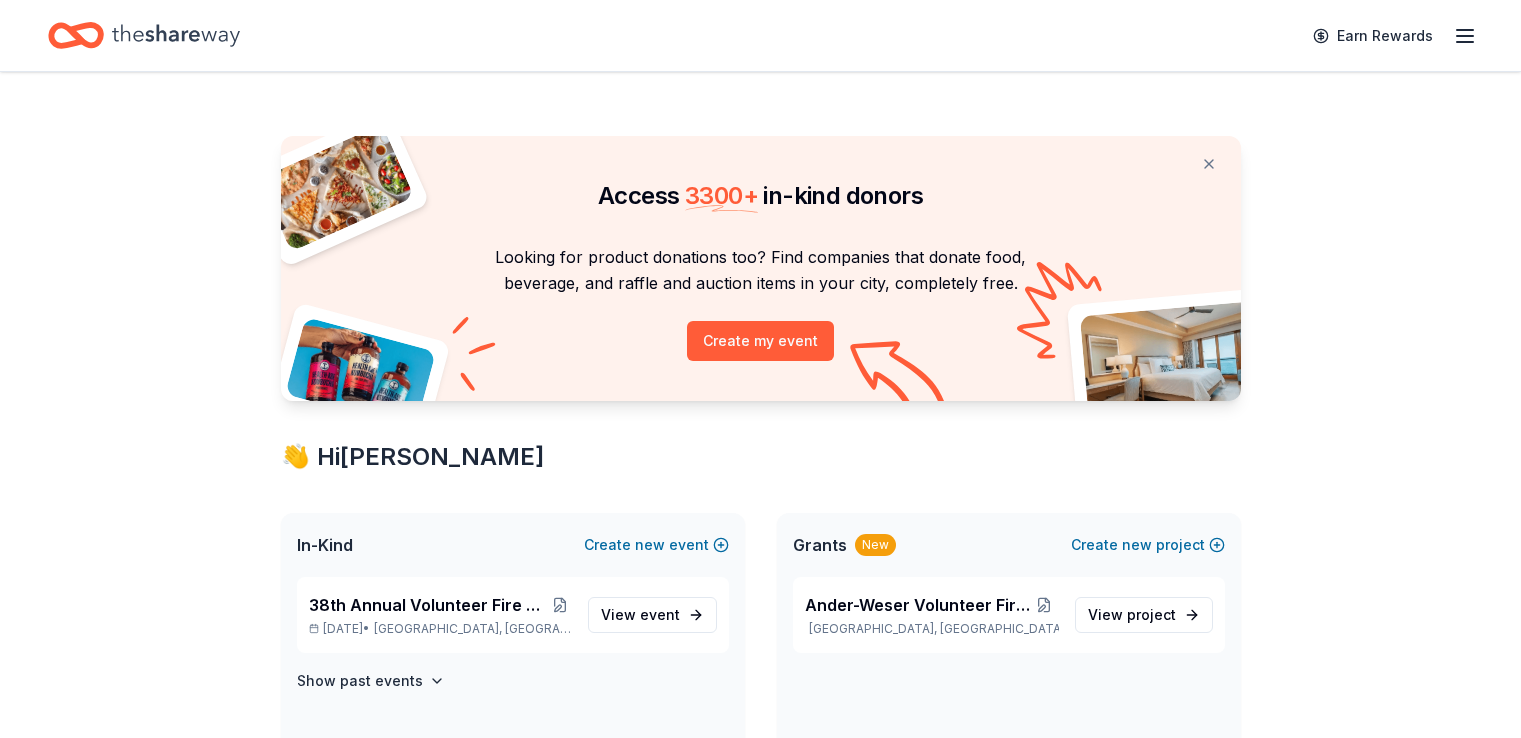 scroll, scrollTop: 0, scrollLeft: 0, axis: both 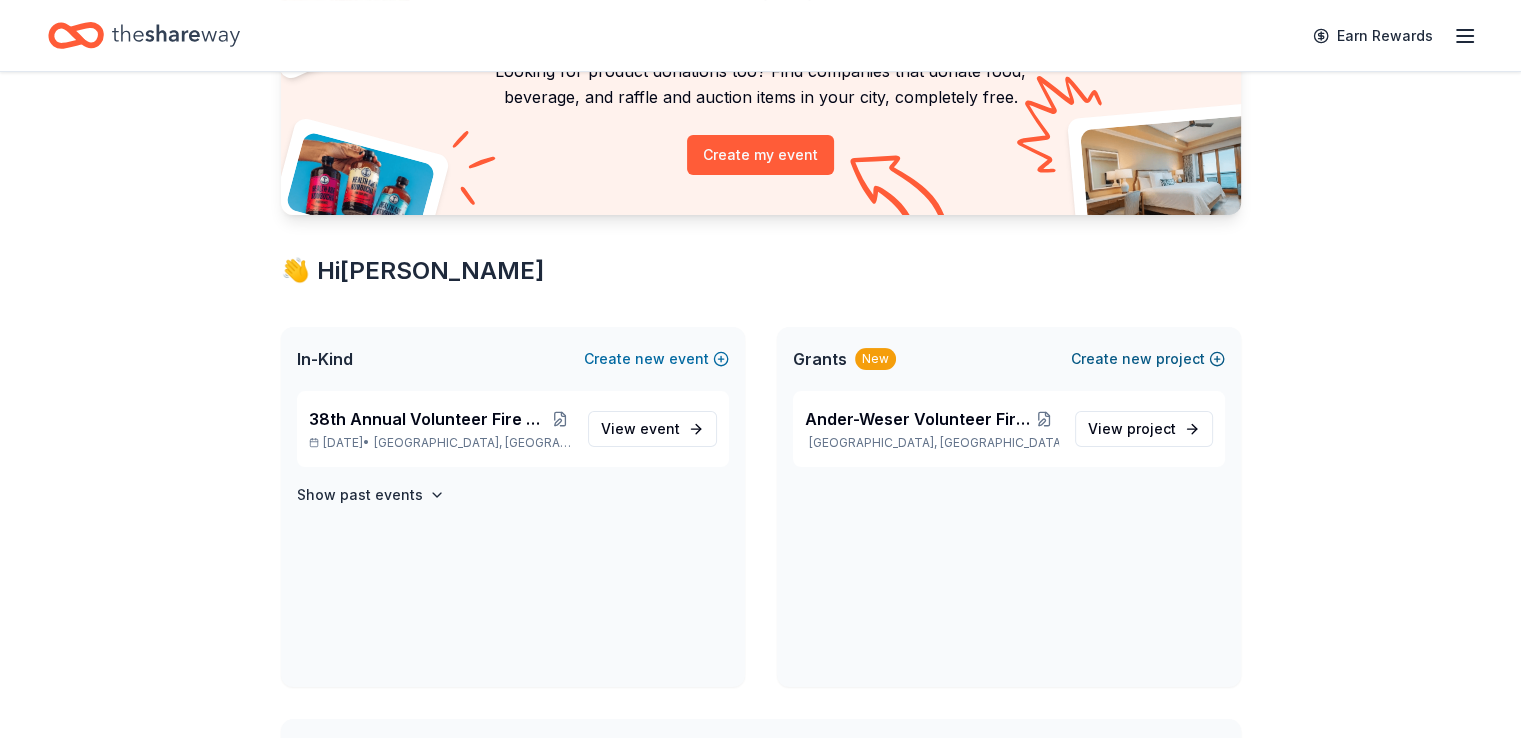 click on "Create  new  project" at bounding box center [1148, 359] 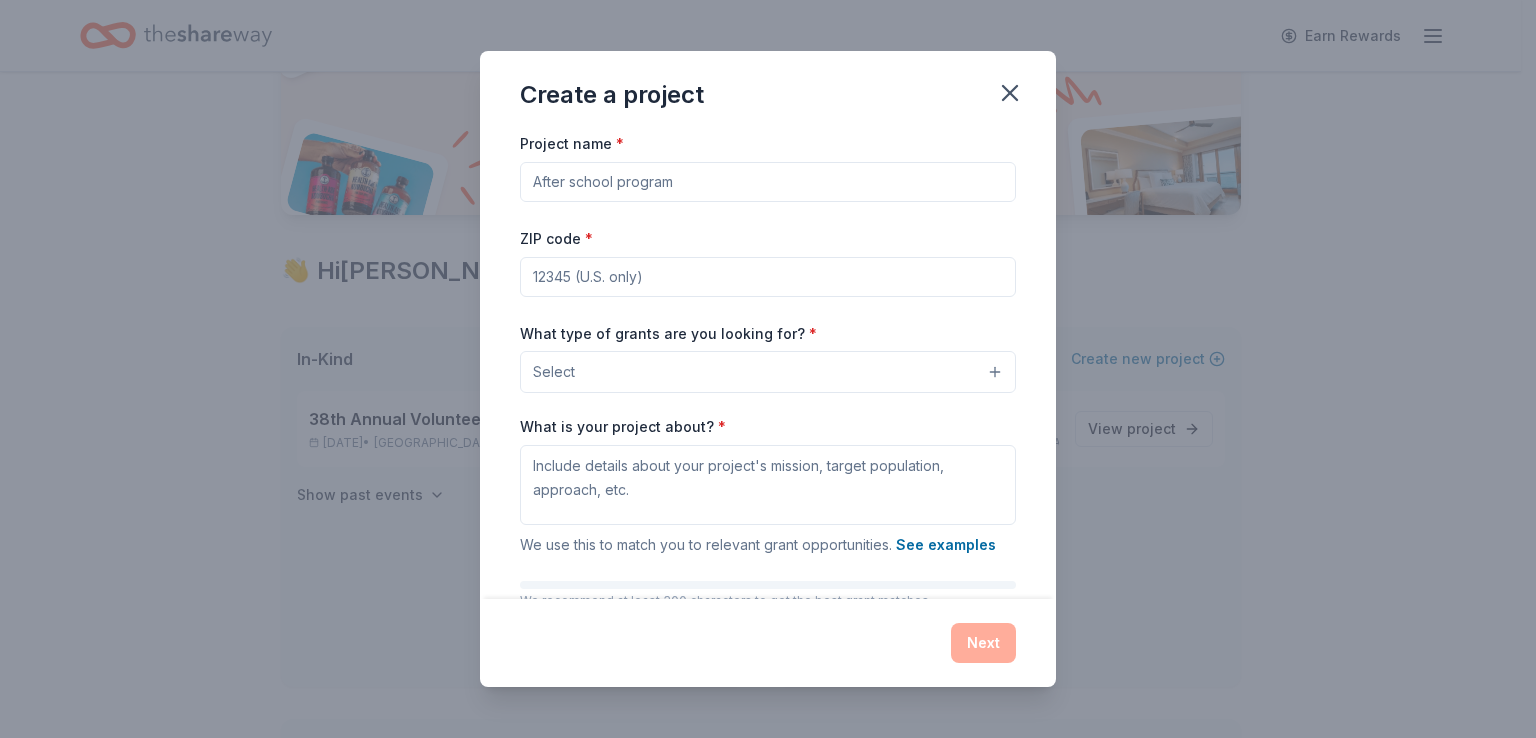 click on "Select" at bounding box center [768, 372] 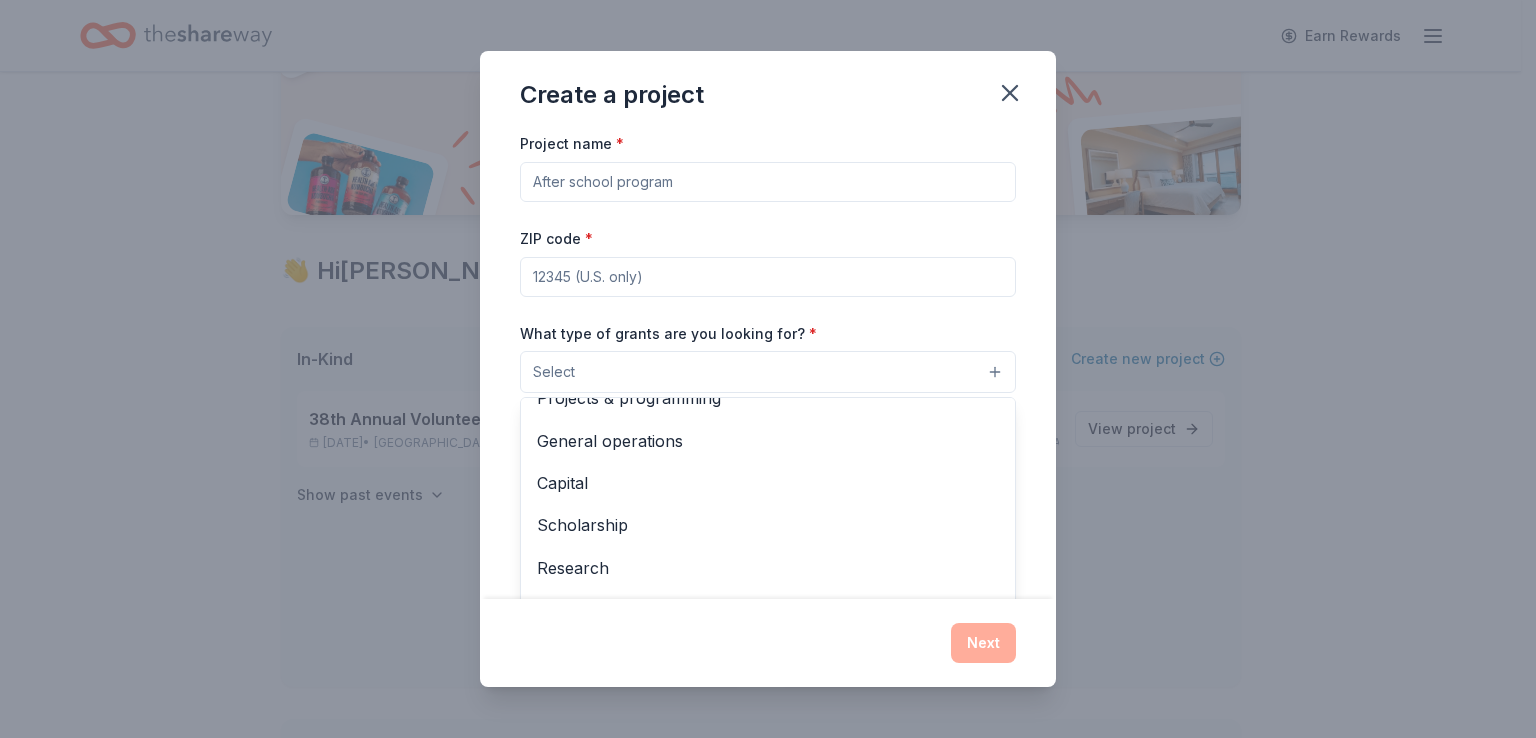 scroll, scrollTop: 7, scrollLeft: 0, axis: vertical 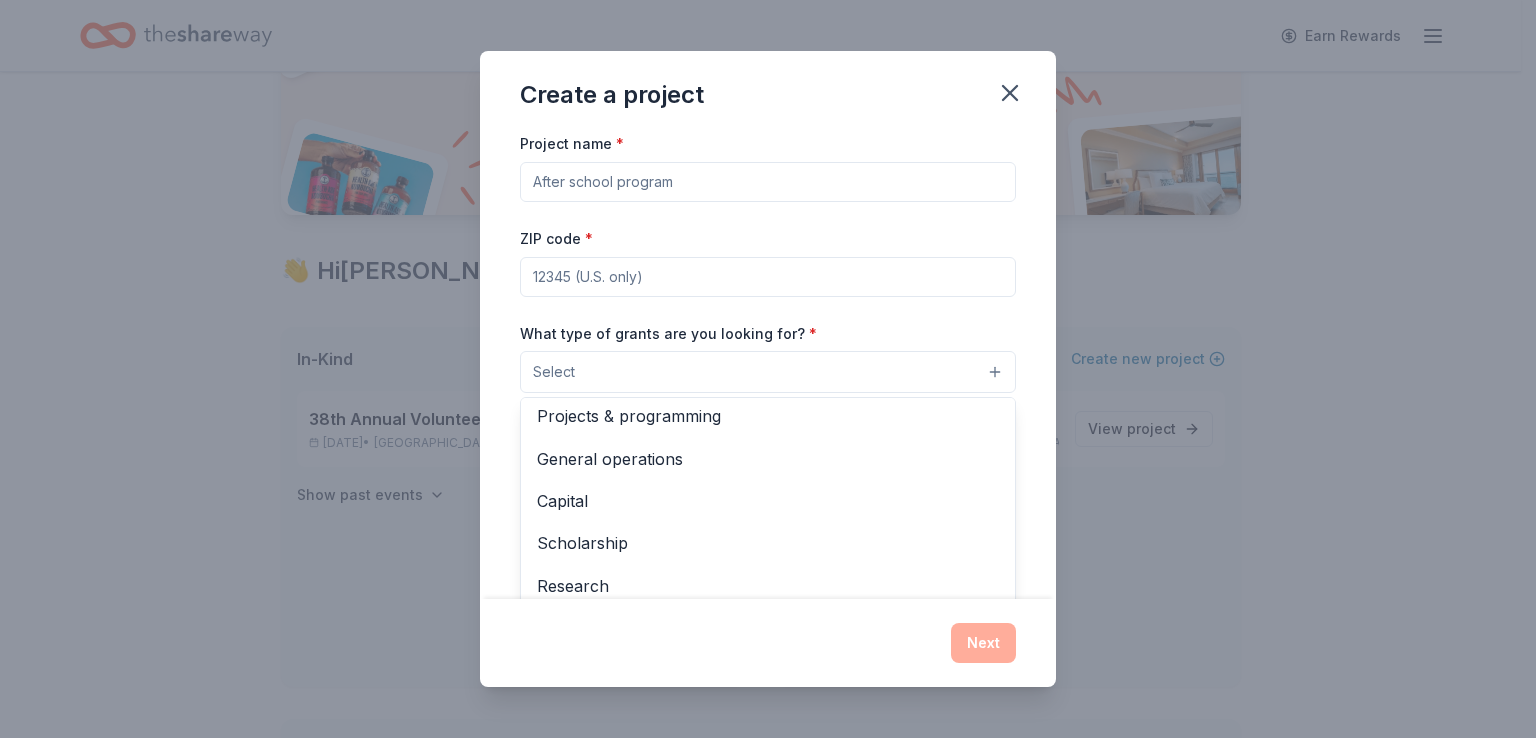 click on "Project name * ZIP code * What type of grants are you looking for? * Select Projects & programming General operations Capital Scholarship Research Education Exhibitions Conference Training and capacity building Fellowship Other What is your project about? * We use this to match you to relevant grant opportunities.   See examples We recommend at least 300 characters to get the best grant matches. Send me reminders Email me reminders of grant application deadlines" at bounding box center (768, 364) 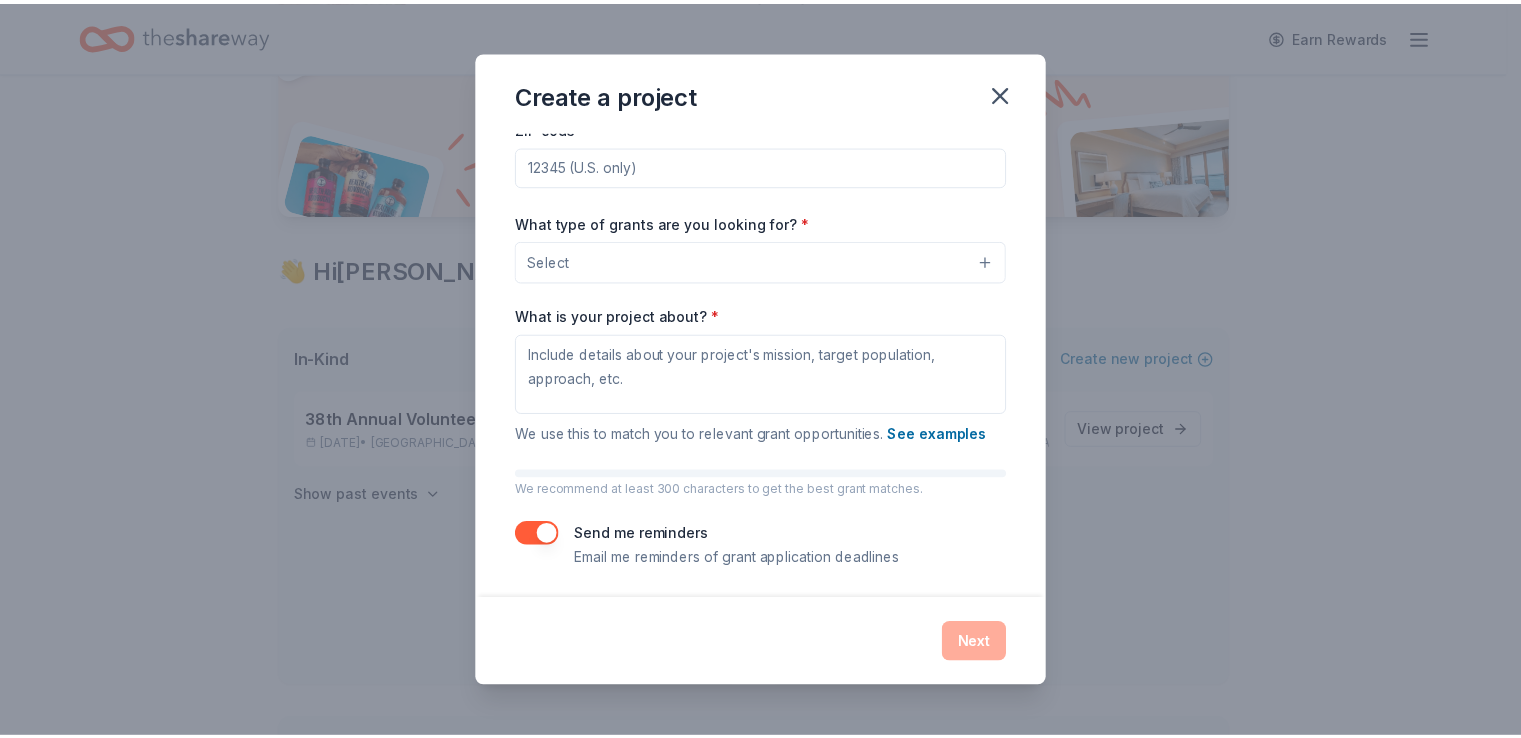 scroll, scrollTop: 114, scrollLeft: 0, axis: vertical 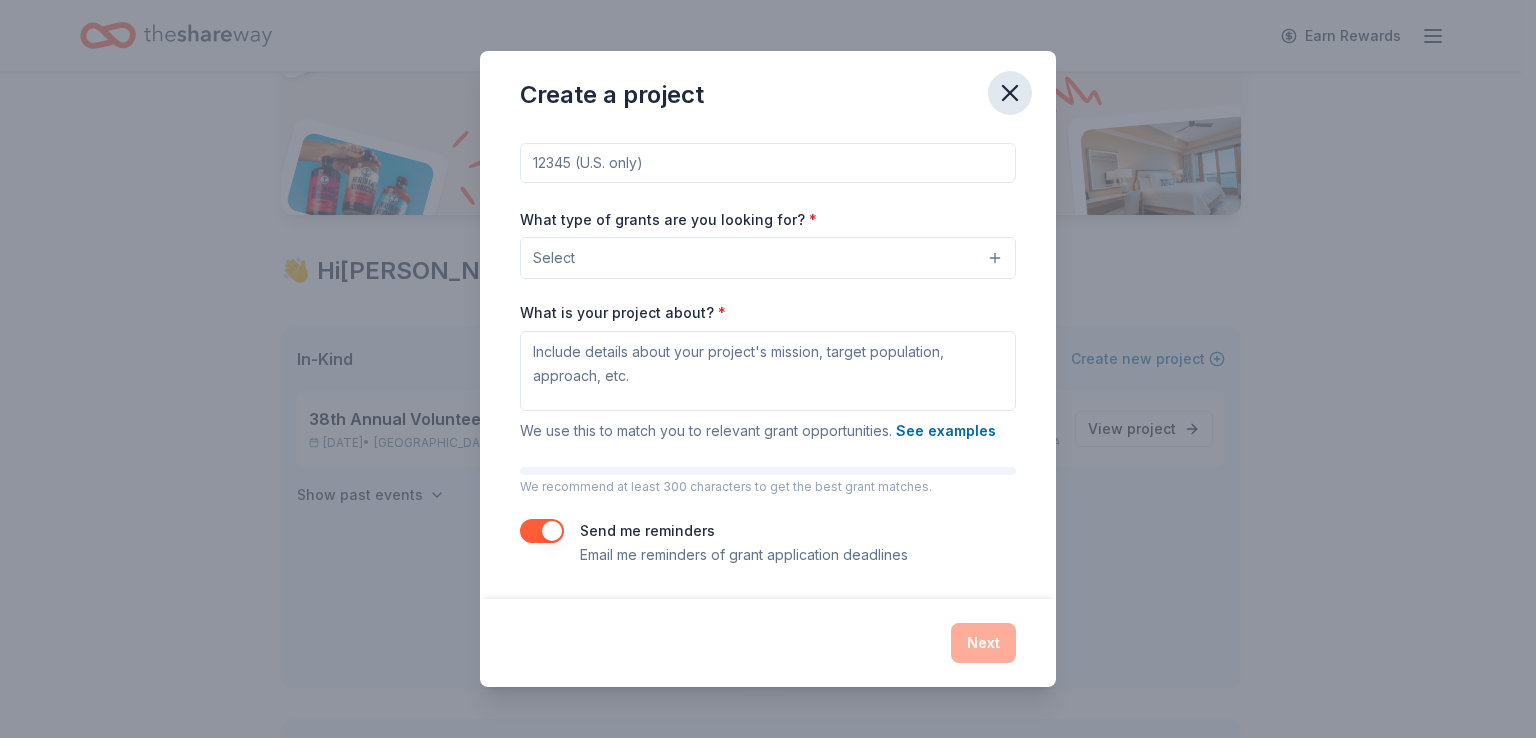 click 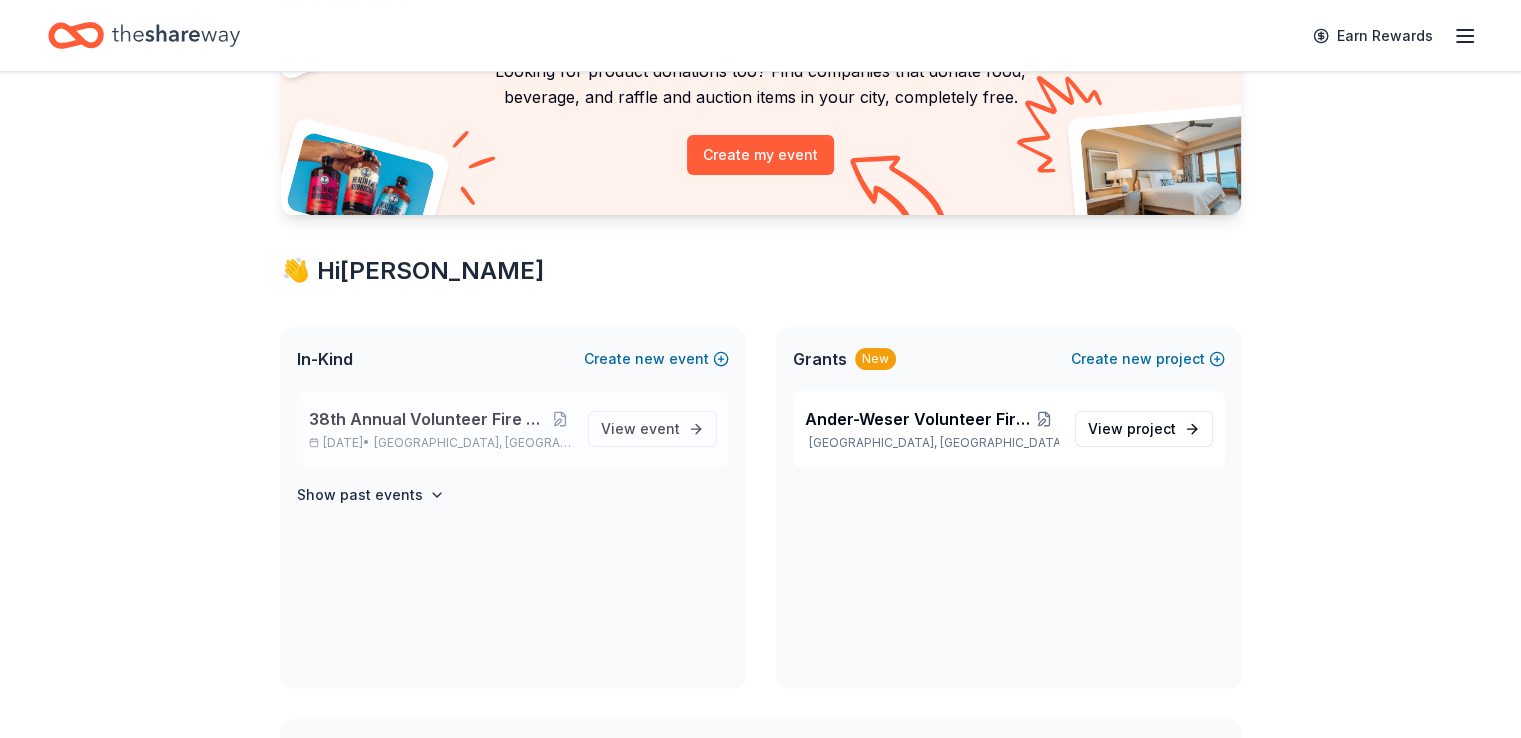 click on "38th Annual Volunteer Fire Department Fall Fundraiser" at bounding box center [429, 419] 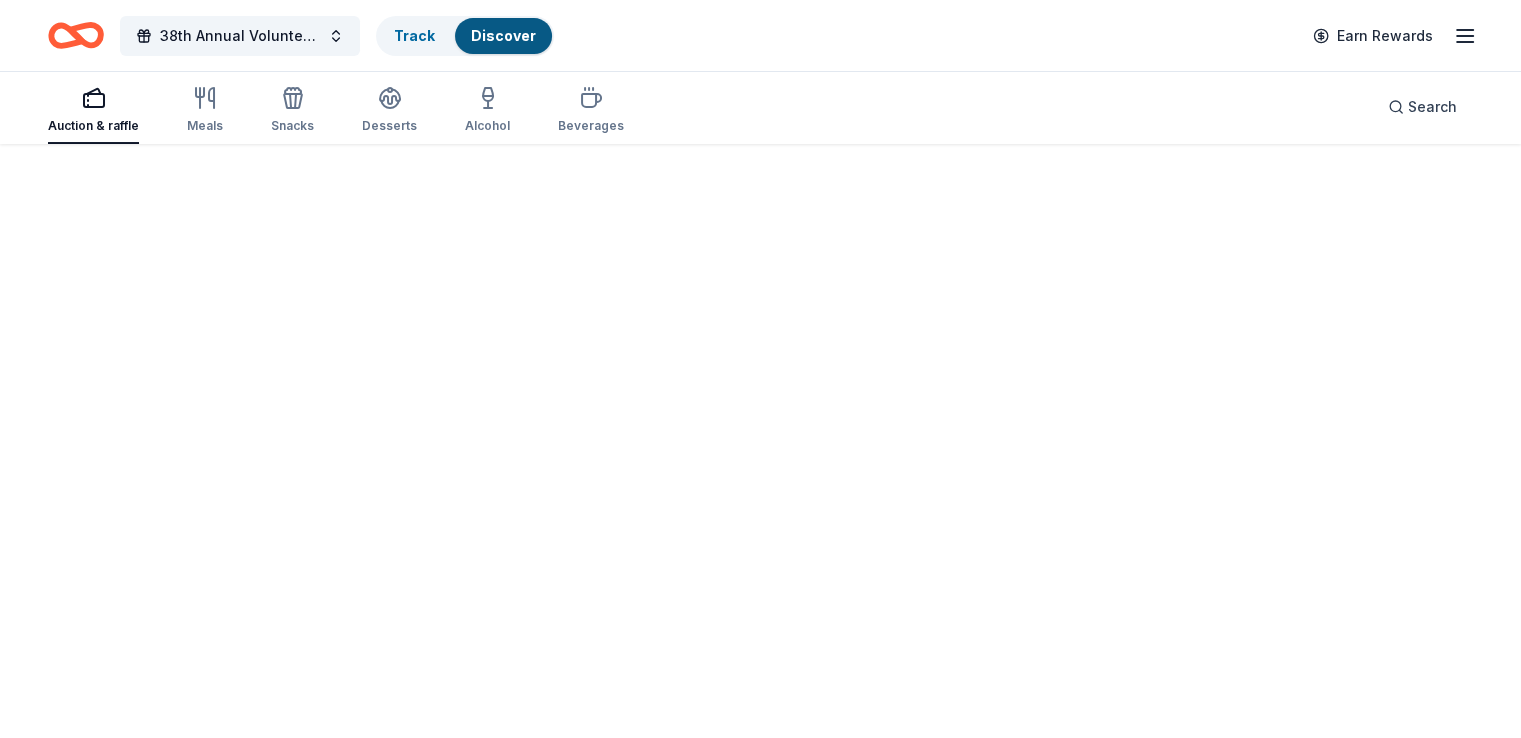 scroll, scrollTop: 0, scrollLeft: 0, axis: both 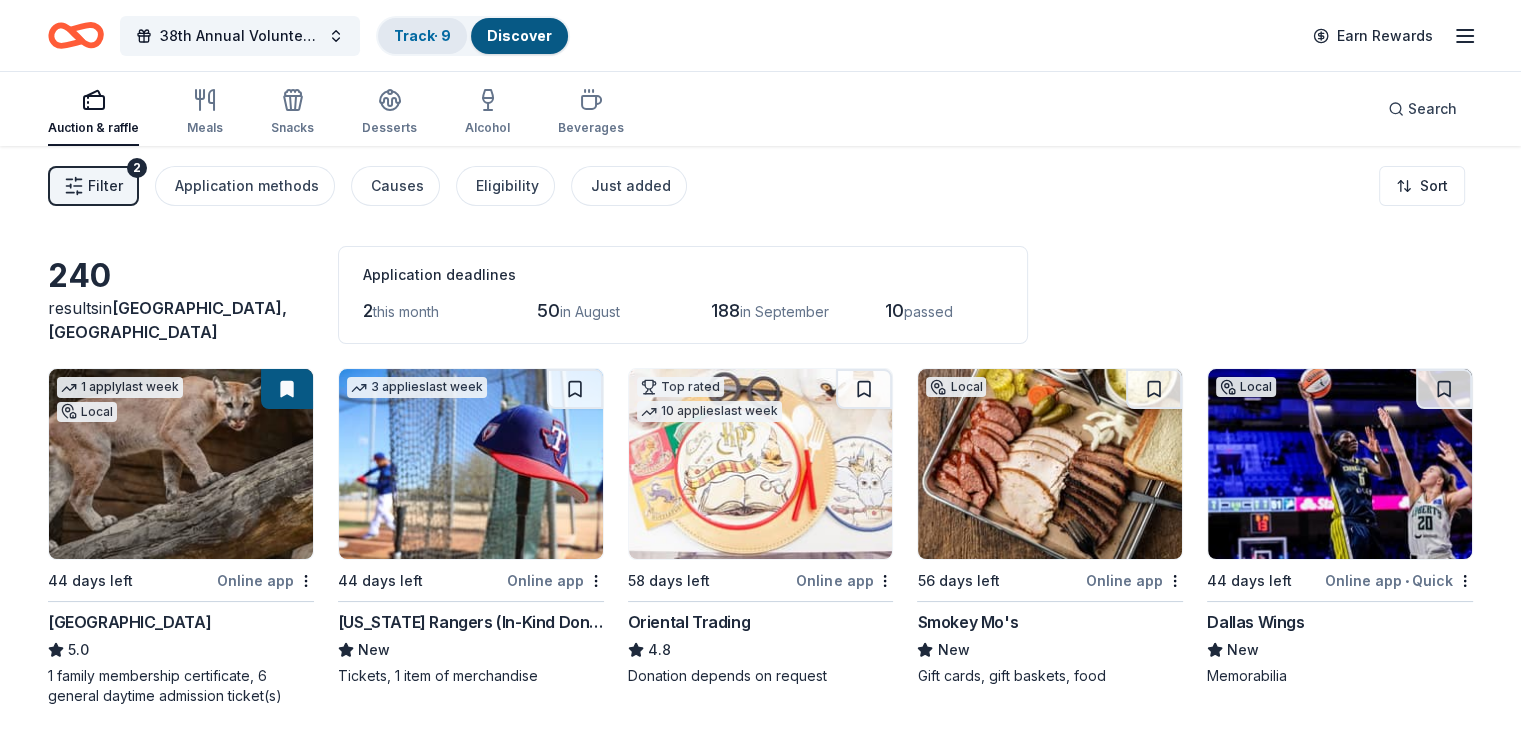 click on "Track  · 9" at bounding box center (422, 36) 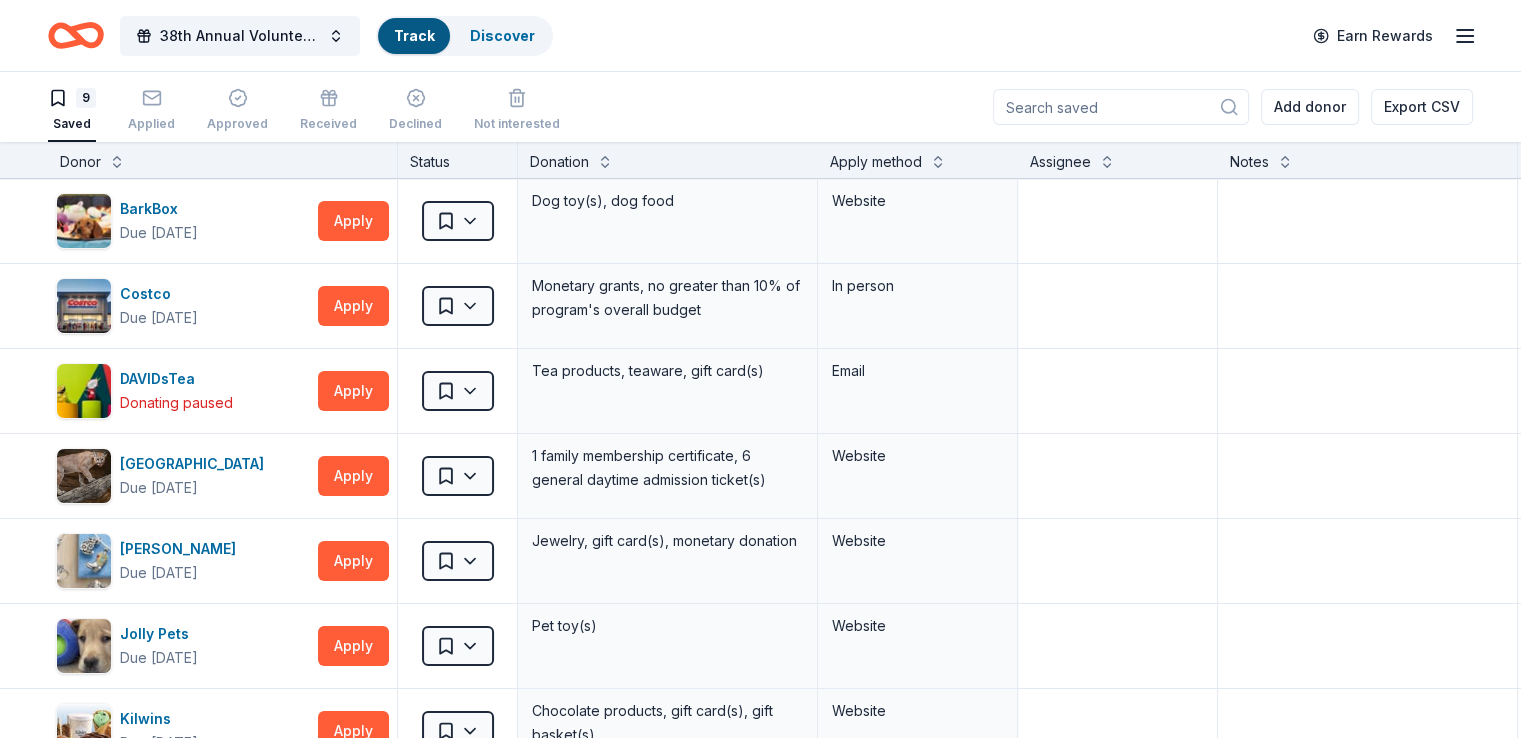 scroll, scrollTop: 0, scrollLeft: 0, axis: both 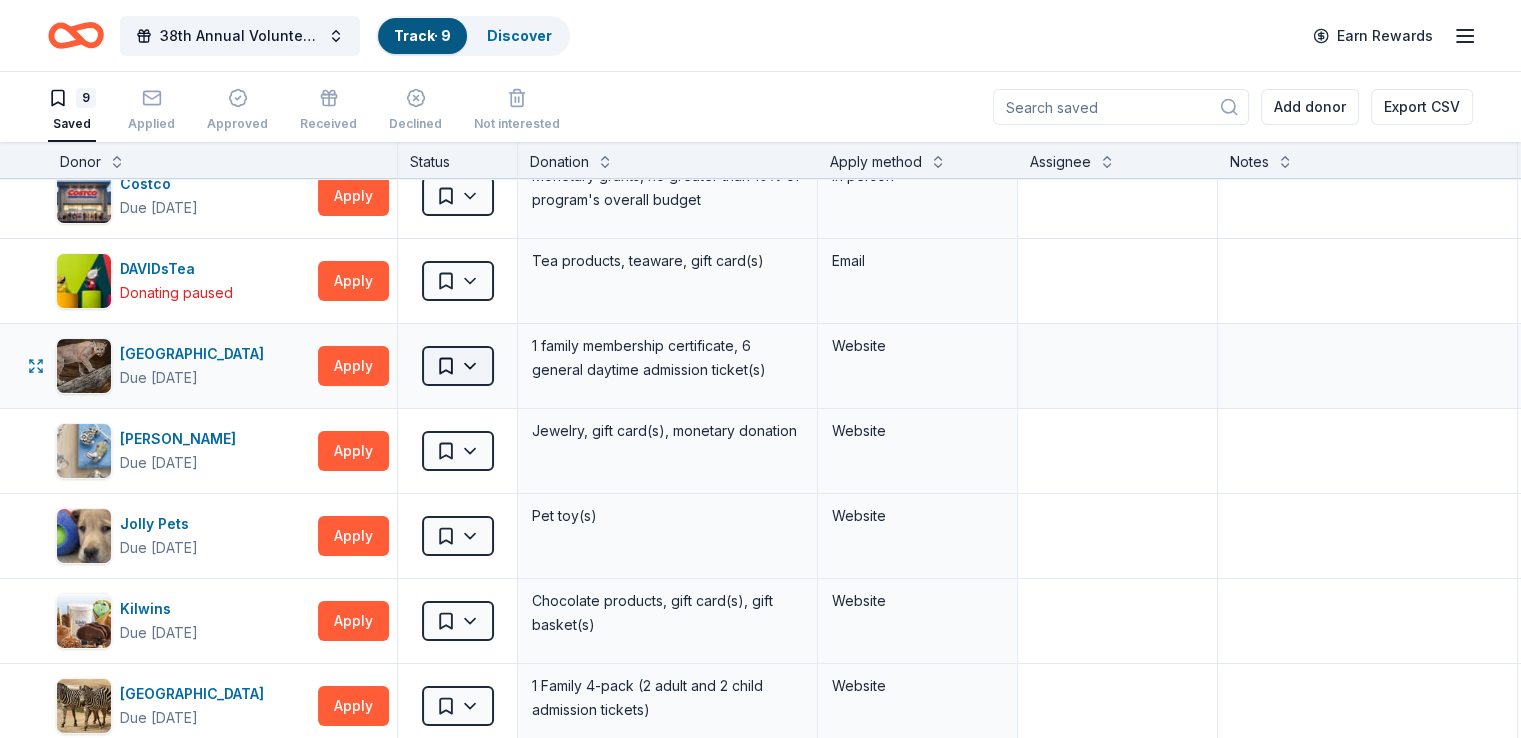 click on "38th Annual Volunteer Fire Department Fall Fundraiser Track  · 9 Discover Earn Rewards 9 Saved Applied Approved Received Declined Not interested Add donor Export CSV Donor Status Donation Apply method Assignee Notes BarkBox Due in 56 days Apply Saved Dog toy(s), dog food Website Costco Due in 44 days Apply Saved Monetary grants, no greater than 10% of program's overall budget  In person DAVIDsTea Donating paused Apply Saved Tea products, teaware, gift card(s) Email Houston Zoo Due in 44 days Apply Saved 1 family membership certificate, 6 general daytime admission ticket(s) Website James Avery Due in 26 days Apply Saved Jewelry, gift card(s), monetary donation Website Jolly Pets Due in 58 days Apply Saved Pet toy(s) Website Kilwins Due in 56 days Apply Saved Chocolate products, gift card(s), gift basket(s) Website San Antonio Zoo Due in 56 days Apply Saved 1 Family 4-pack (2 adult and 2 child admission tickets)  Website Texas Roadhouse Due in 56 days Apply Saved Food, gift card(s) Website   Saved" at bounding box center [760, 369] 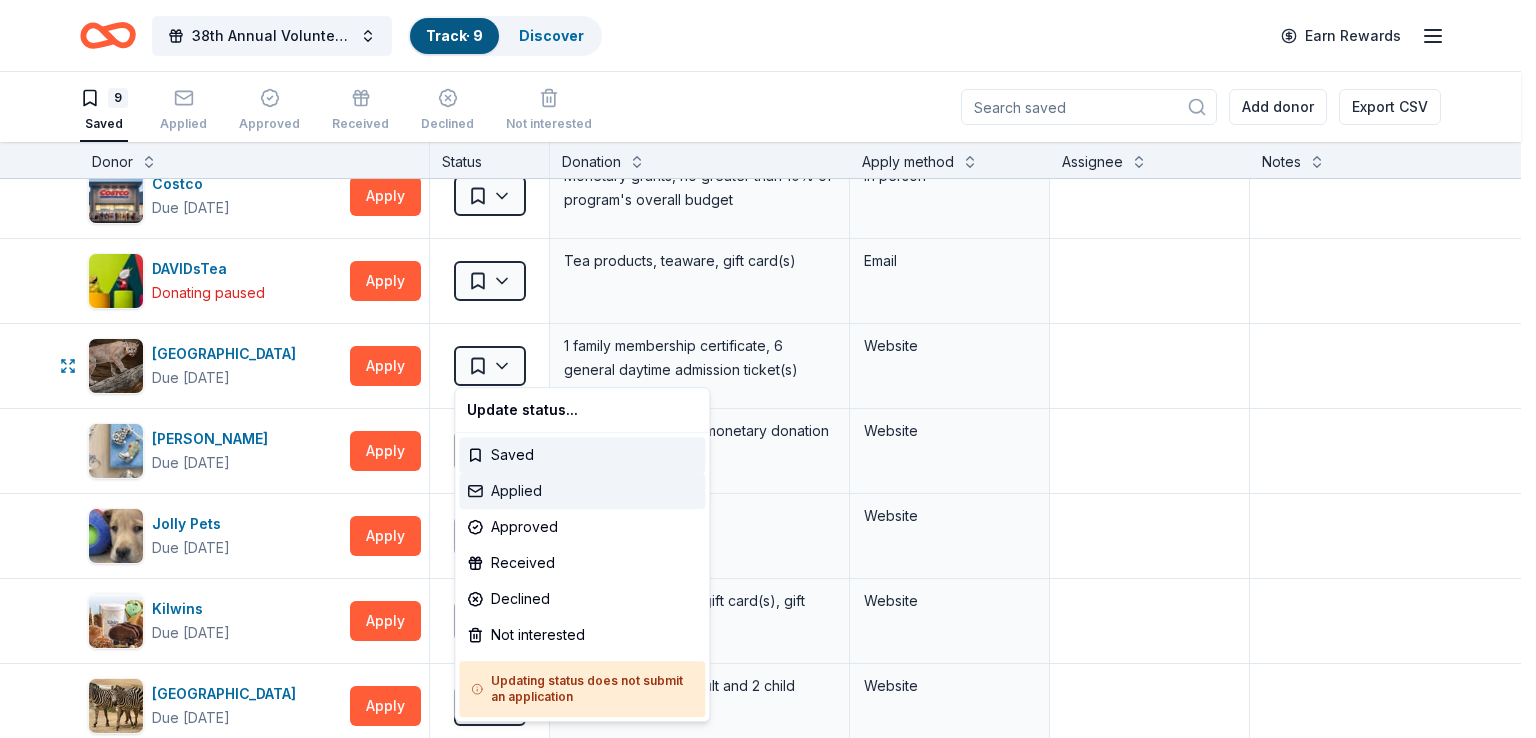 click on "Applied" at bounding box center [582, 491] 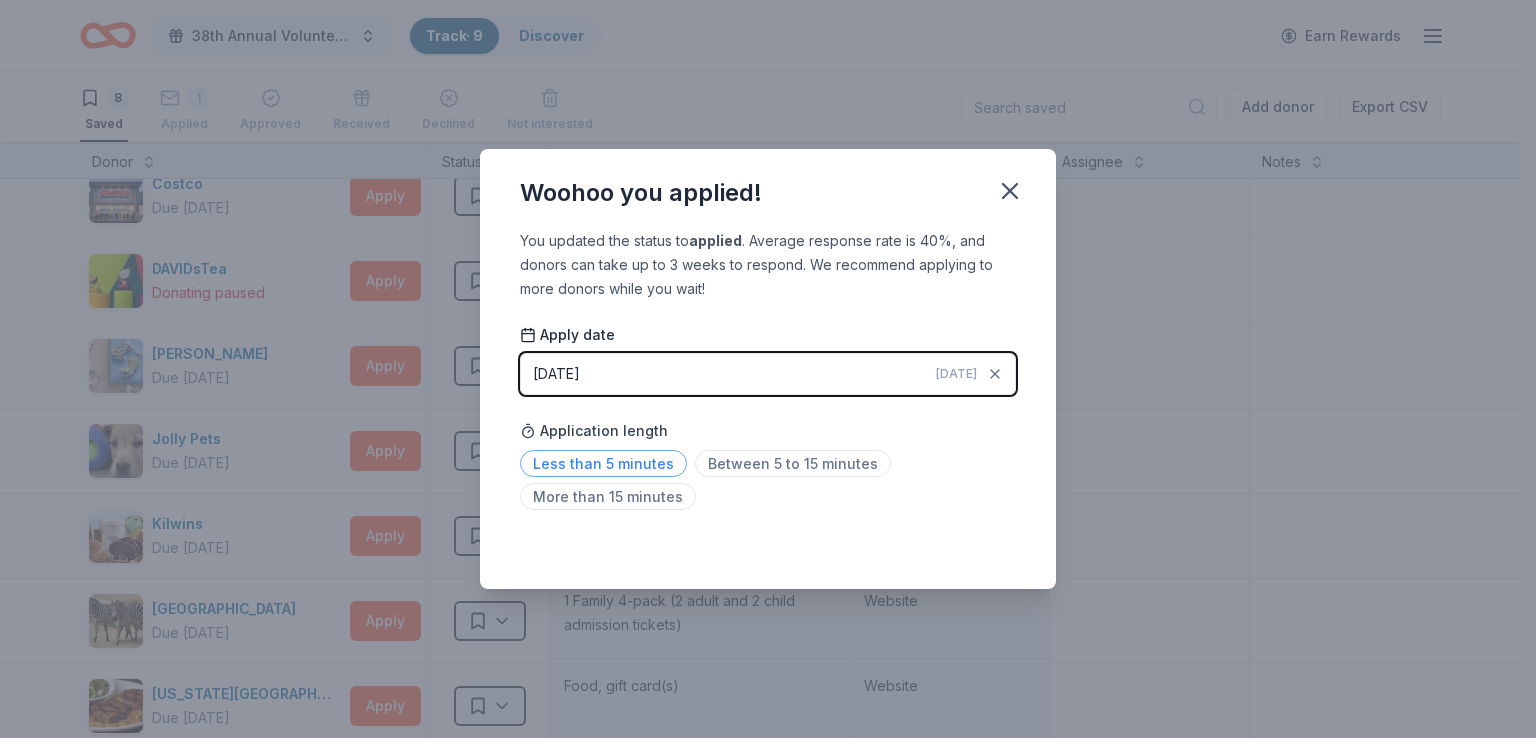click on "Less than 5 minutes" at bounding box center [603, 463] 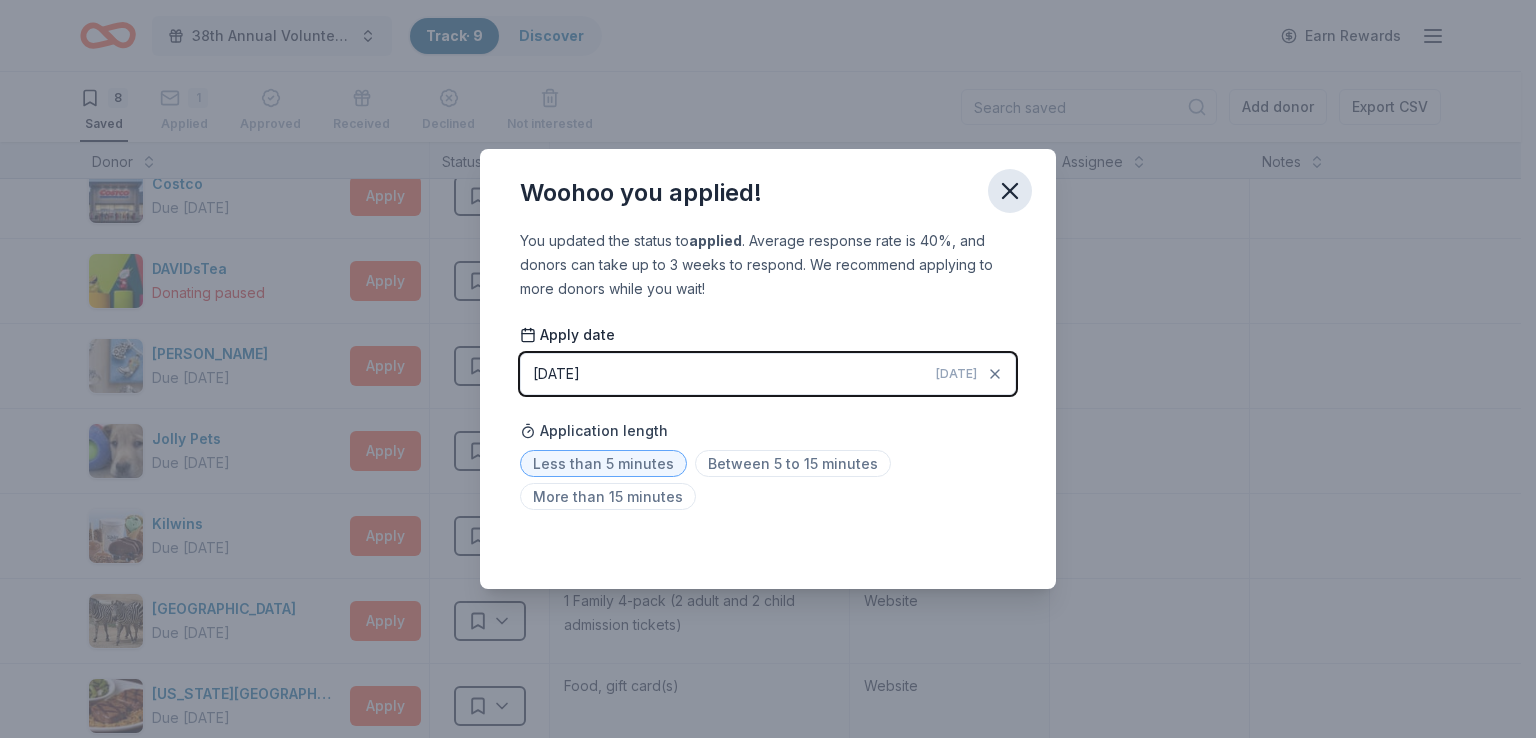 click 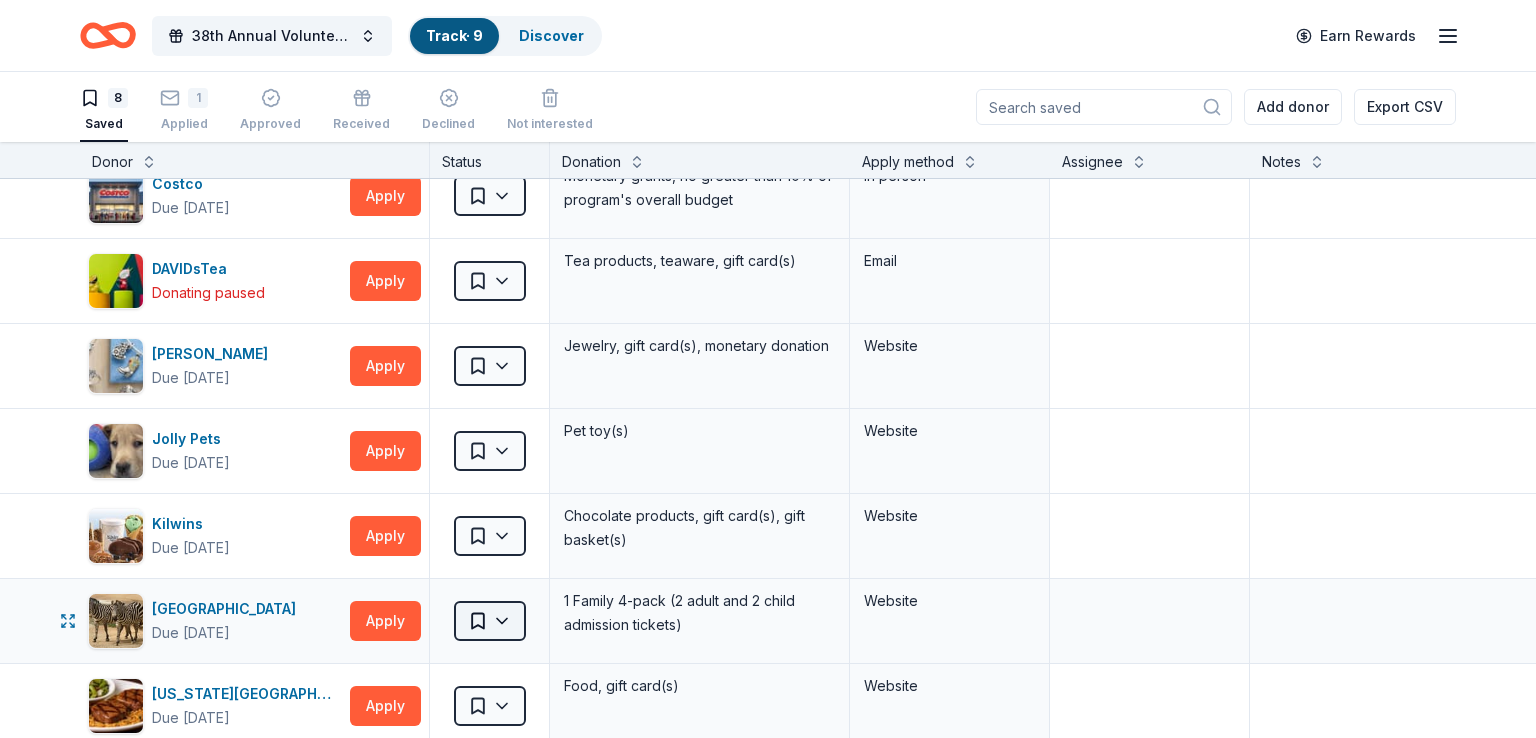 click on "38th Annual Volunteer Fire Department Fall Fundraiser Track  · 9 Discover Earn Rewards 8 Saved 1 Applied Approved Received Declined Not interested Add donor Export CSV Donor Status Donation Apply method Assignee Notes BarkBox Due in 56 days Apply Saved Dog toy(s), dog food Website Costco Due in 44 days Apply Saved Monetary grants, no greater than 10% of program's overall budget  In person DAVIDsTea Donating paused Apply Saved Tea products, teaware, gift card(s) Email James Avery Due in 26 days Apply Saved Jewelry, gift card(s), monetary donation Website Jolly Pets Due in 58 days Apply Saved Pet toy(s) Website Kilwins Due in 56 days Apply Saved Chocolate products, gift card(s), gift basket(s) Website San Antonio Zoo Due in 56 days Apply Saved 1 Family 4-pack (2 adult and 2 child admission tickets)  Website Texas Roadhouse Due in 56 days Apply Saved Food, gift card(s) Website   Discover more donors Saved" at bounding box center (768, 369) 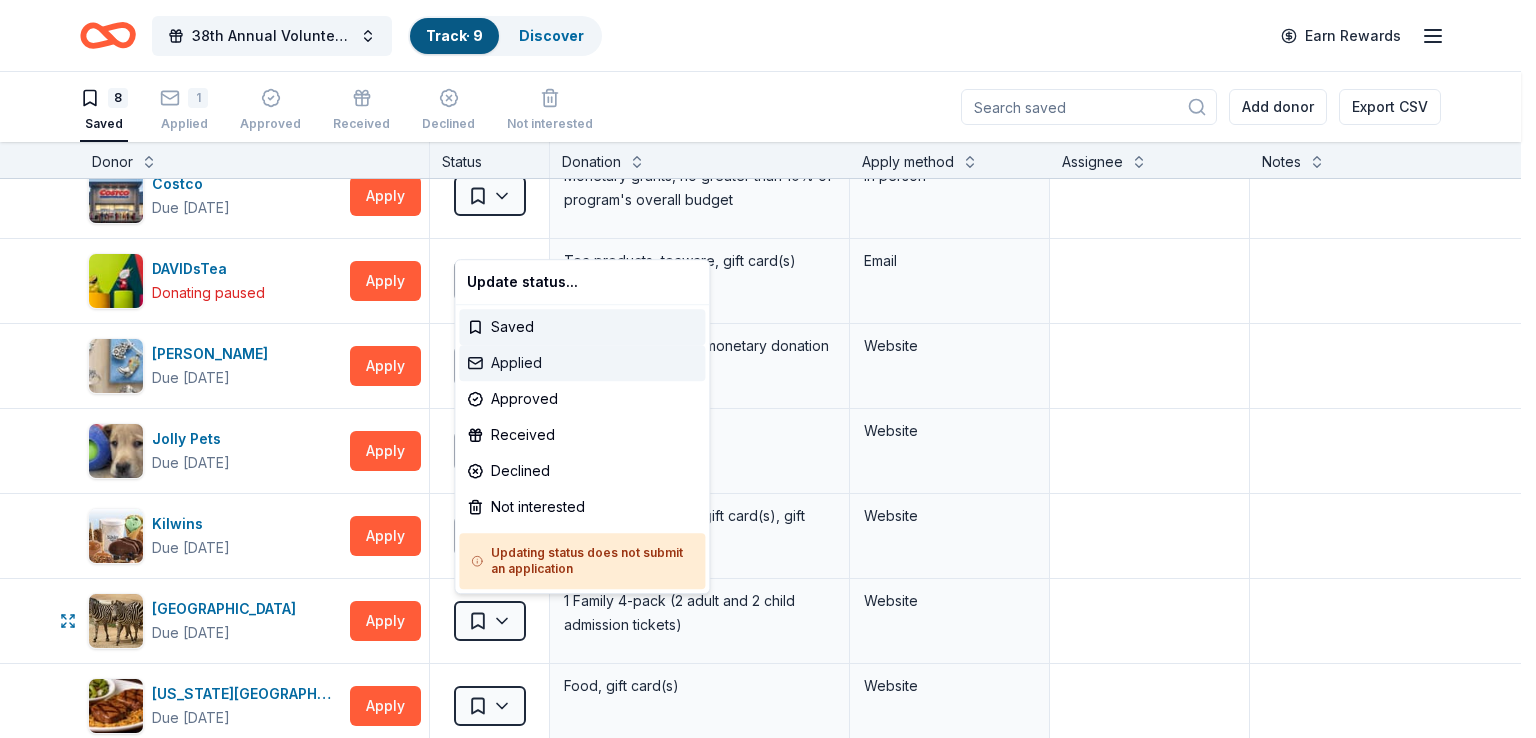 click on "Applied" at bounding box center (582, 363) 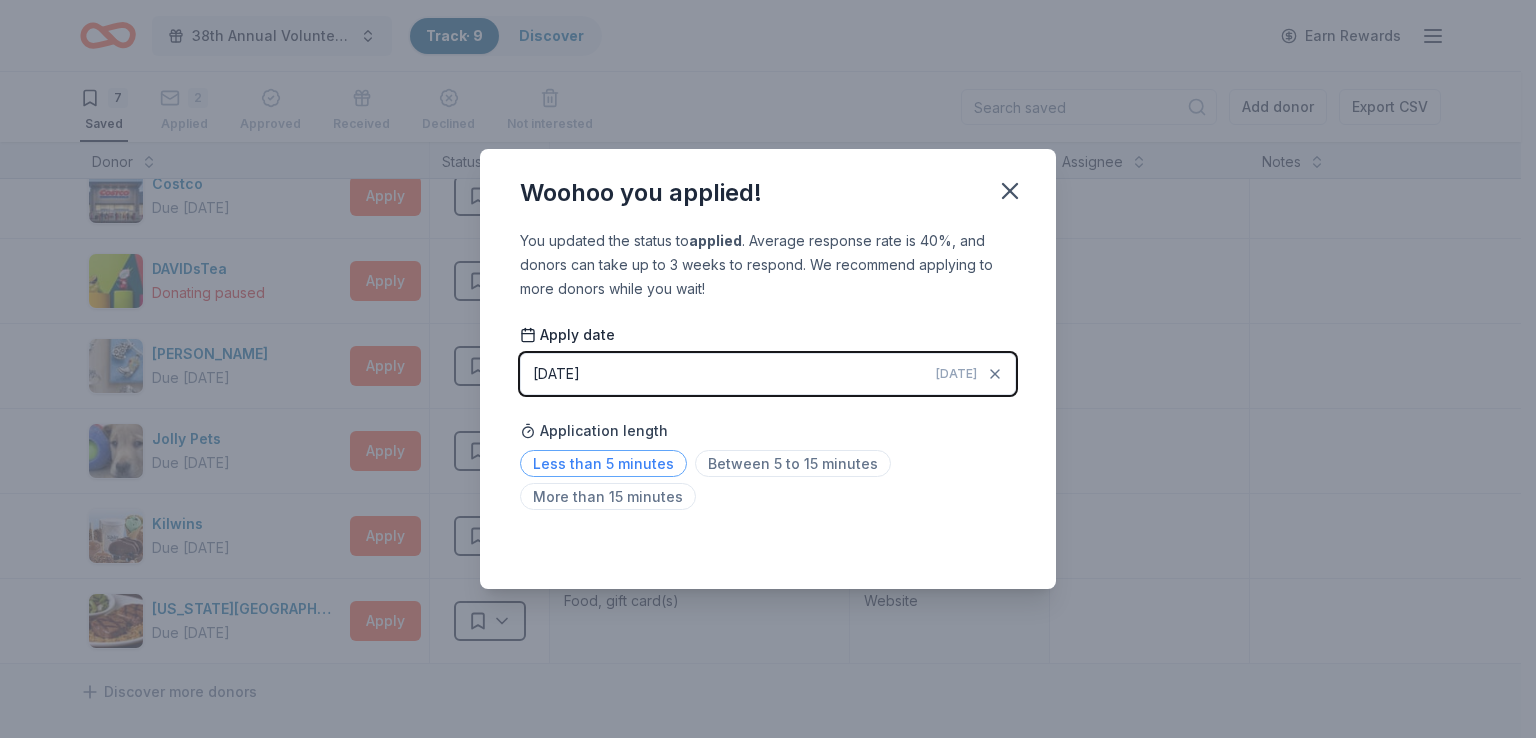click on "Less than 5 minutes" at bounding box center [603, 463] 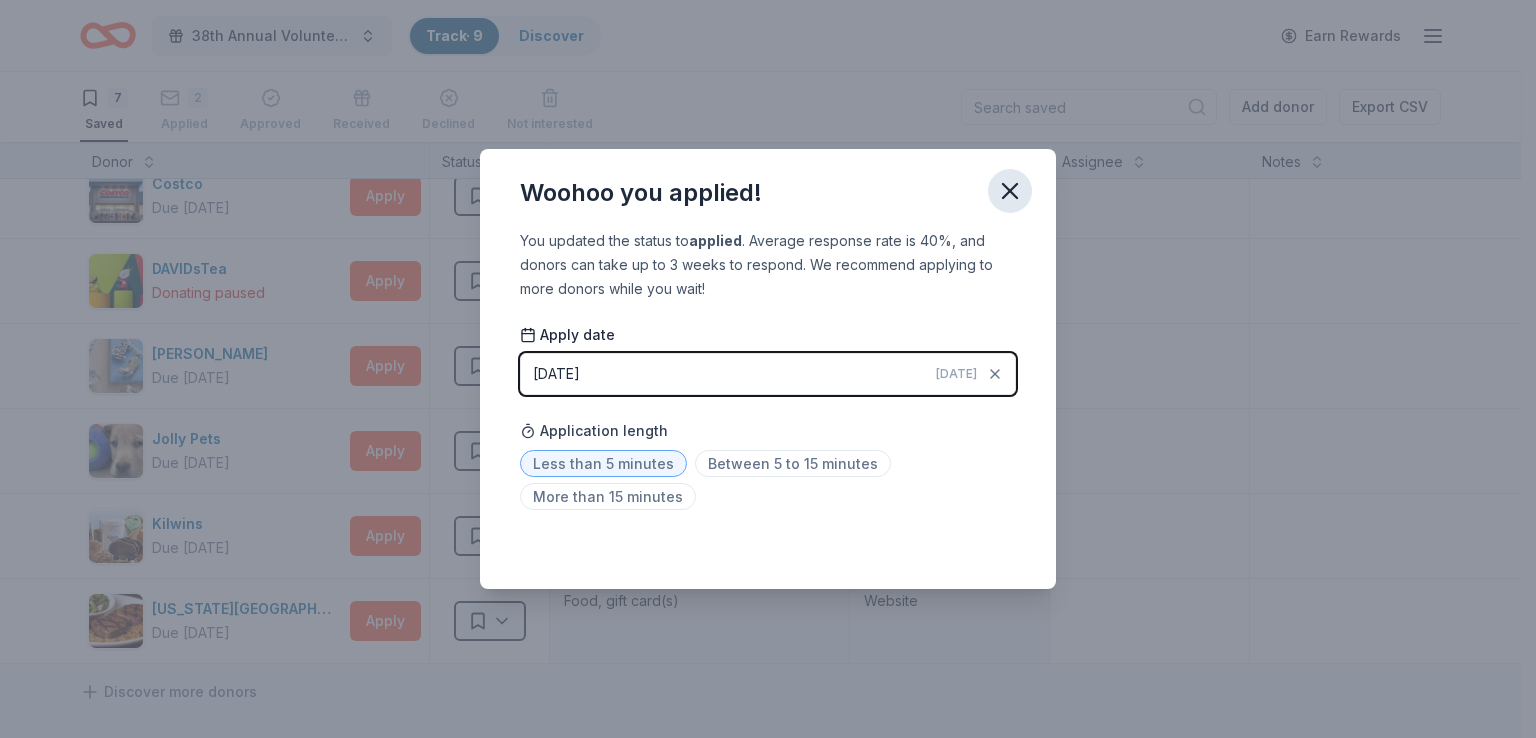 click 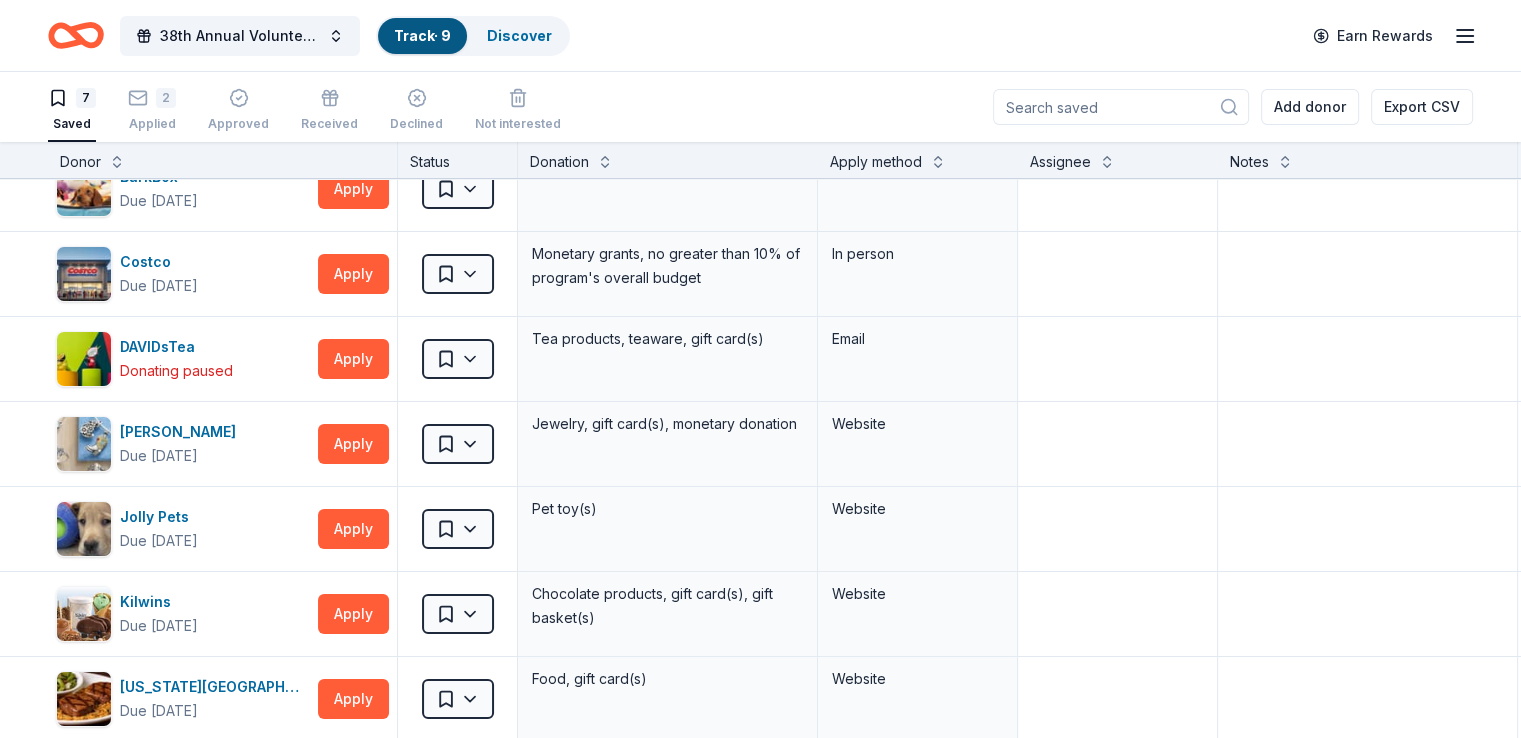 scroll, scrollTop: 0, scrollLeft: 0, axis: both 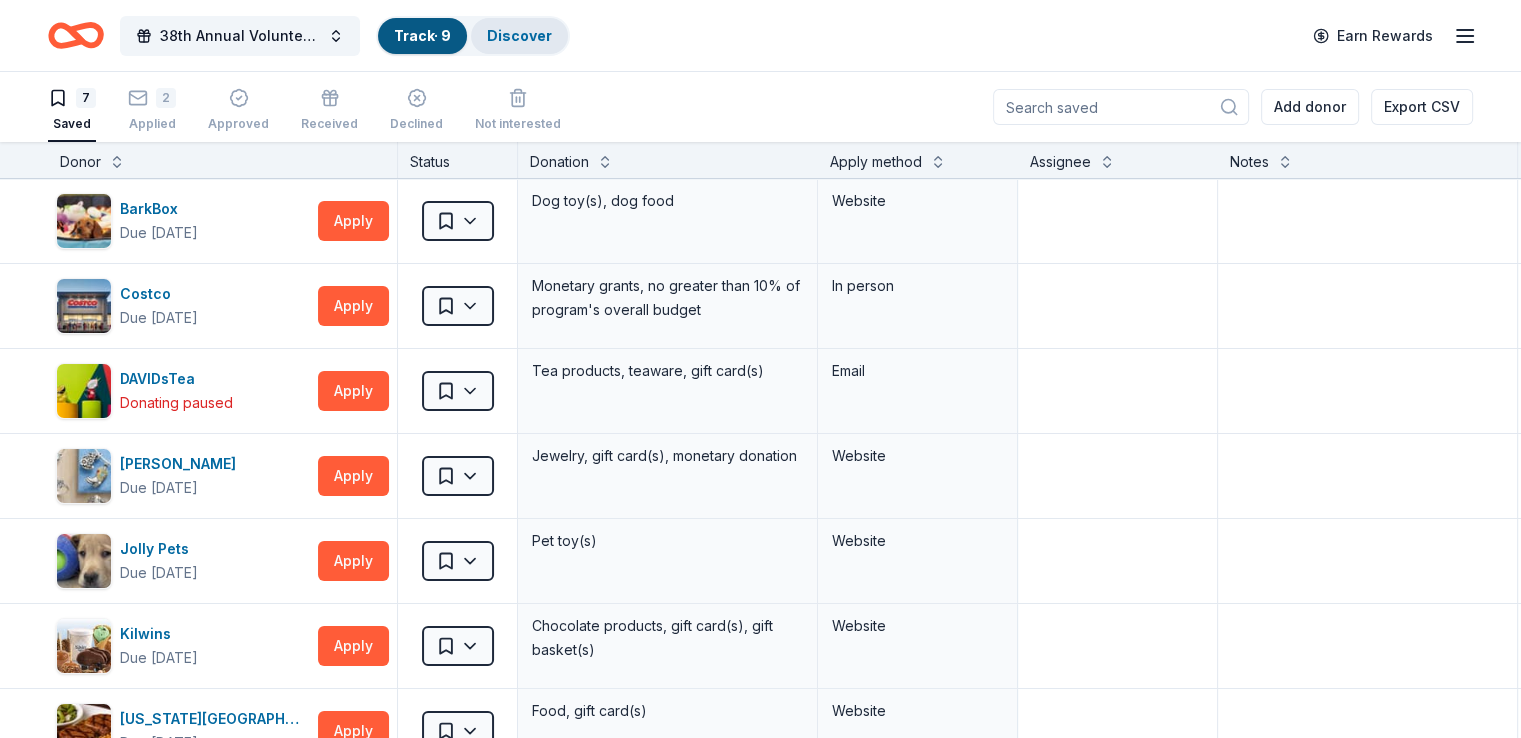 click on "Discover" at bounding box center [519, 35] 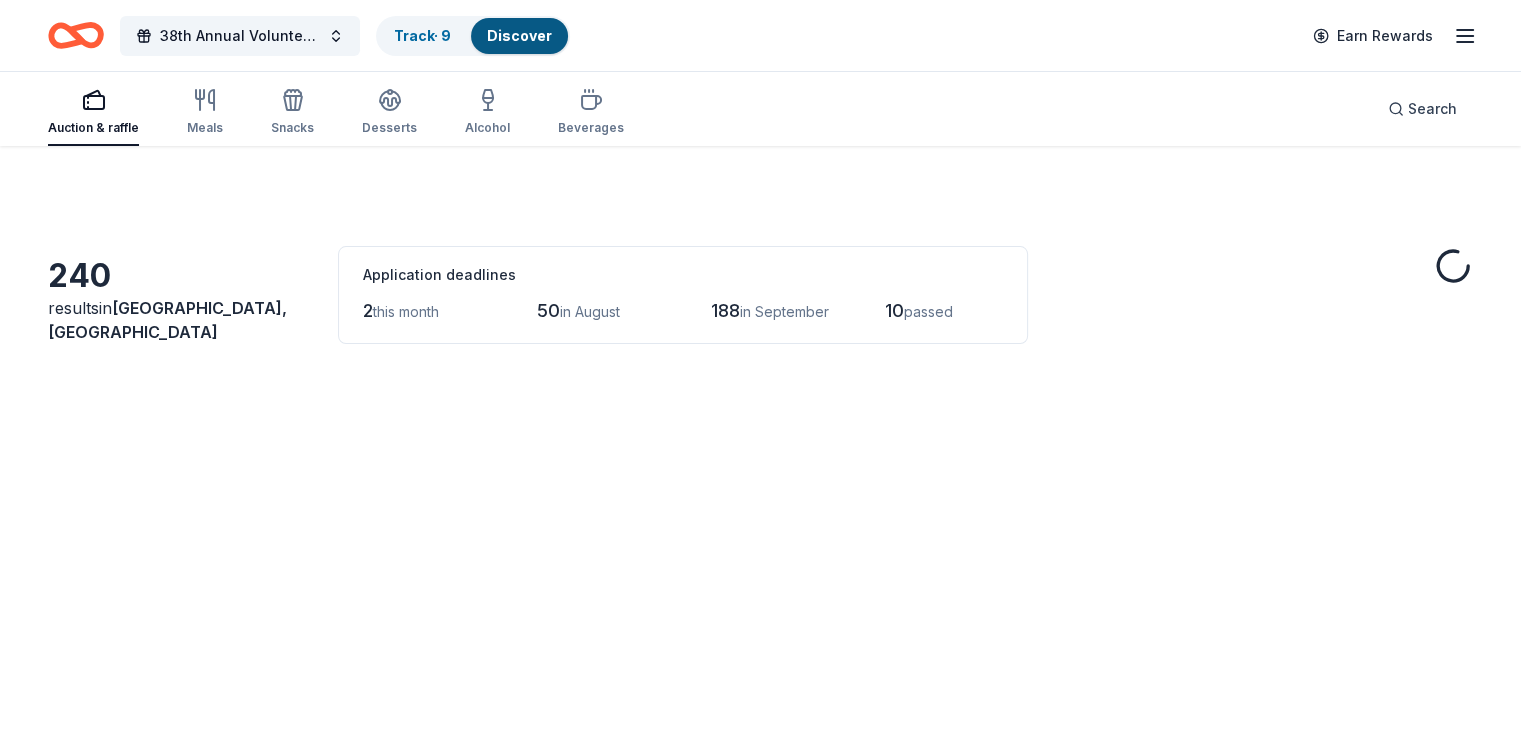 scroll, scrollTop: 0, scrollLeft: 0, axis: both 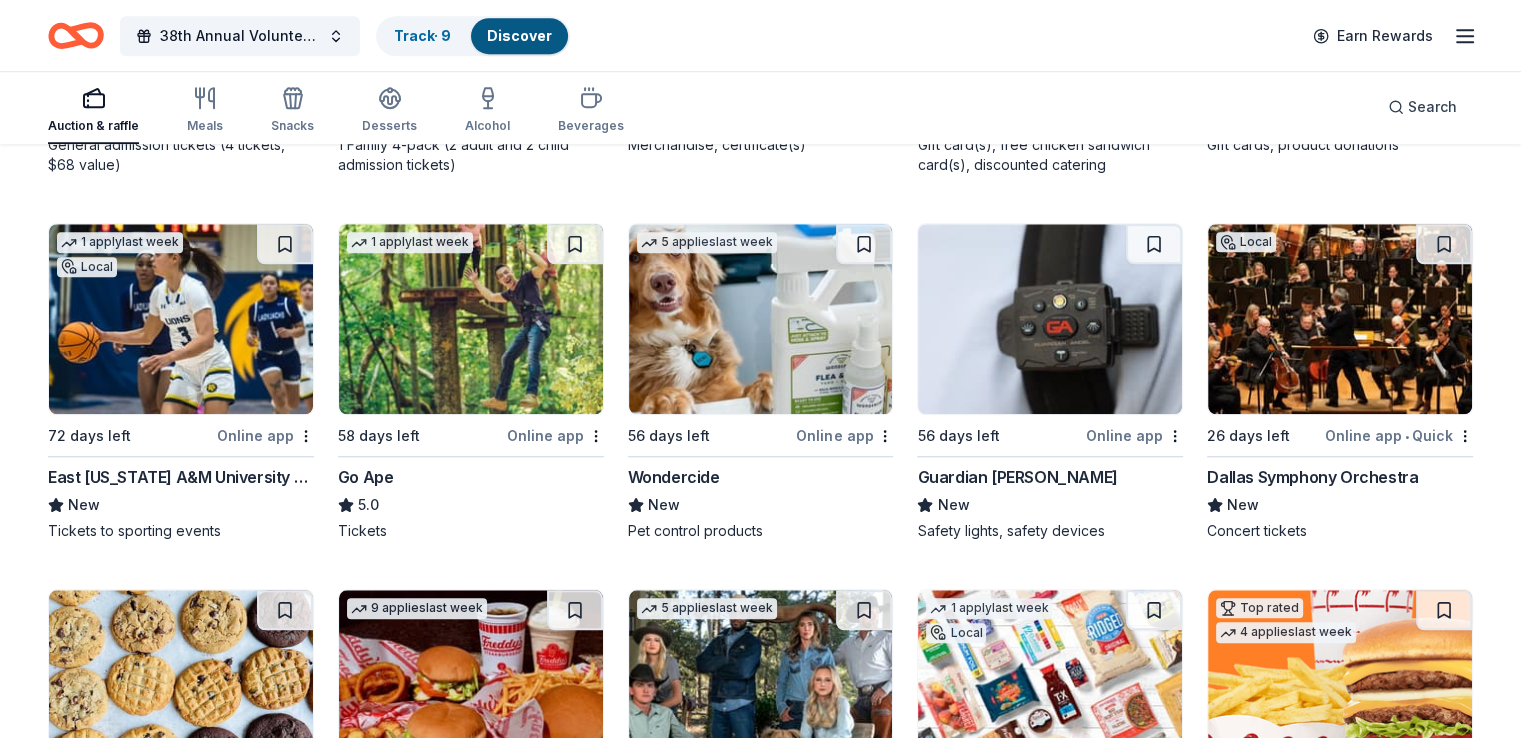 click on "Online app" at bounding box center (1134, 435) 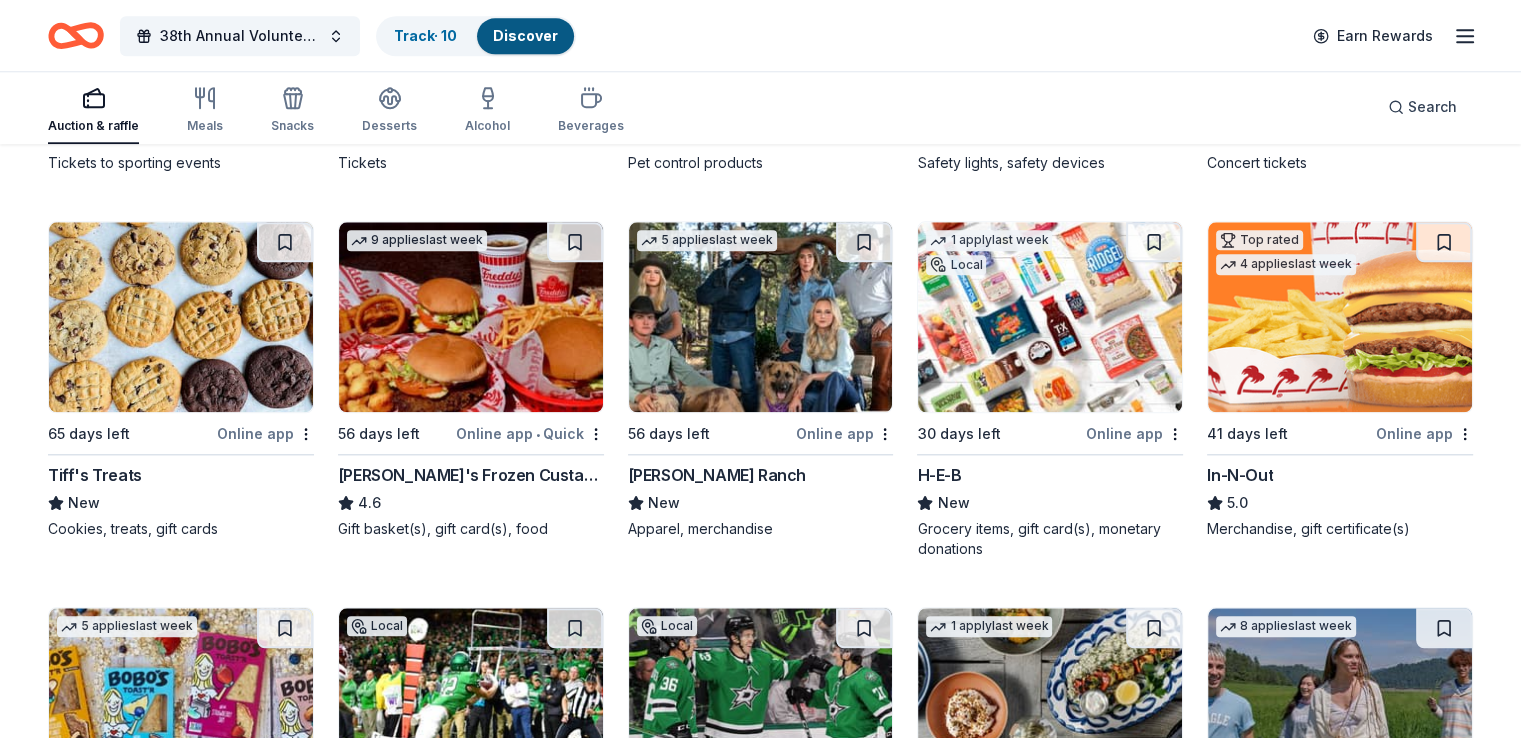 scroll, scrollTop: 2061, scrollLeft: 0, axis: vertical 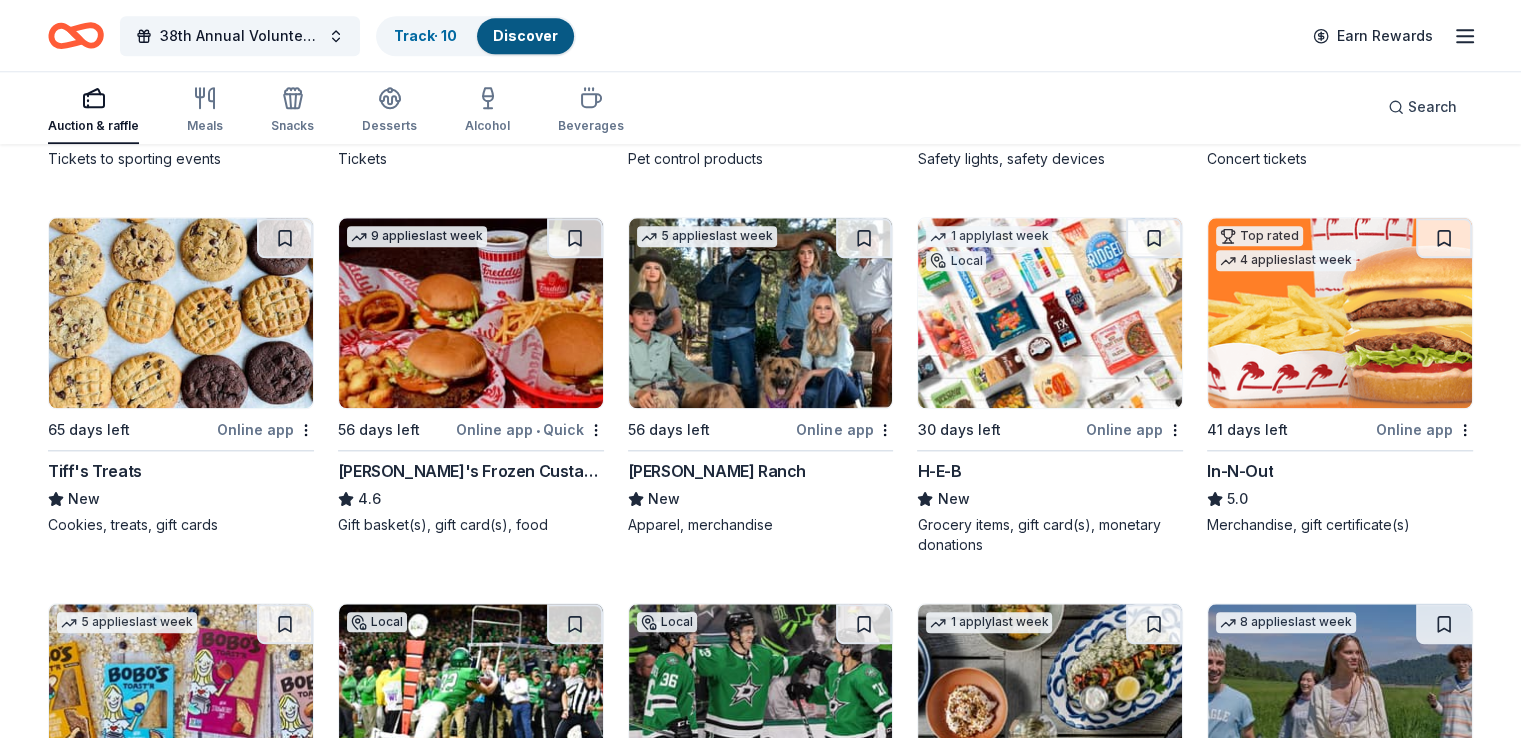 click on "Online app • Quick" at bounding box center (530, 429) 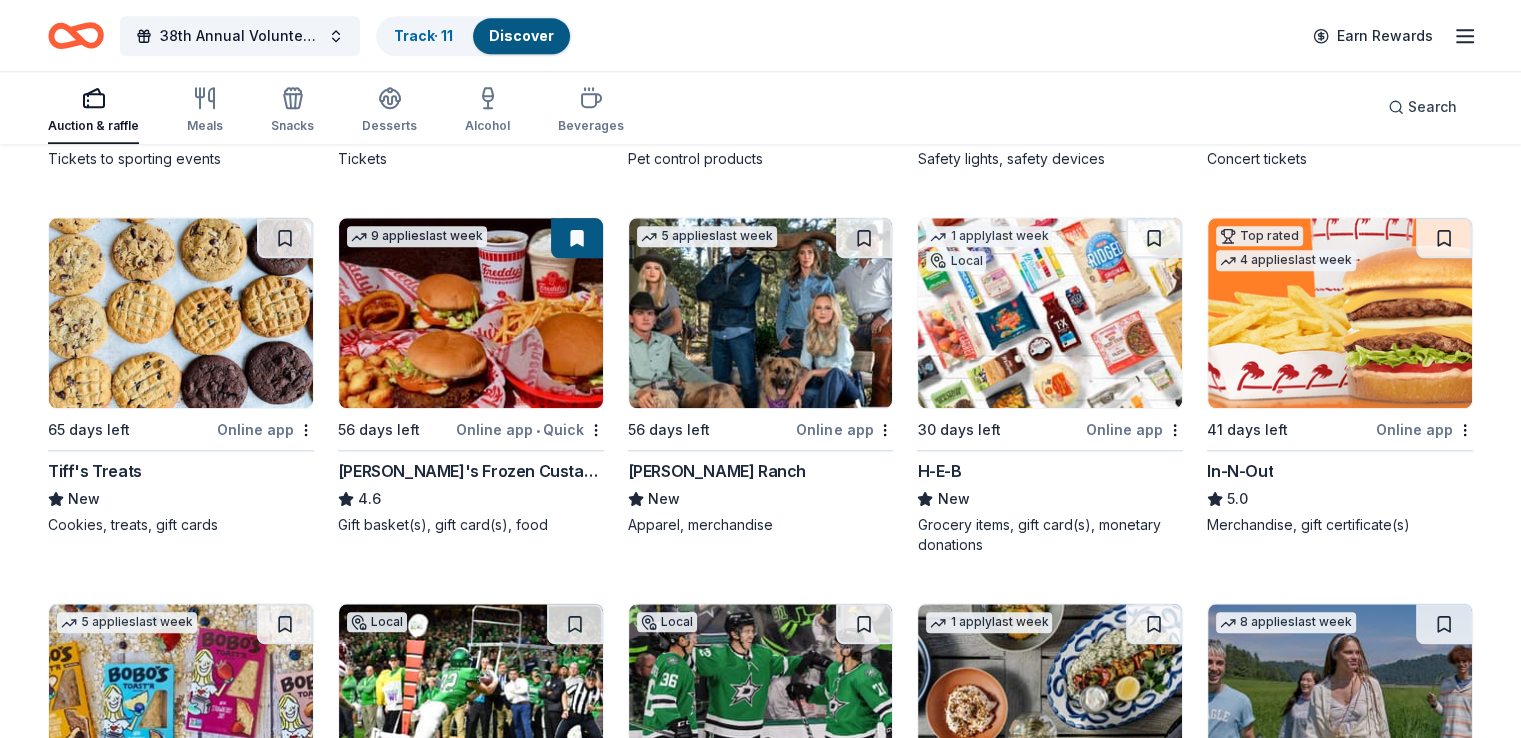 click at bounding box center (761, 313) 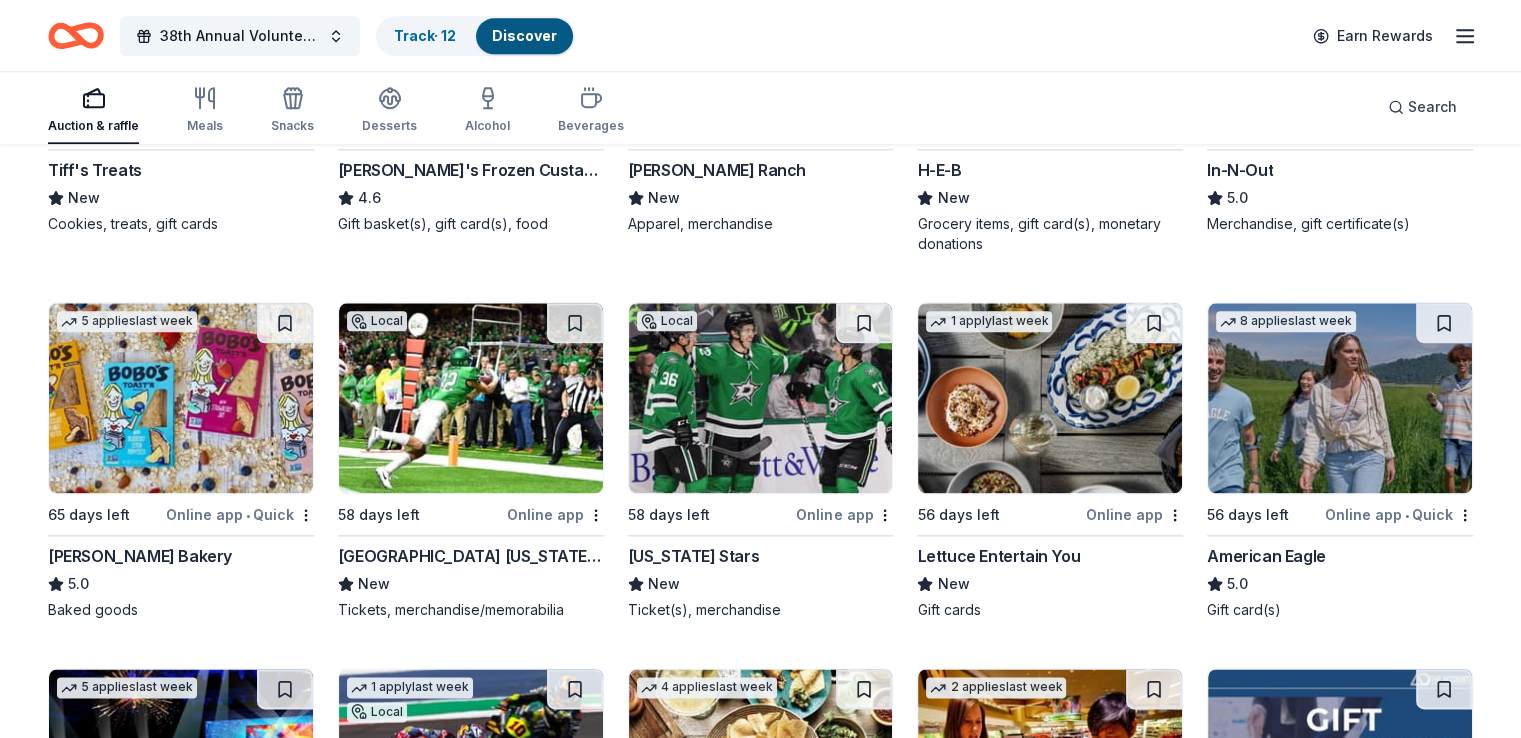 scroll, scrollTop: 2366, scrollLeft: 0, axis: vertical 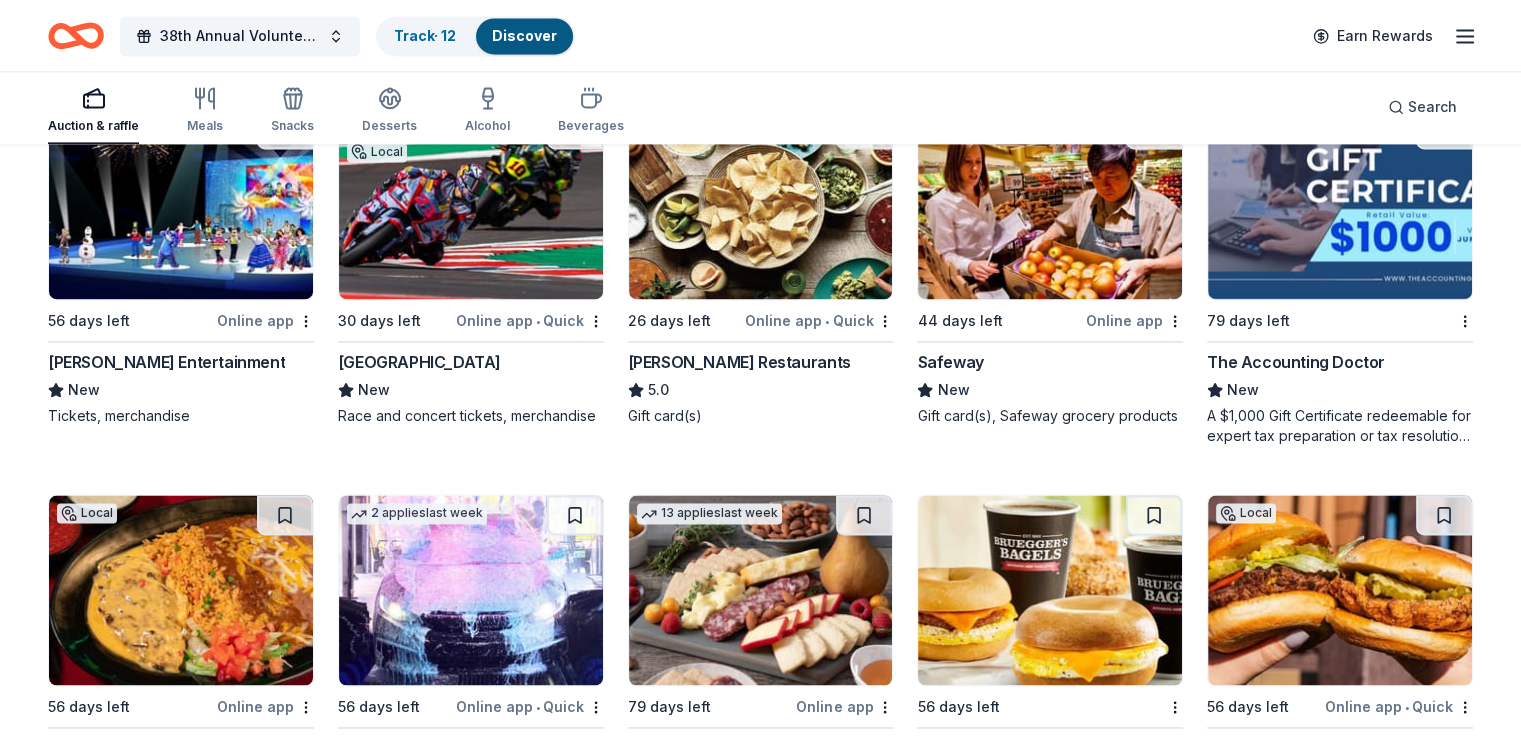 click at bounding box center (471, 204) 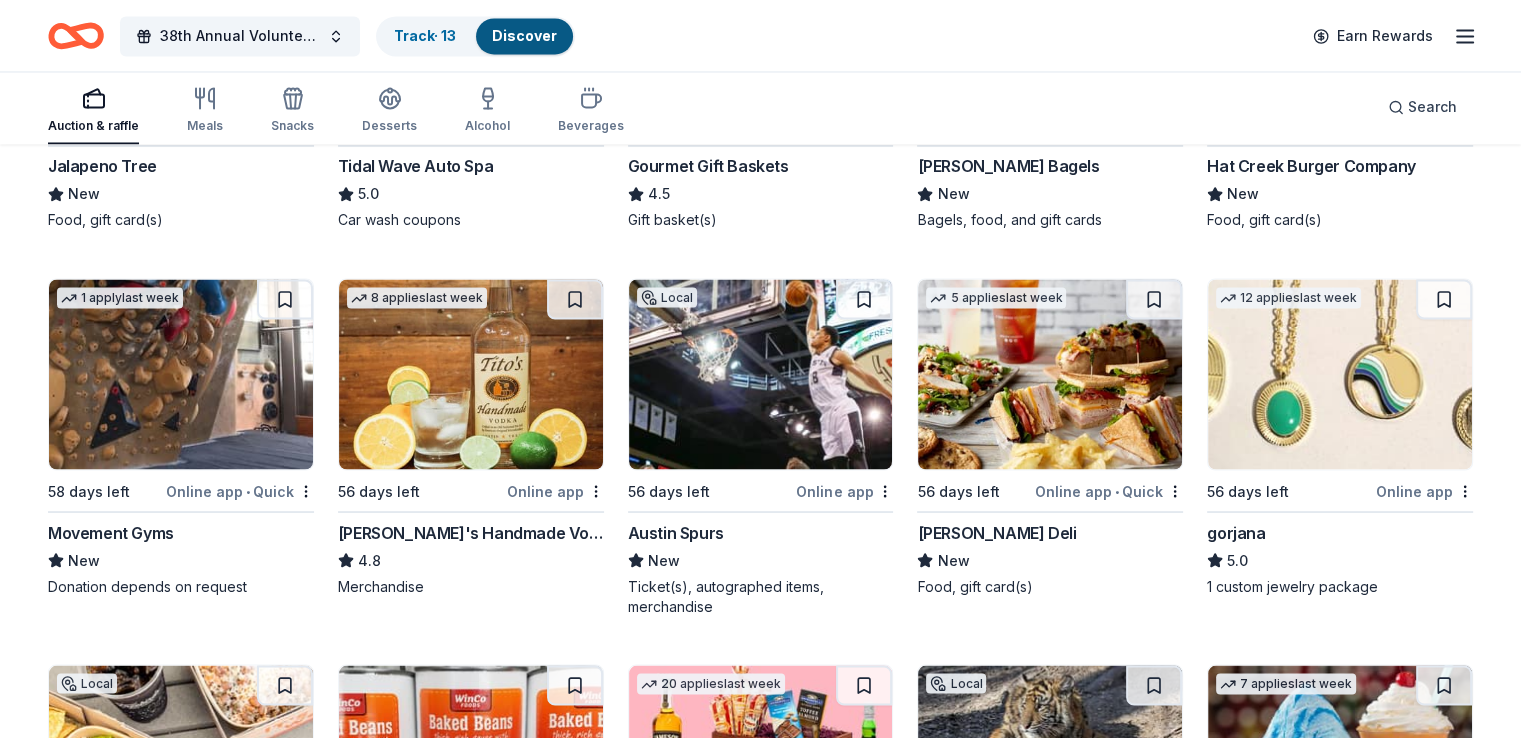 scroll, scrollTop: 3510, scrollLeft: 0, axis: vertical 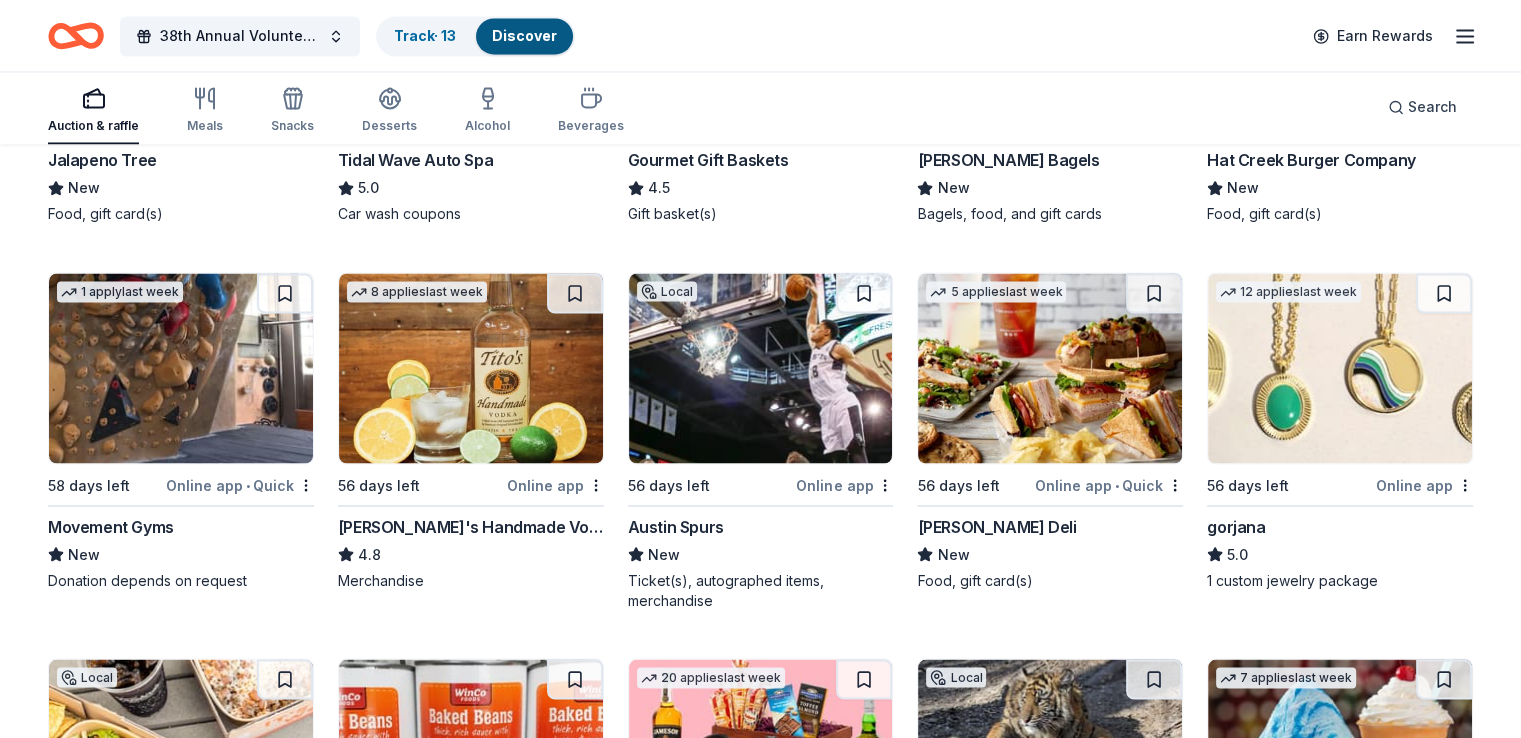 click on "Online app" at bounding box center [555, 484] 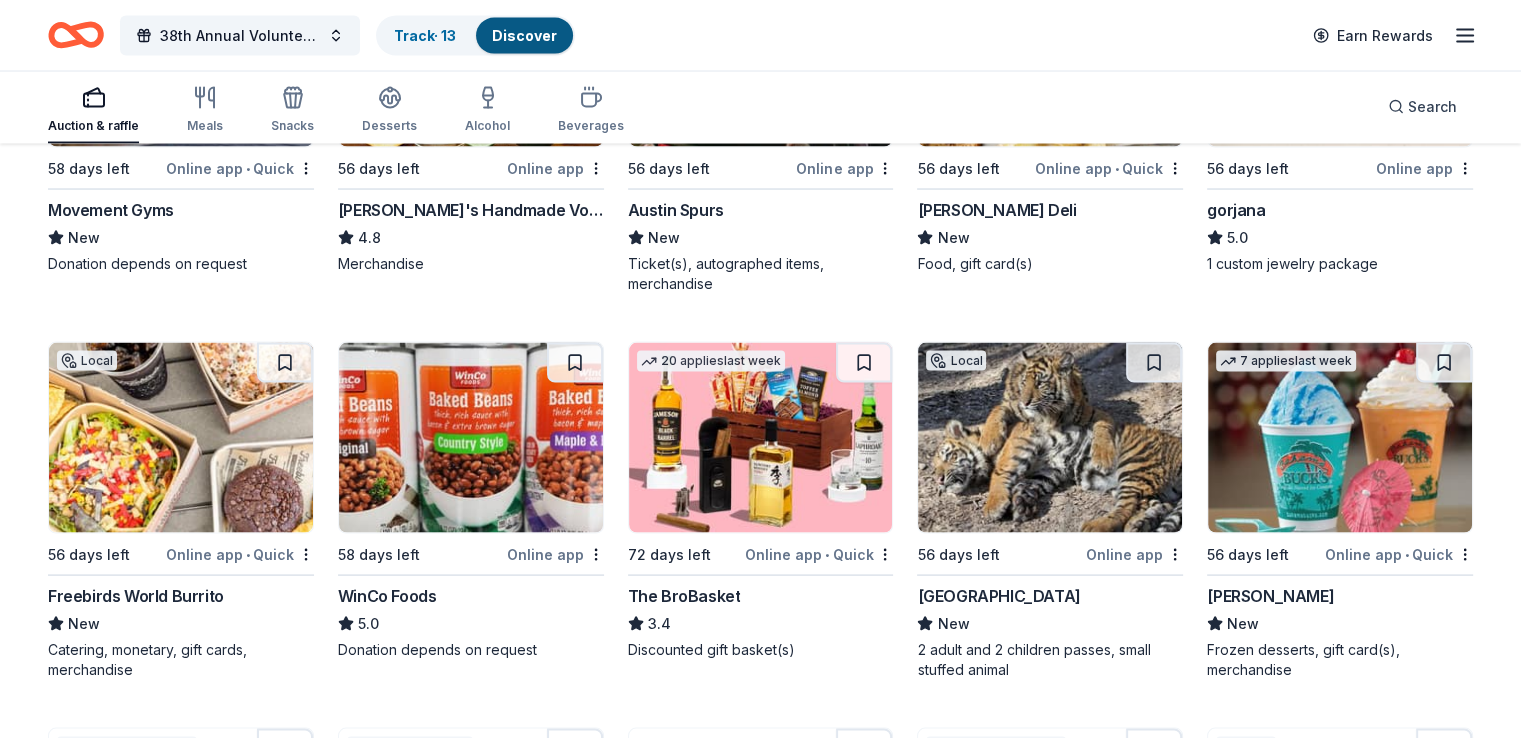 scroll, scrollTop: 3866, scrollLeft: 0, axis: vertical 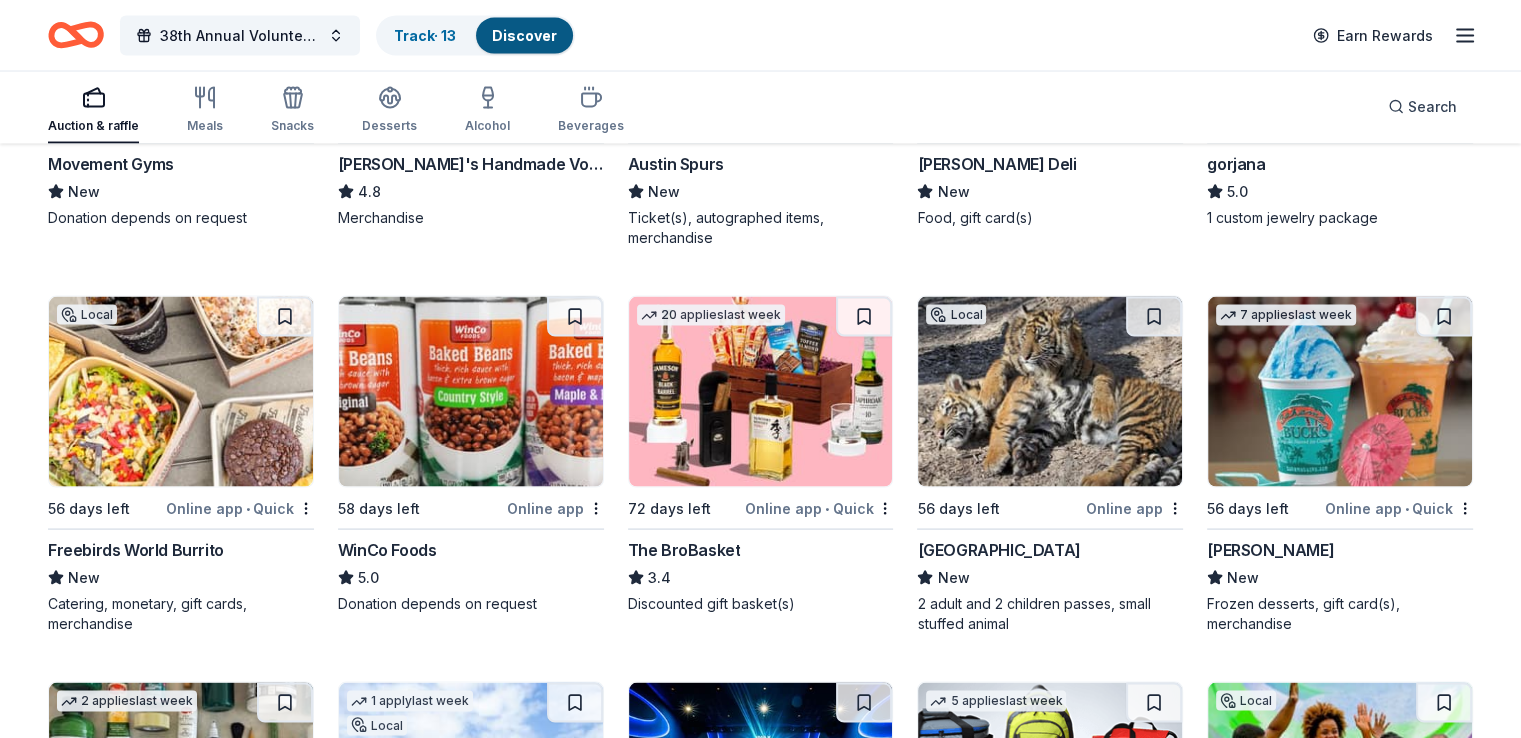 click on "Online app • Quick" at bounding box center [819, 508] 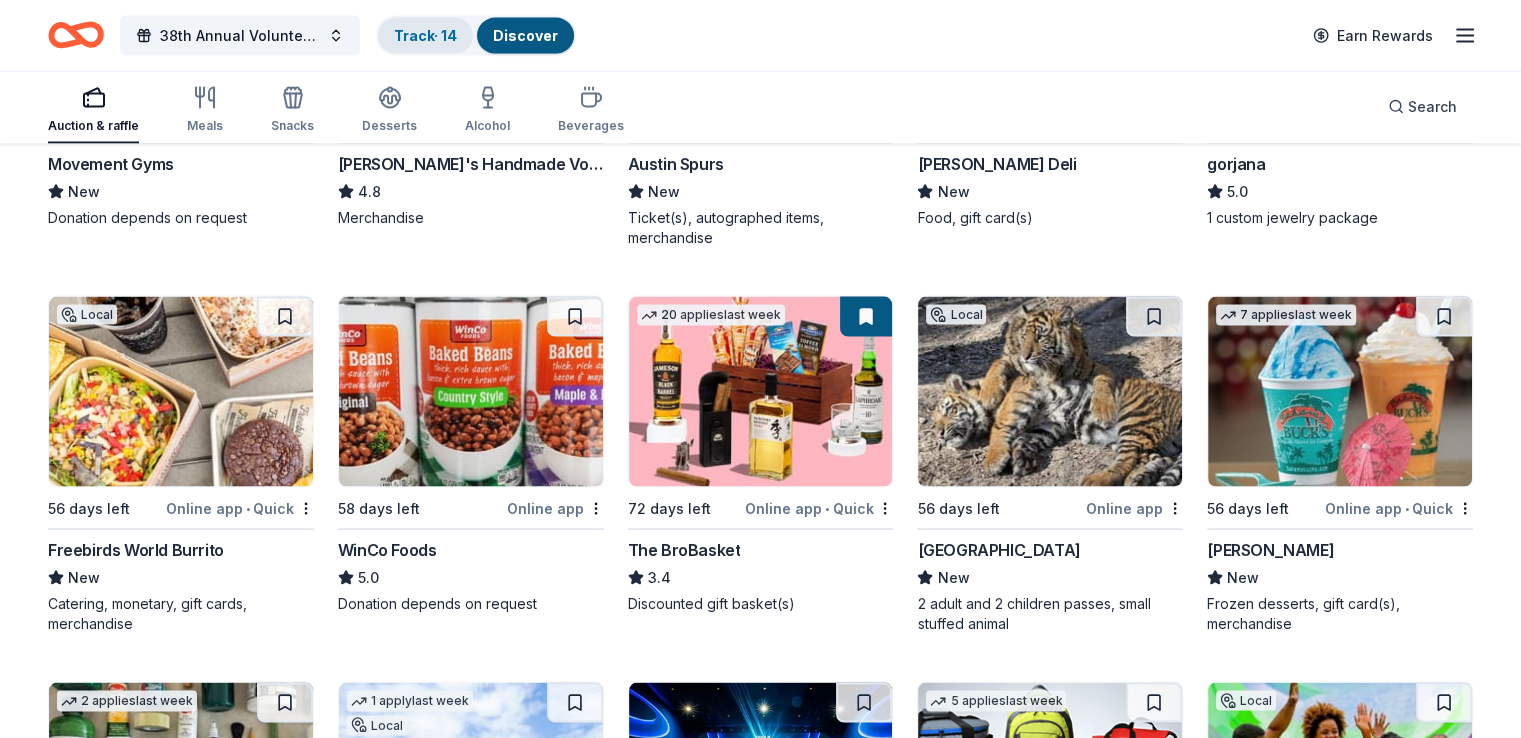 click on "Track  · 14" at bounding box center (425, 35) 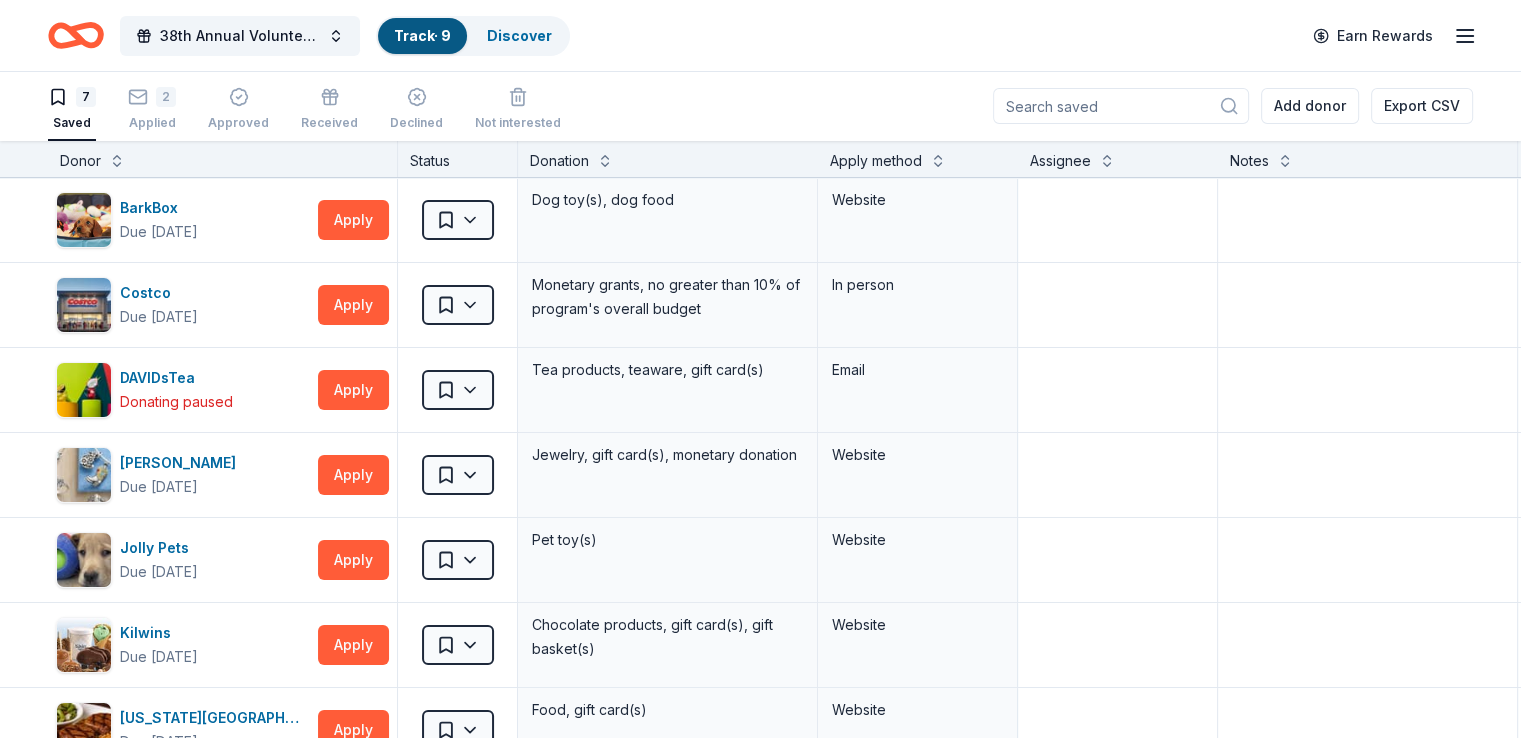 scroll, scrollTop: 0, scrollLeft: 0, axis: both 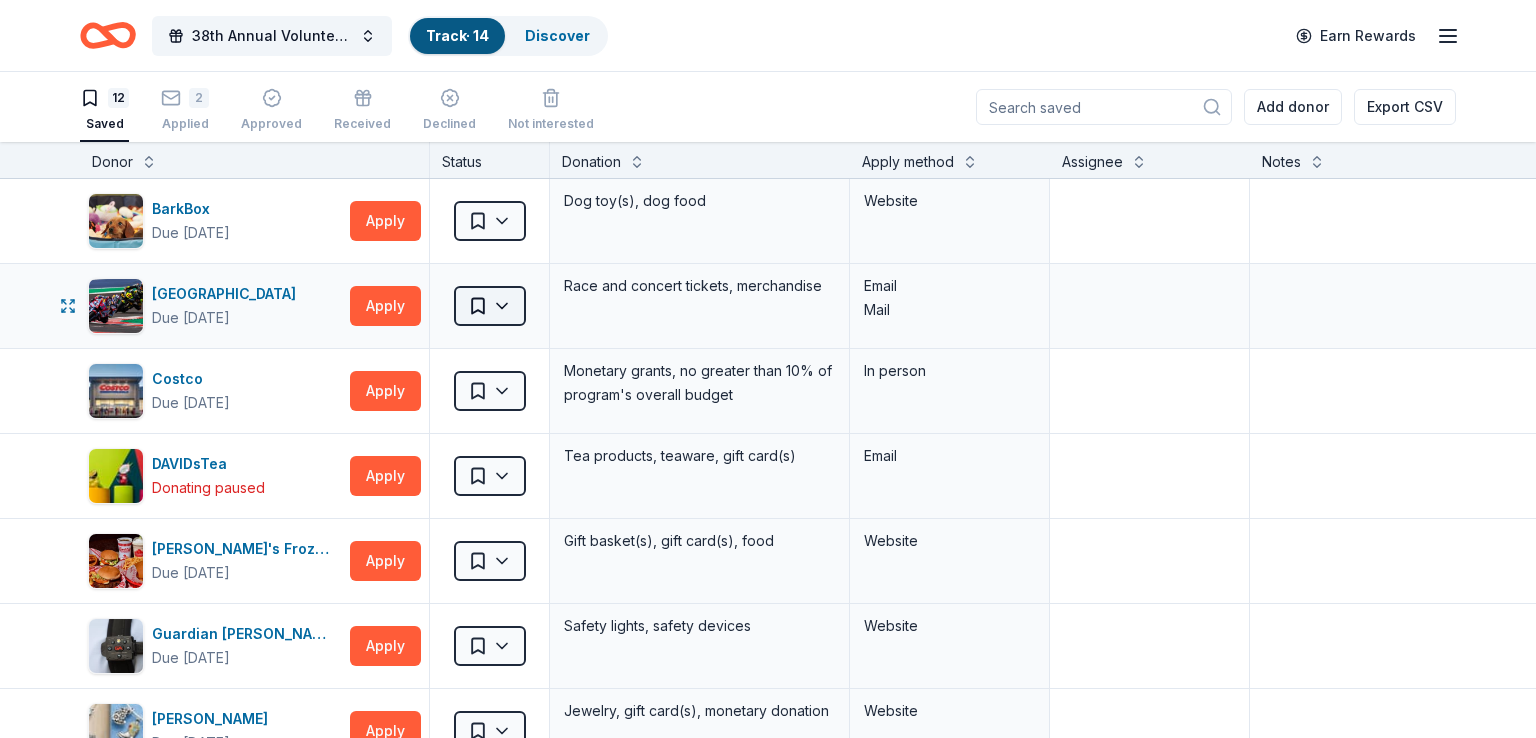 click on "38th Annual Volunteer Fire Department Fall Fundraiser Track  · 14 Discover Earn Rewards 12 Saved 2 Applied Approved Received Declined Not interested Add donor Export CSV Donor Status Donation Apply method Assignee Notes BarkBox Due in 56 days Apply Saved Dog toy(s), dog food Website Circuit of the Americas Due in 30 days Apply Saved Race and concert tickets, merchandise Email Mail Costco Due in 44 days Apply Saved Monetary grants, no greater than 10% of program's overall budget  In person DAVIDsTea Donating paused Apply Saved Tea products, teaware, gift card(s) Email Freddy's Frozen Custard & Steakburgers Due in 56 days Apply Saved Gift basket(s), gift card(s), food Website Guardian Angel Device Due in 56 days Apply Saved Safety lights, safety devices Website James Avery Due in 26 days Apply Saved Jewelry, gift card(s), monetary donation Website Jolly Pets Due in 58 days Apply Saved Pet toy(s) Website Kilwins Due in 56 days Apply Saved Chocolate products, gift card(s), gift basket(s) Website Kimes Ranch" at bounding box center [768, 369] 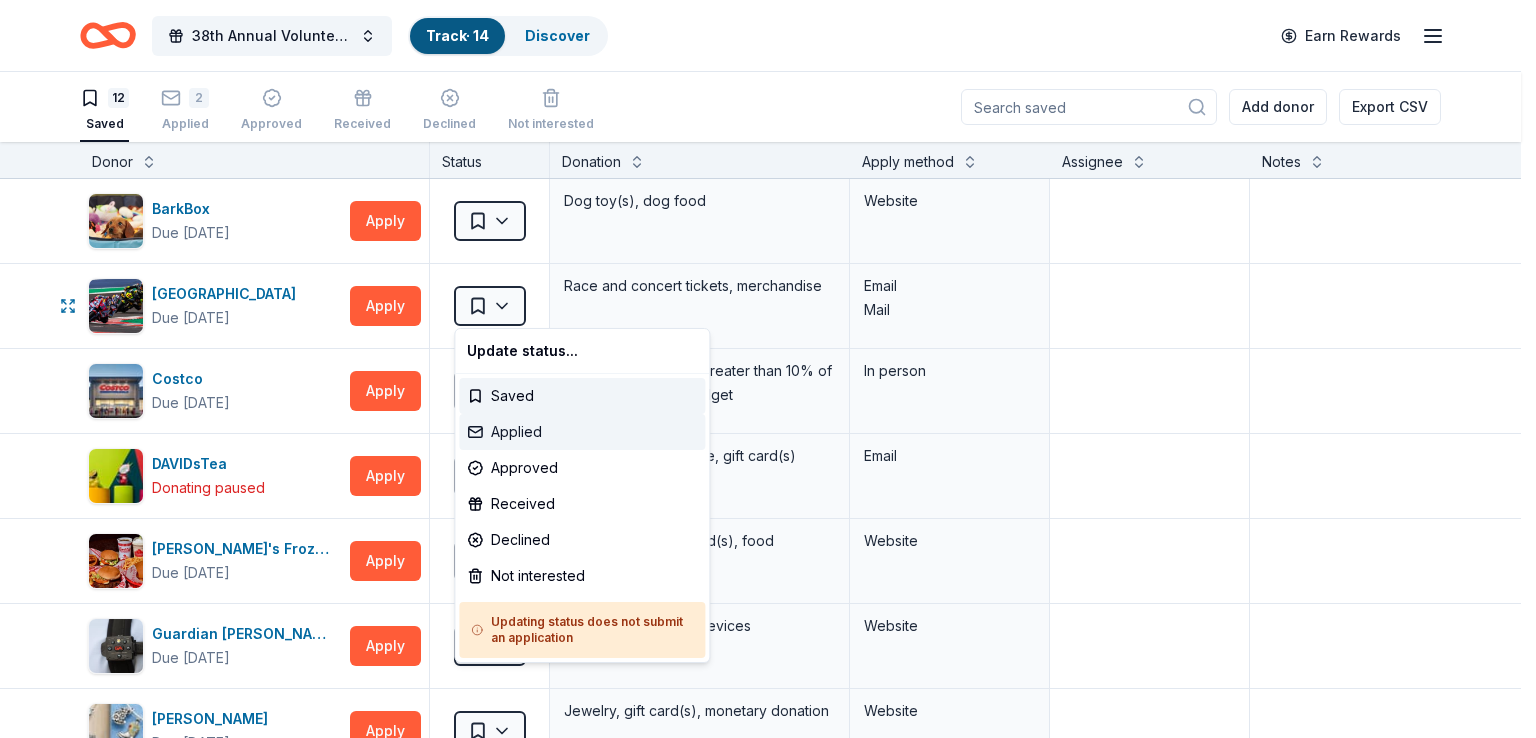 click on "Applied" at bounding box center (582, 432) 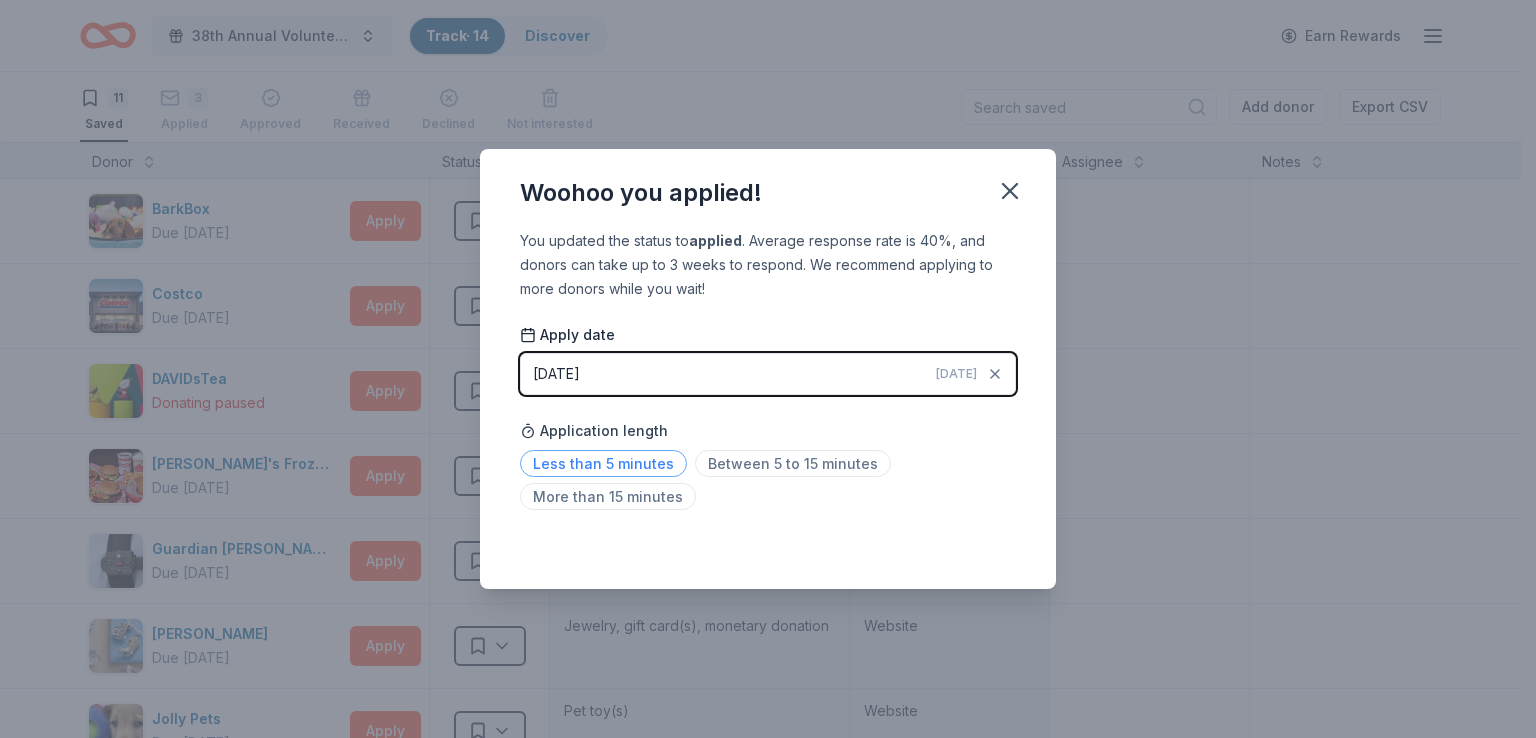 click on "Less than 5 minutes" at bounding box center (603, 463) 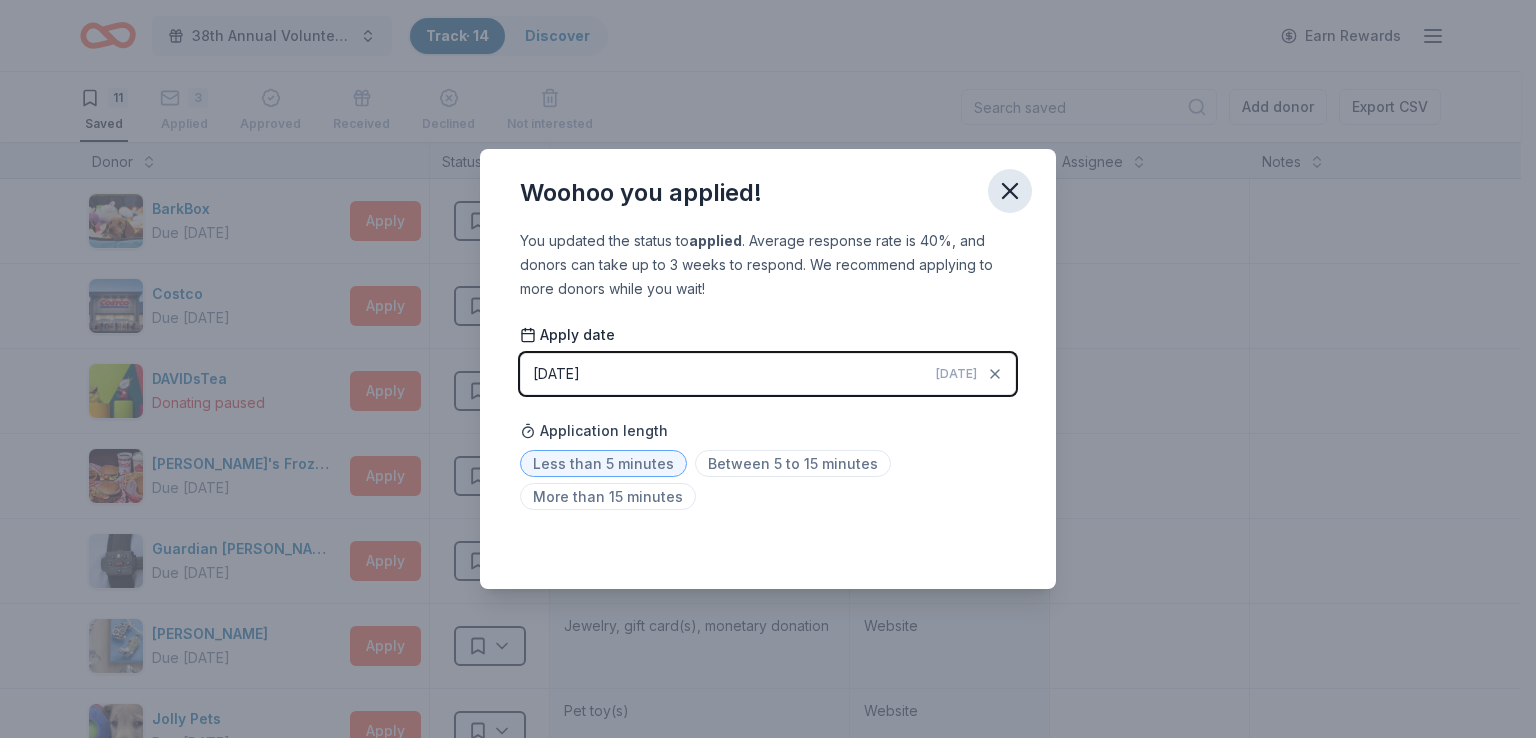 click at bounding box center [1010, 191] 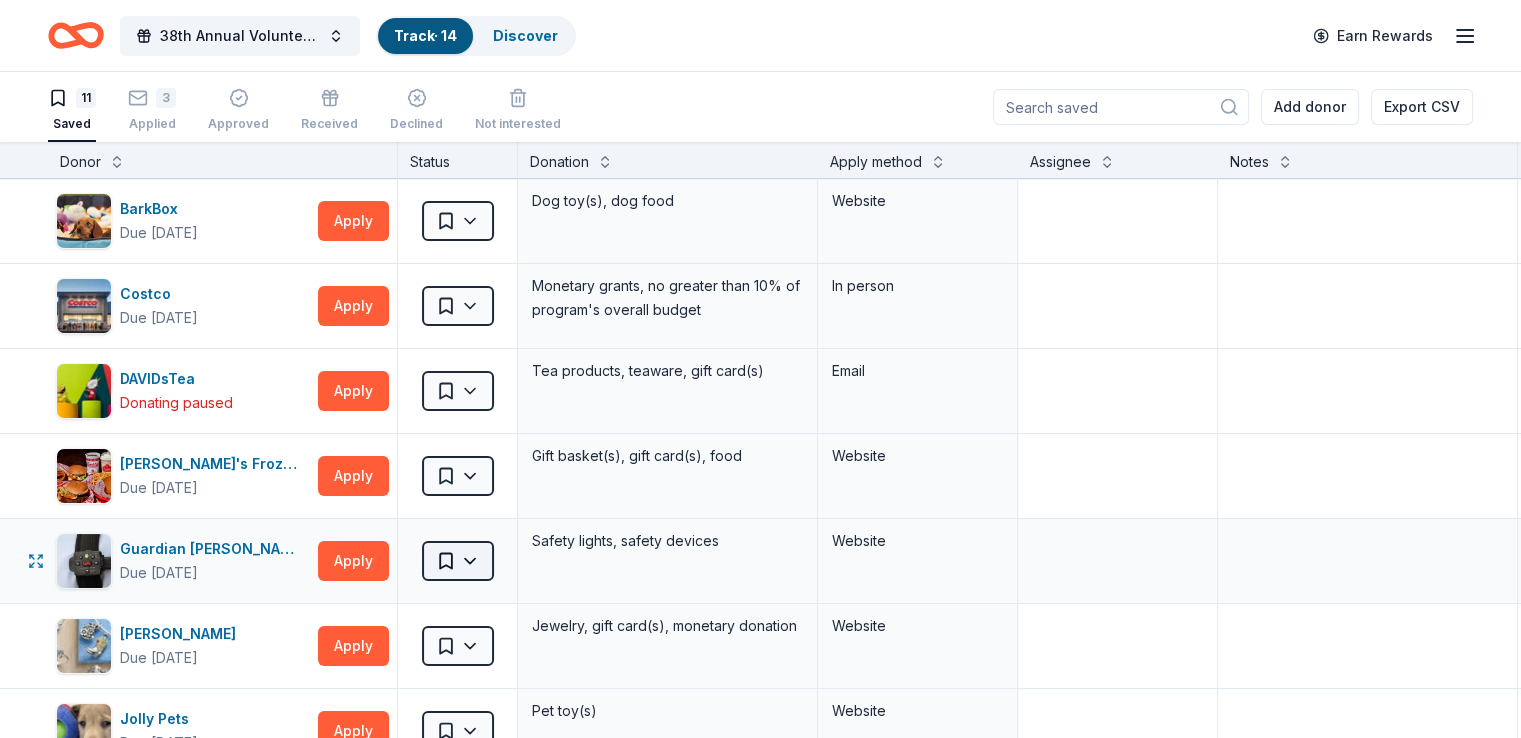 click on "38th Annual Volunteer Fire Department Fall Fundraiser Track  · 14 Discover Earn Rewards 11 Saved 3 Applied Approved Received Declined Not interested Add donor Export CSV Donor Status Donation Apply method Assignee Notes BarkBox Due in 56 days Apply Saved Dog toy(s), dog food Website Costco Due in 44 days Apply Saved Monetary grants, no greater than 10% of program's overall budget  In person DAVIDsTea Donating paused Apply Saved Tea products, teaware, gift card(s) Email Freddy's Frozen Custard & Steakburgers Due in 56 days Apply Saved Gift basket(s), gift card(s), food Website Guardian Angel Device Due in 56 days Apply Saved Safety lights, safety devices Website James Avery Due in 26 days Apply Saved Jewelry, gift card(s), monetary donation Website Jolly Pets Due in 58 days Apply Saved Pet toy(s) Website Kilwins Due in 56 days Apply Saved Chocolate products, gift card(s), gift basket(s) Website Kimes Ranch Due in 56 days Apply Saved Apparel, merchandise Website Texas Roadhouse Due in 56 days Apply Saved Apply" at bounding box center [760, 369] 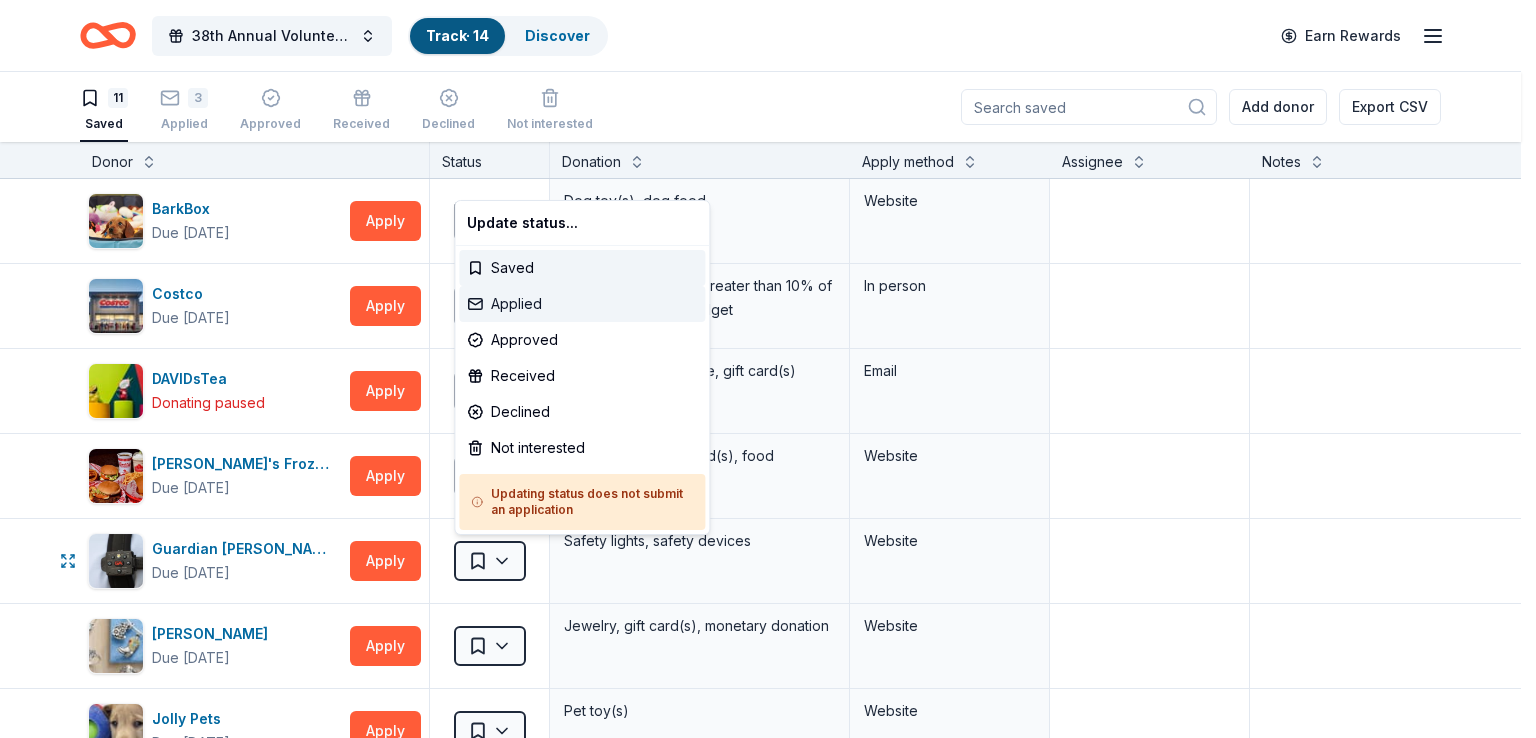 click on "Applied" at bounding box center (582, 304) 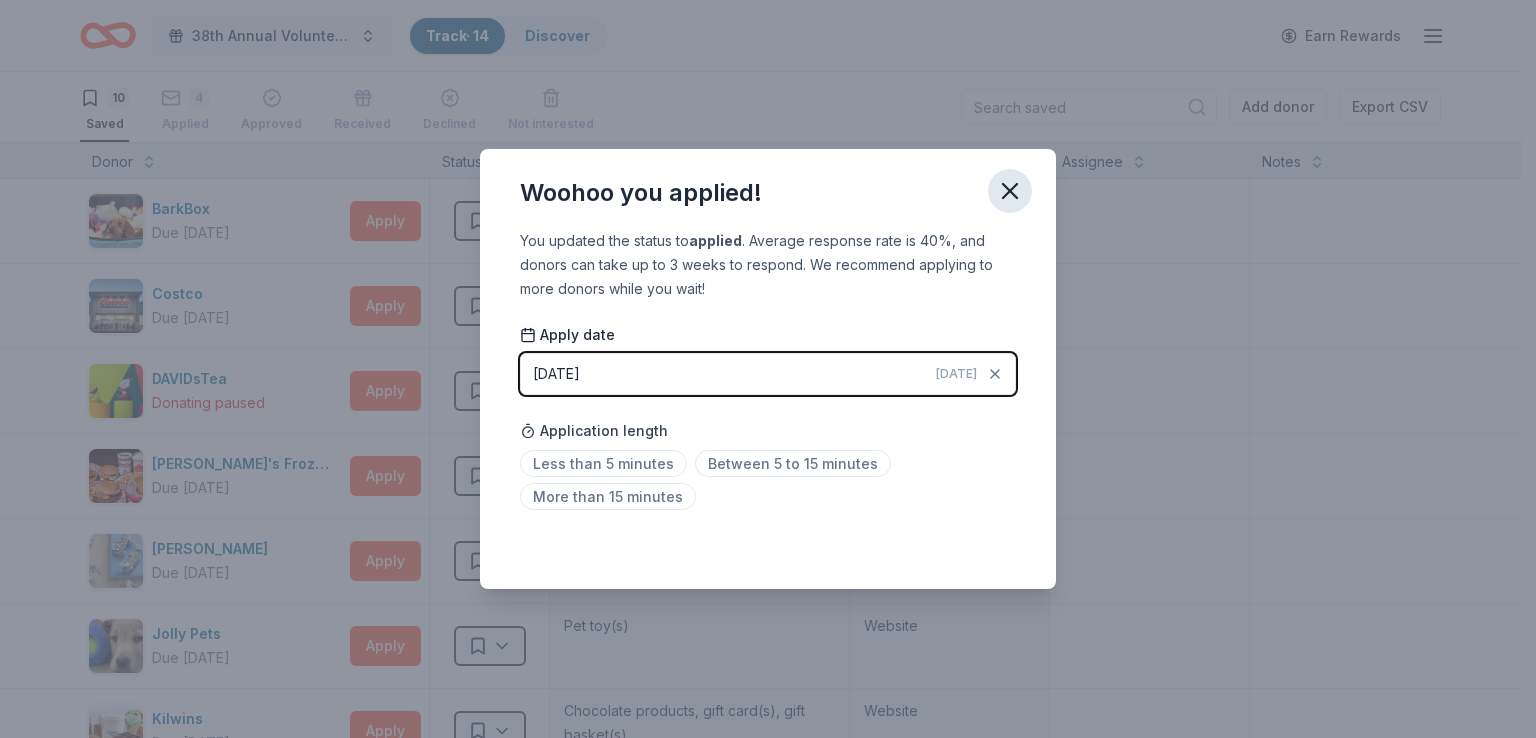 click 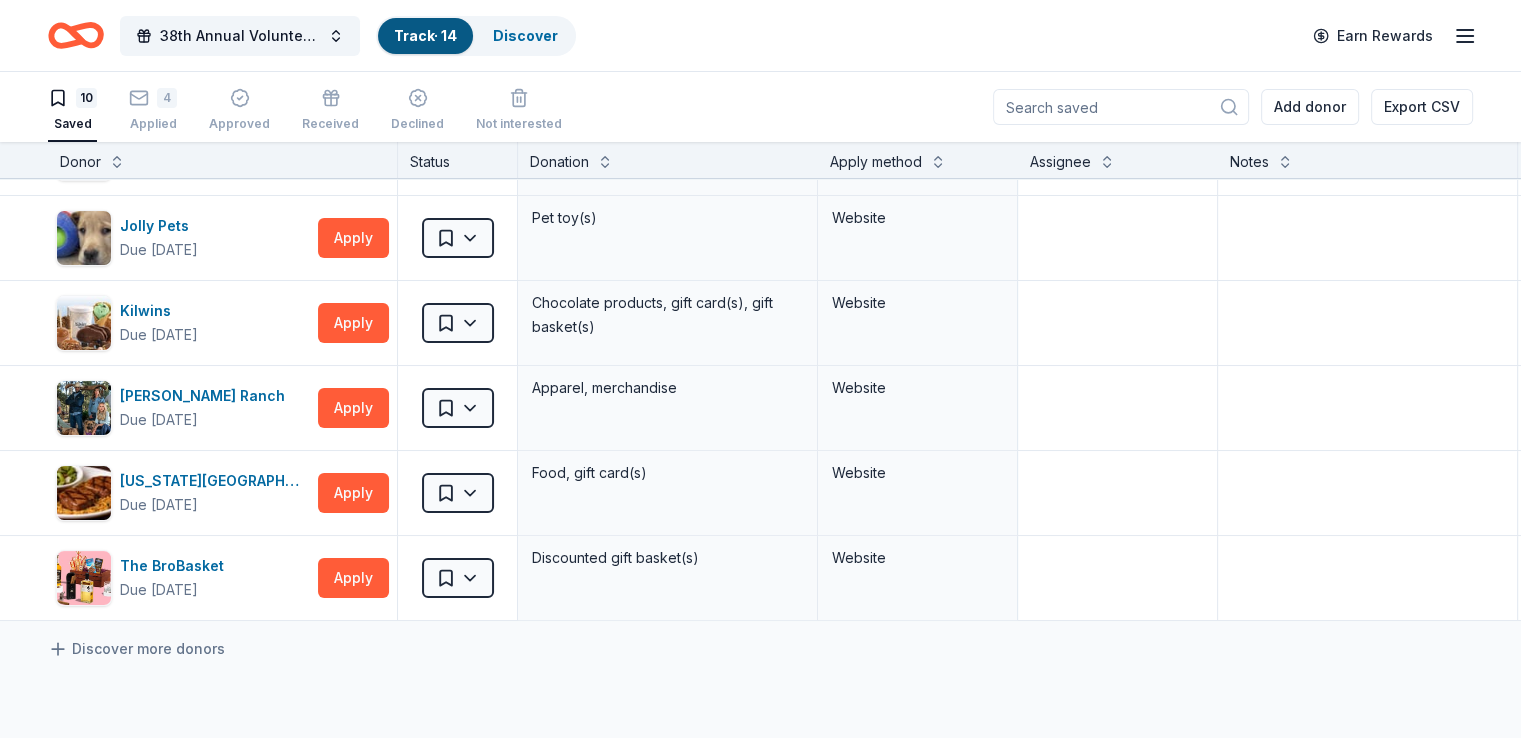 scroll, scrollTop: 410, scrollLeft: 0, axis: vertical 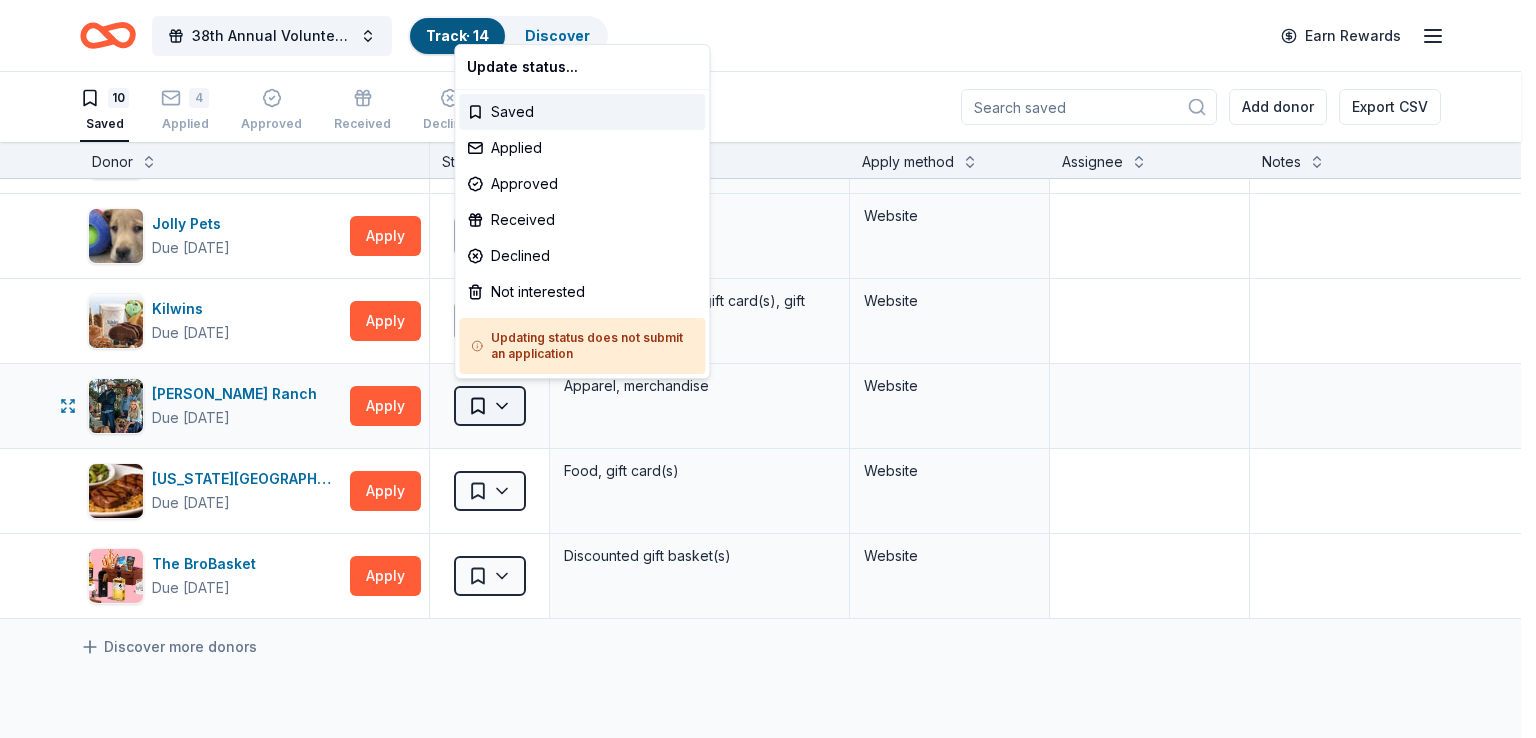click on "38th Annual Volunteer Fire Department Fall Fundraiser Track  · 14 Discover Earn Rewards 10 Saved 4 Applied Approved Received Declined Not interested Add donor Export CSV Donor Status Donation Apply method Assignee Notes BarkBox Due in 56 days Apply Saved Dog toy(s), dog food Website Costco Due in 44 days Apply Saved Monetary grants, no greater than 10% of program's overall budget  In person DAVIDsTea Donating paused Apply Saved Tea products, teaware, gift card(s) Email Freddy's Frozen Custard & Steakburgers Due in 56 days Apply Saved Gift basket(s), gift card(s), food Website James Avery Due in 26 days Apply Saved Jewelry, gift card(s), monetary donation Website Jolly Pets Due in 58 days Apply Saved Pet toy(s) Website Kilwins Due in 56 days Apply Saved Chocolate products, gift card(s), gift basket(s) Website Kimes Ranch Due in 56 days Apply Saved Apparel, merchandise Website Texas Roadhouse Due in 56 days Apply Saved Food, gift card(s) Website The BroBasket Due in 72 days Apply Saved Website   Saved Saved" at bounding box center (768, 369) 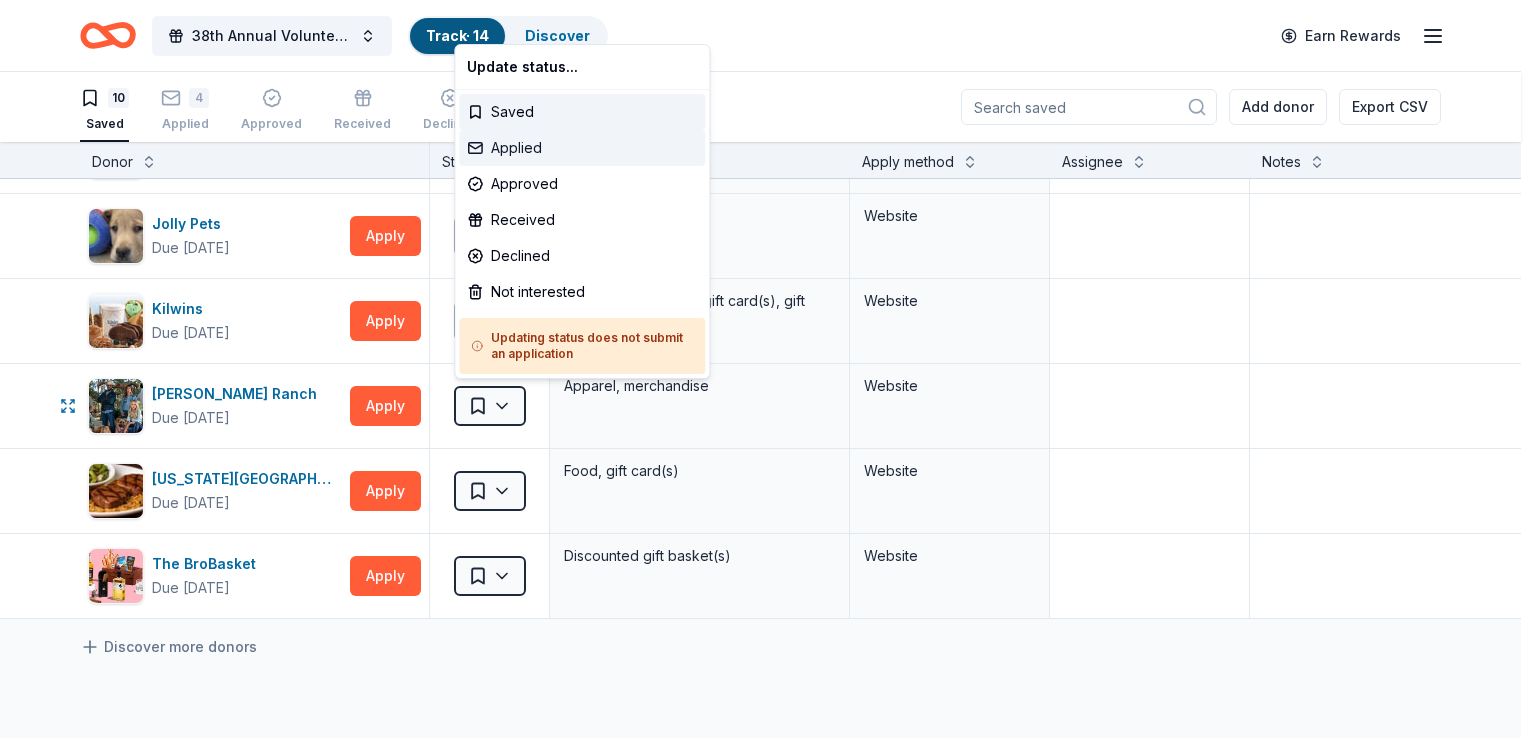 click on "Applied" at bounding box center [582, 148] 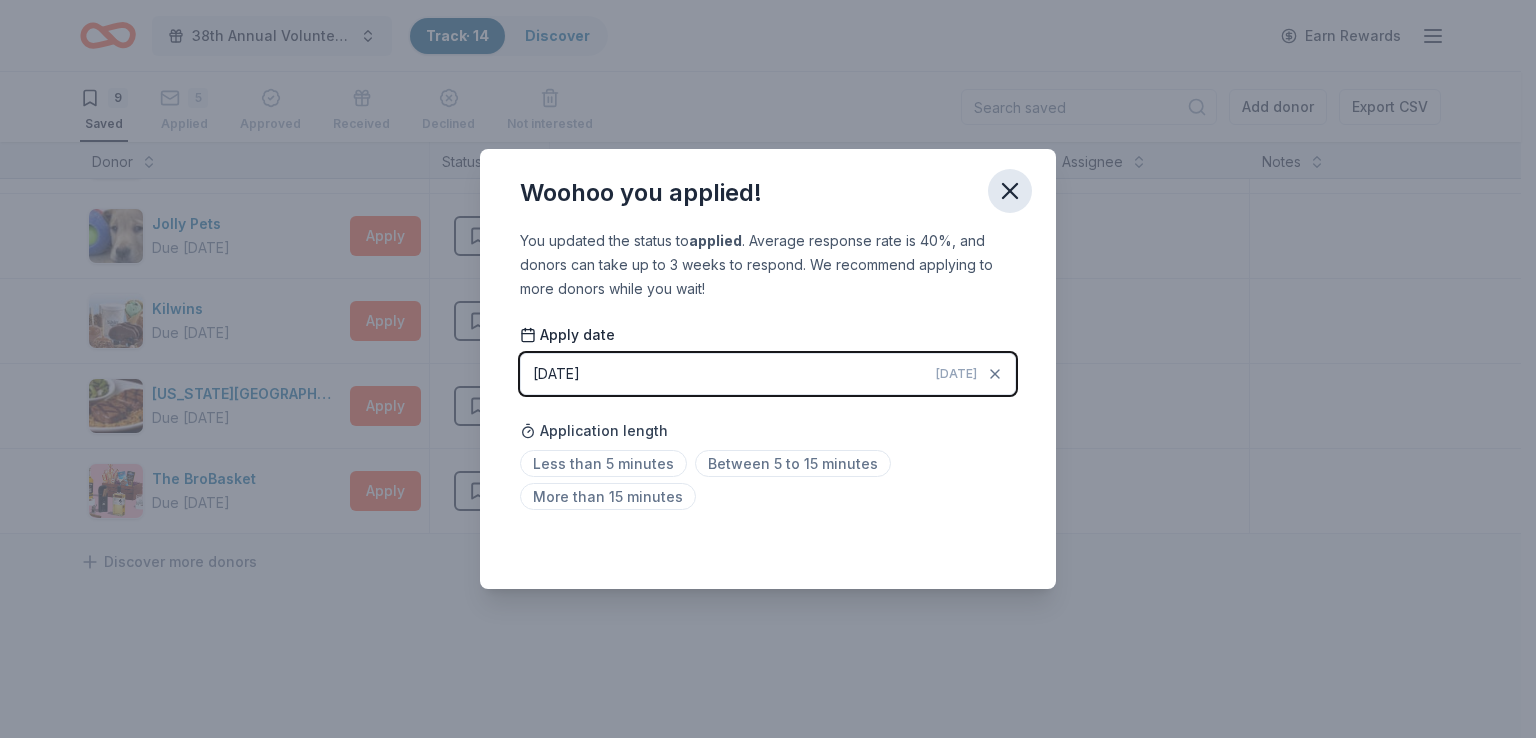 click 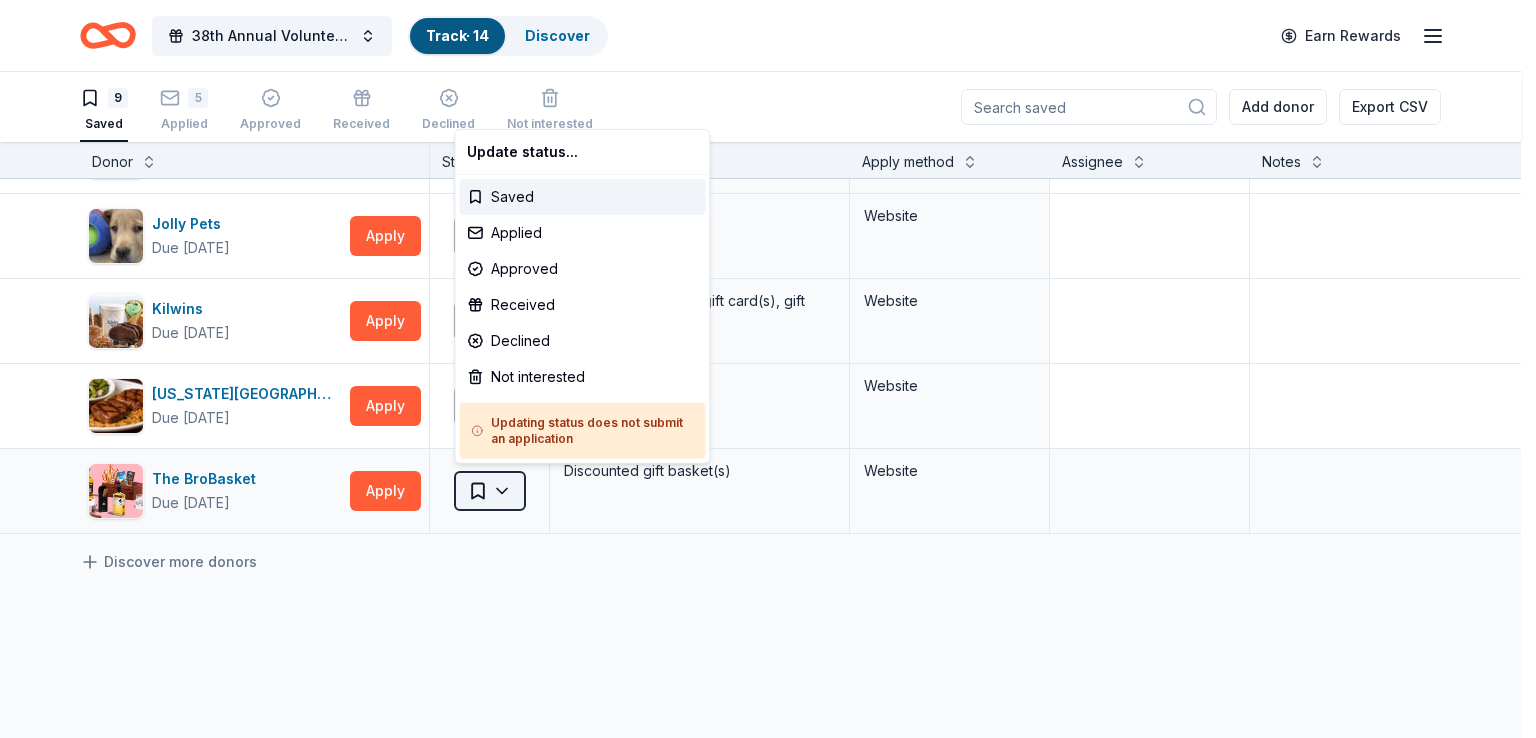 click on "38th Annual Volunteer Fire Department Fall Fundraiser Track  · 14 Discover Earn Rewards 9 Saved 5 Applied Approved Received Declined Not interested Add donor Export CSV Donor Status Donation Apply method Assignee Notes BarkBox Due in 56 days Apply Saved Dog toy(s), dog food Website Costco Due in 44 days Apply Saved Monetary grants, no greater than 10% of program's overall budget  In person DAVIDsTea Donating paused Apply Saved Tea products, teaware, gift card(s) Email Freddy's Frozen Custard & Steakburgers Due in 56 days Apply Saved Gift basket(s), gift card(s), food Website James Avery Due in 26 days Apply Saved Jewelry, gift card(s), monetary donation Website Jolly Pets Due in 58 days Apply Saved Pet toy(s) Website Kilwins Due in 56 days Apply Saved Chocolate products, gift card(s), gift basket(s) Website Texas Roadhouse Due in 56 days Apply Saved Food, gift card(s) Website The BroBasket Due in 72 days Apply Saved Discounted gift basket(s) Website   Discover more donors Saved Update status... Saved Applied" at bounding box center [768, 369] 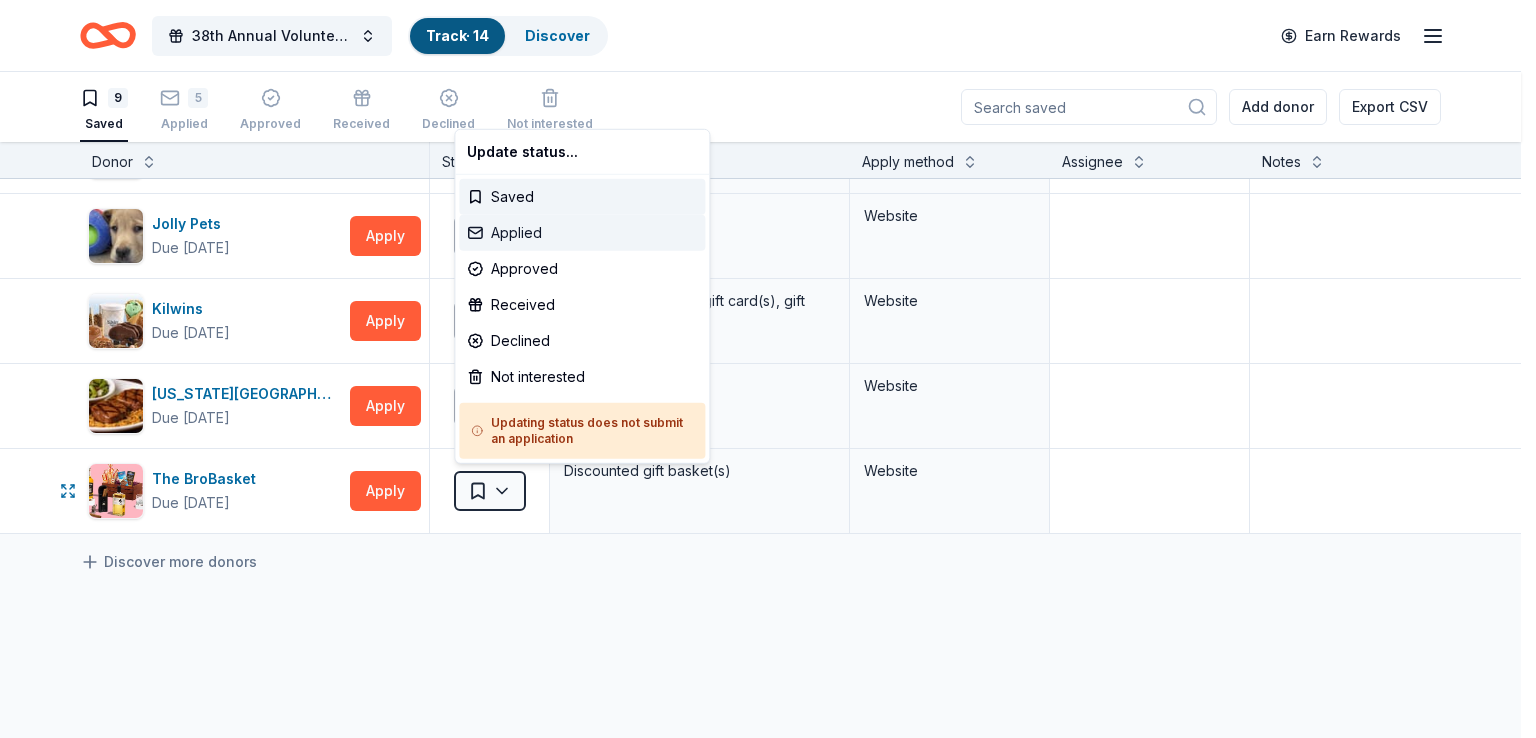 click on "Applied" at bounding box center [582, 233] 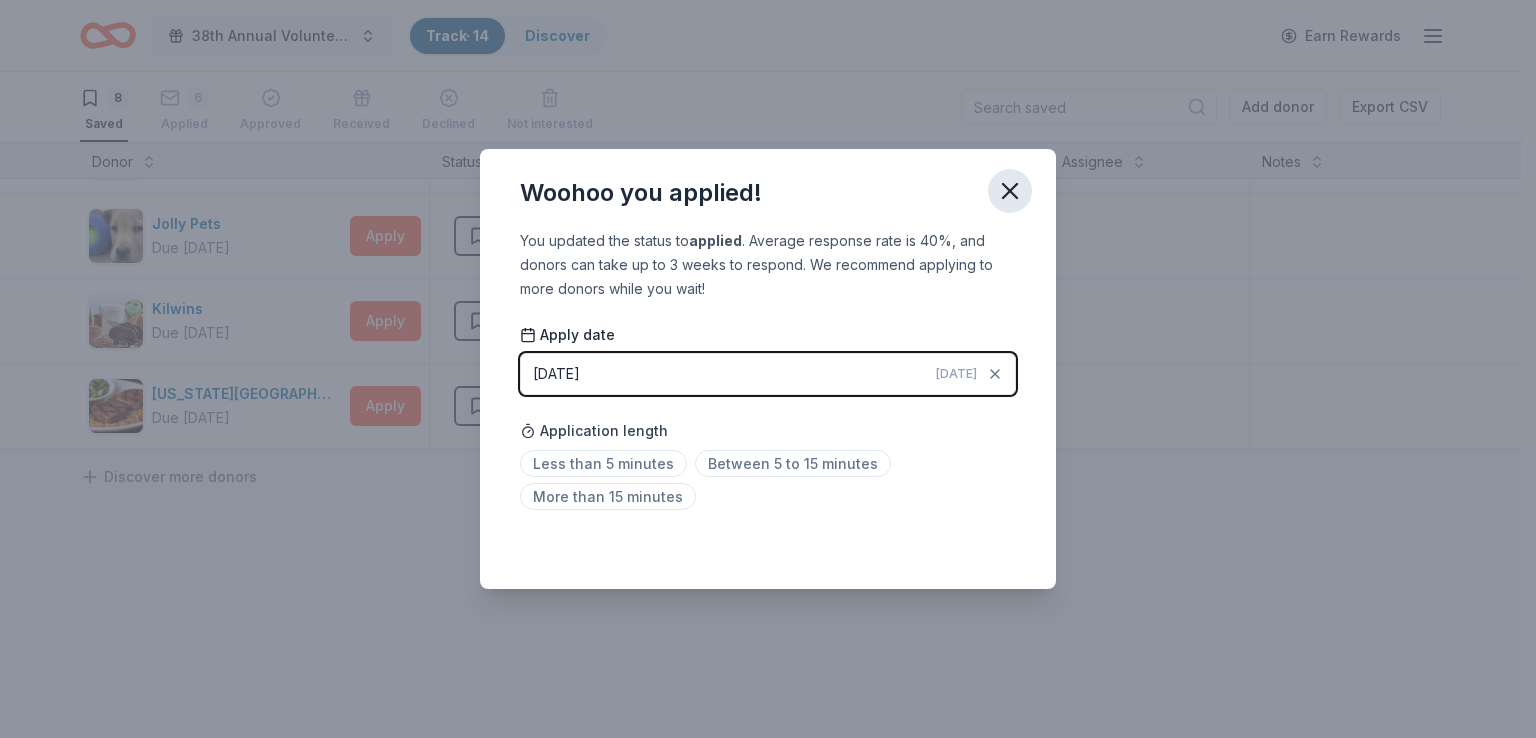 click at bounding box center [1010, 191] 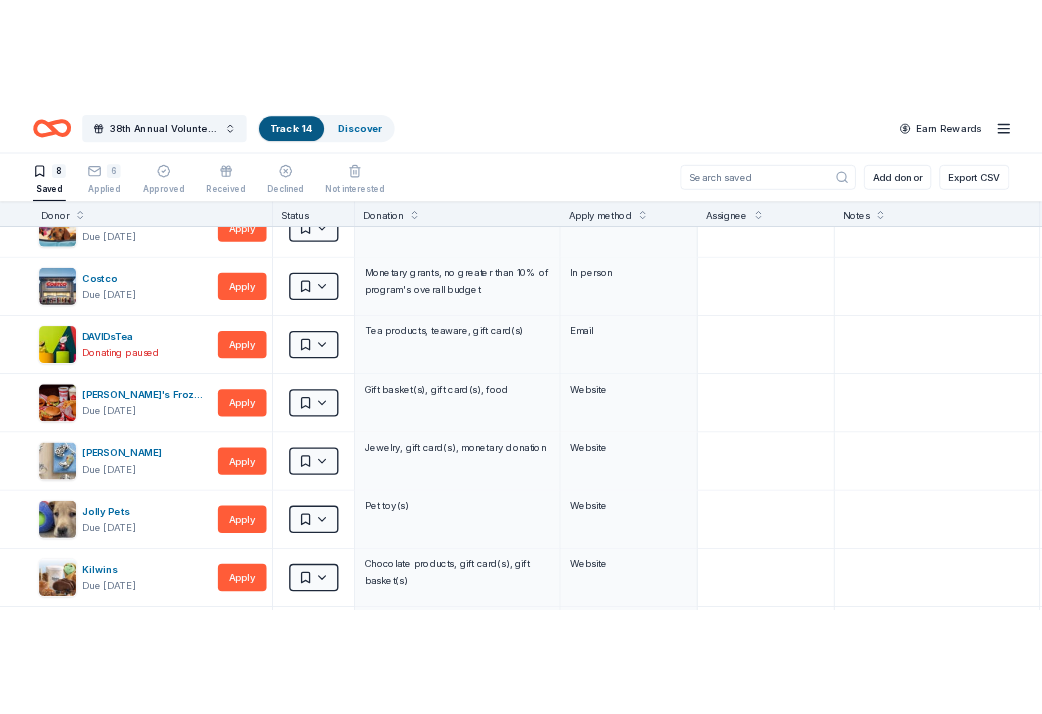 scroll, scrollTop: 0, scrollLeft: 0, axis: both 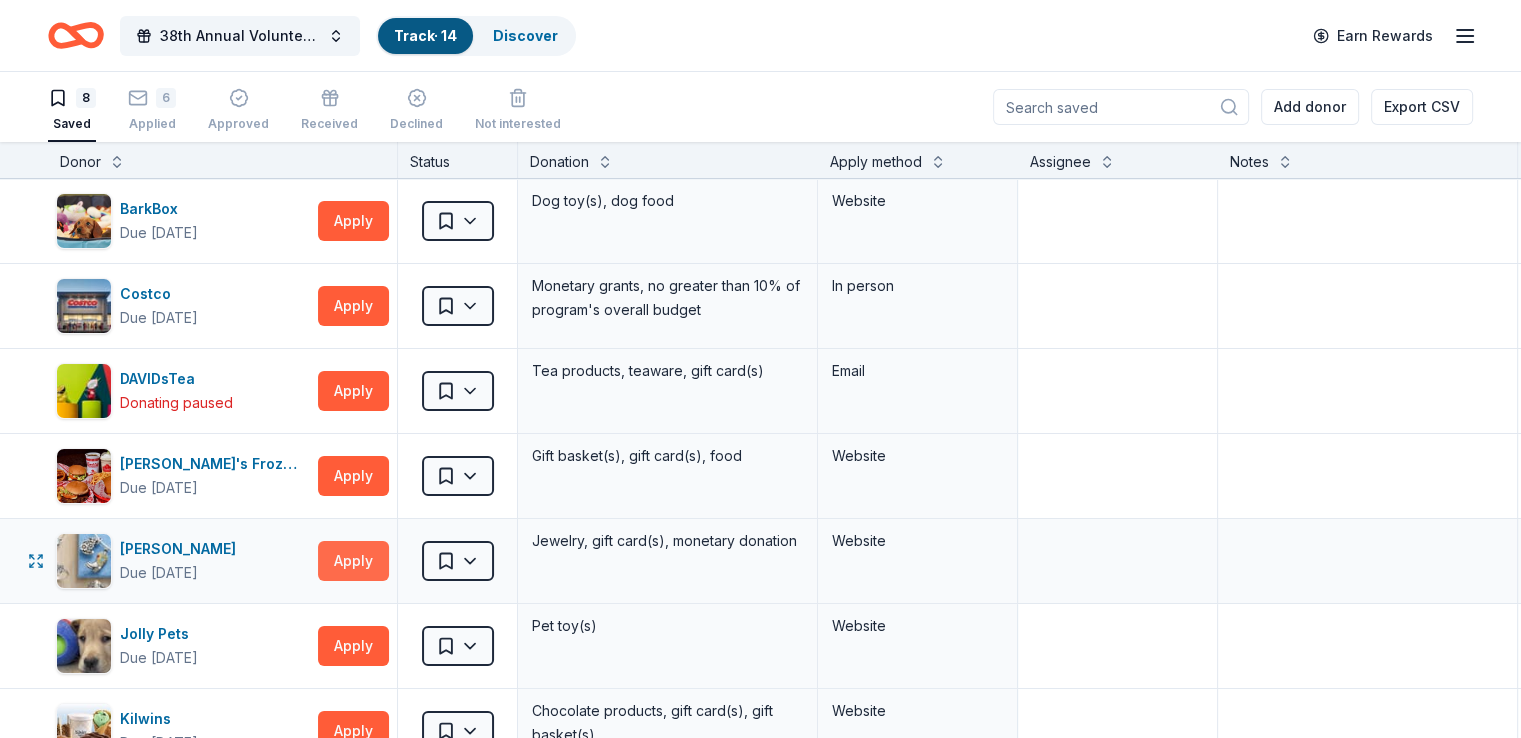 click on "Apply" at bounding box center [353, 561] 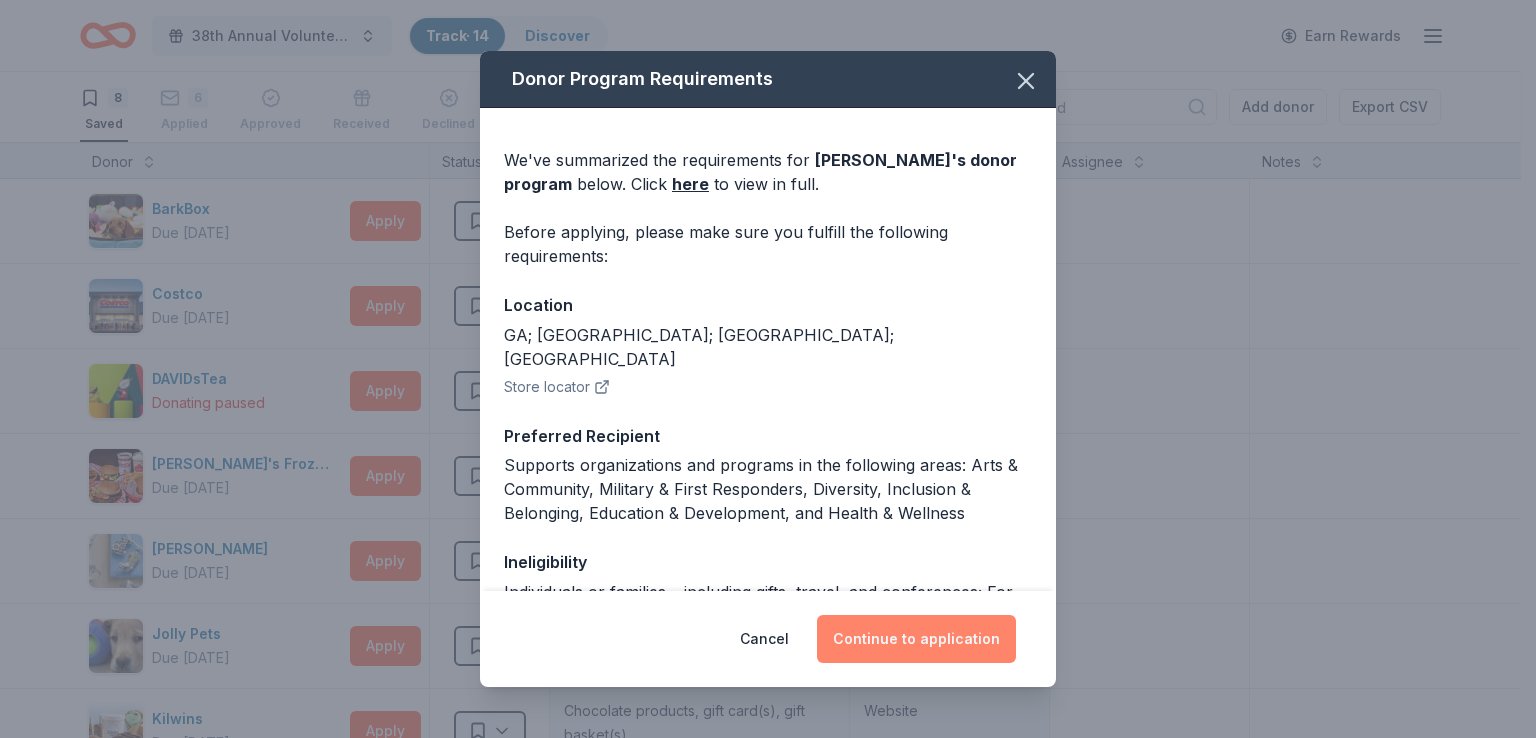 click on "Continue to application" at bounding box center [916, 639] 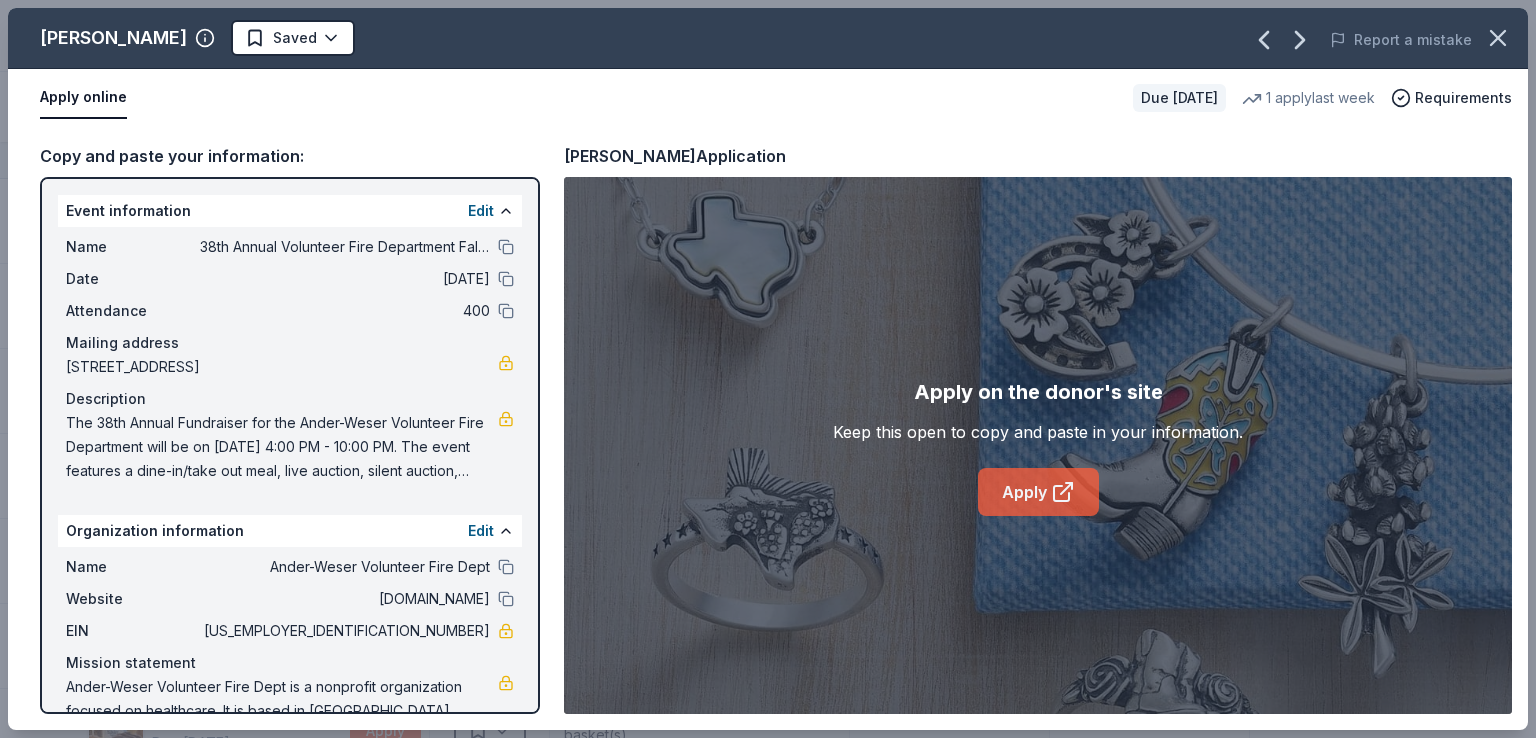 click on "Apply" at bounding box center [1038, 492] 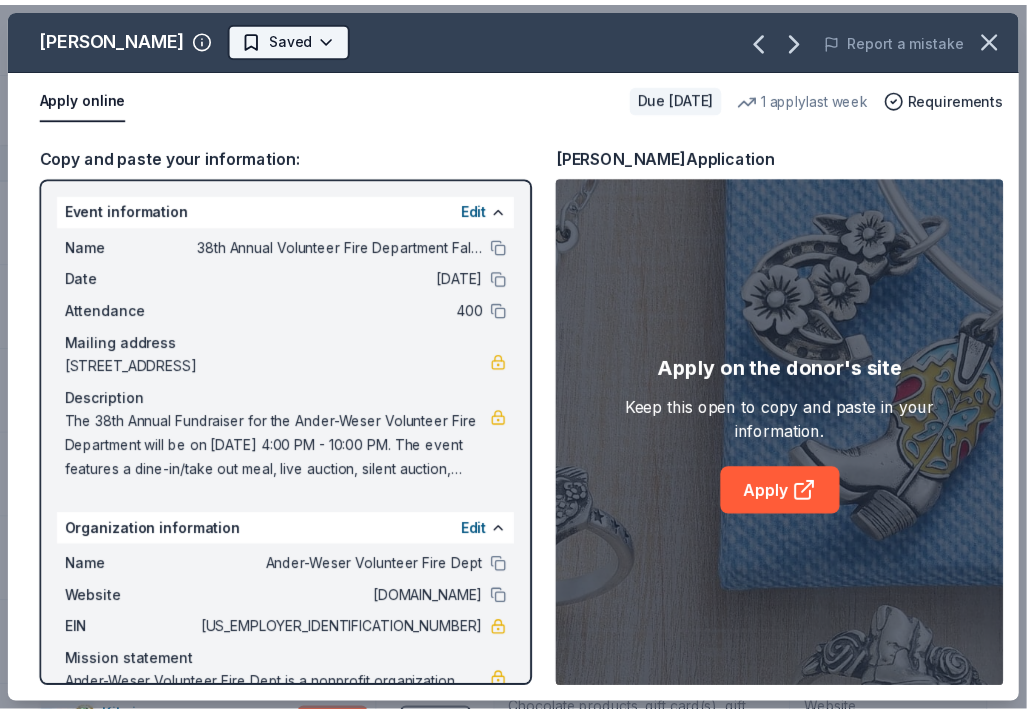scroll, scrollTop: 0, scrollLeft: 0, axis: both 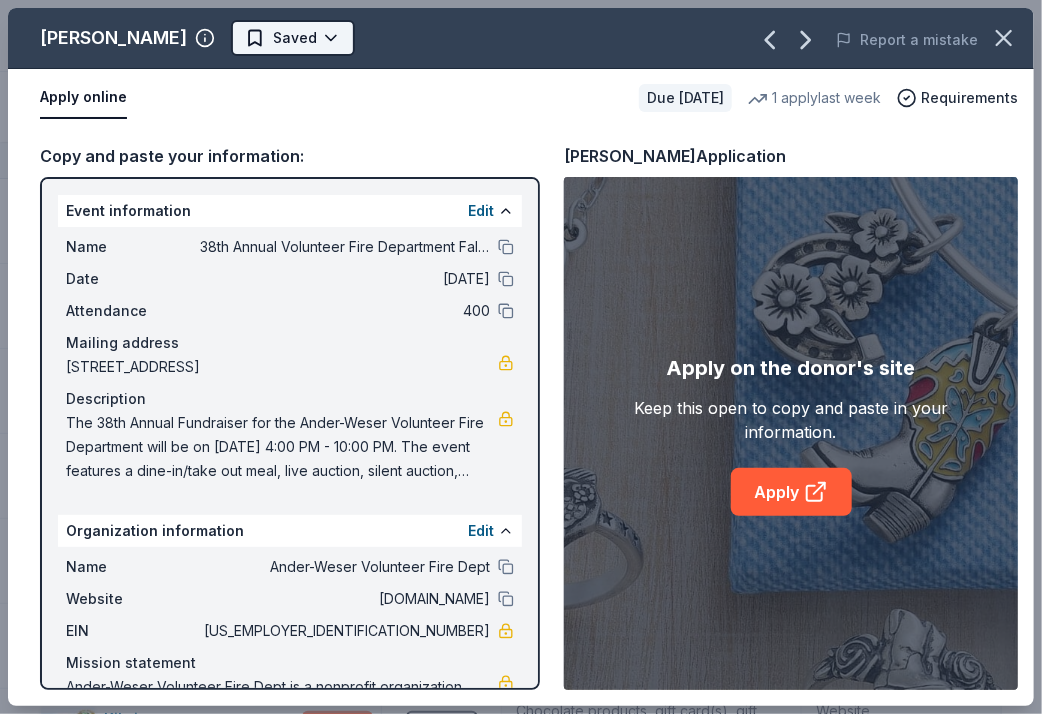click on "38th Annual Volunteer Fire Department Fall Fundraiser Track  · 14 Discover Earn Rewards 8 Saved 6 Applied Approved Received Declined Not interested Add donor Export CSV Donor Status Donation Apply method Assignee Notes BarkBox Due in 56 days Apply Saved Dog toy(s), dog food Website Costco Due in 44 days Apply Saved Monetary grants, no greater than 10% of program's overall budget  In person DAVIDsTea Donating paused Apply Saved Tea products, teaware, gift card(s) Email Freddy's Frozen Custard & Steakburgers Due in 56 days Apply Saved Gift basket(s), gift card(s), food Website James Avery Due in 26 days Apply Saved Jewelry, gift card(s), monetary donation Website Jolly Pets Due in 58 days Apply Saved Pet toy(s) Website Kilwins Due in 56 days Apply Saved Chocolate products, gift card(s), gift basket(s) Website Texas Roadhouse Due in 56 days Apply Saved Food, gift card(s) Website   Discover more donors Saved James Avery Saved Report a mistake Apply online Due in 26 days 1   apply  last week Requirements Edit 400" at bounding box center [521, 357] 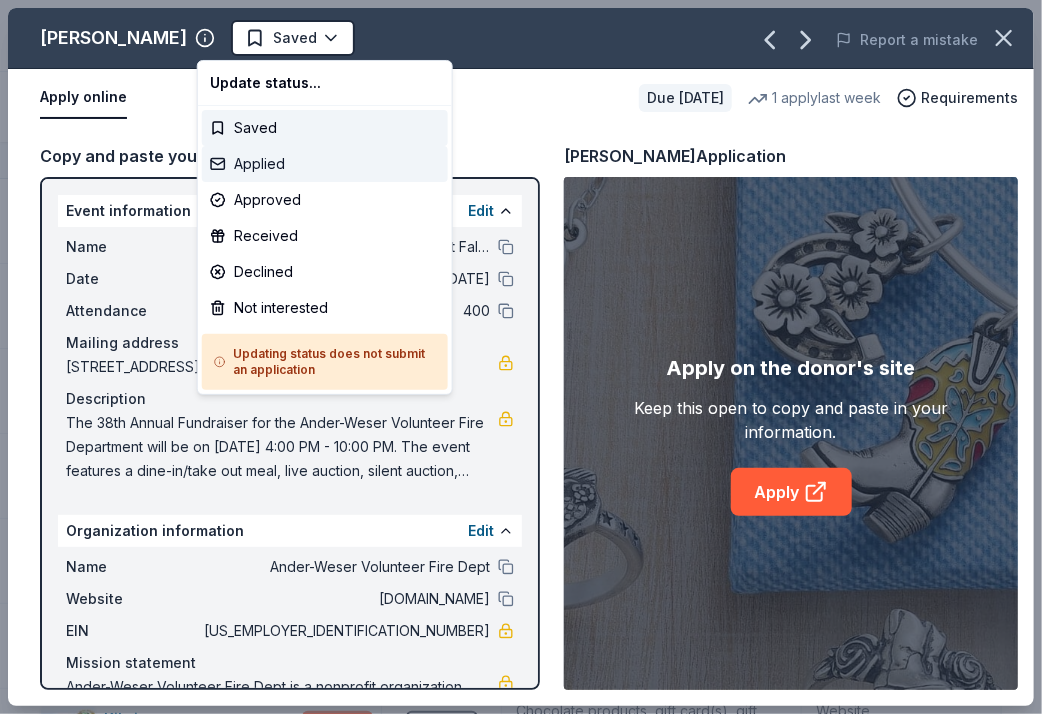 click on "Applied" at bounding box center [325, 164] 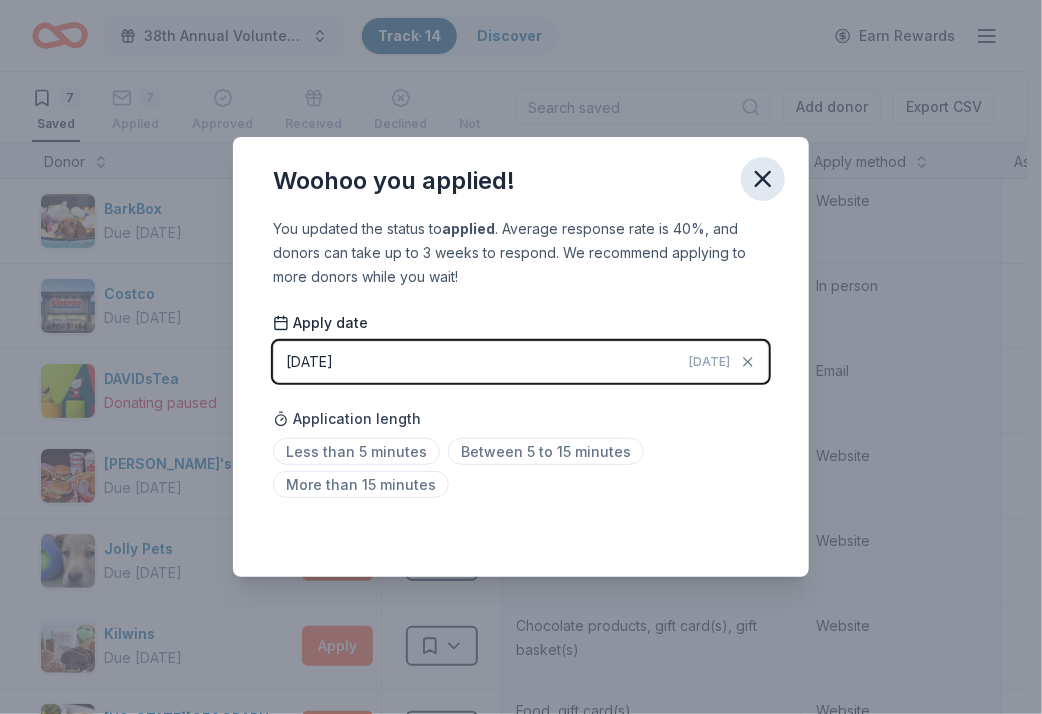 click 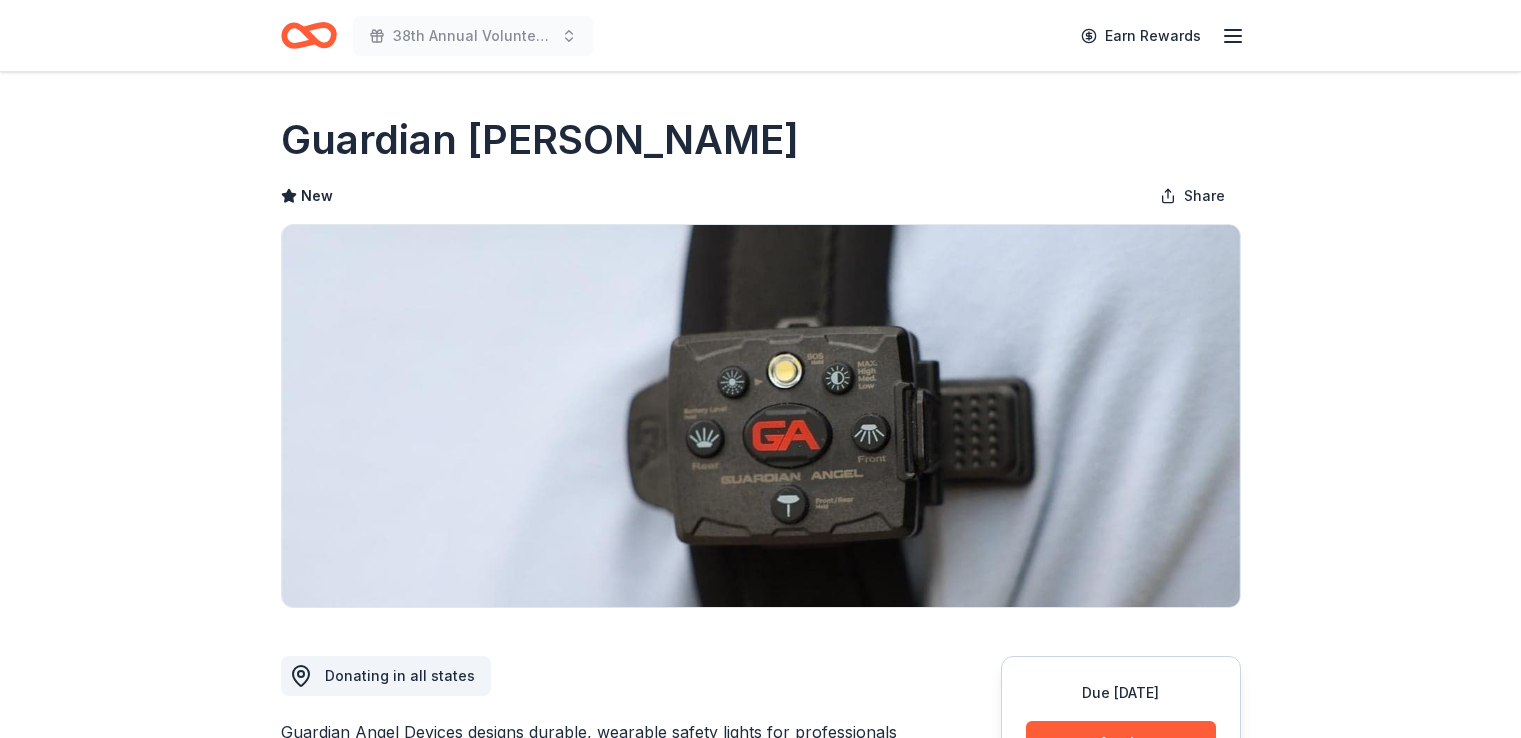 scroll, scrollTop: 0, scrollLeft: 0, axis: both 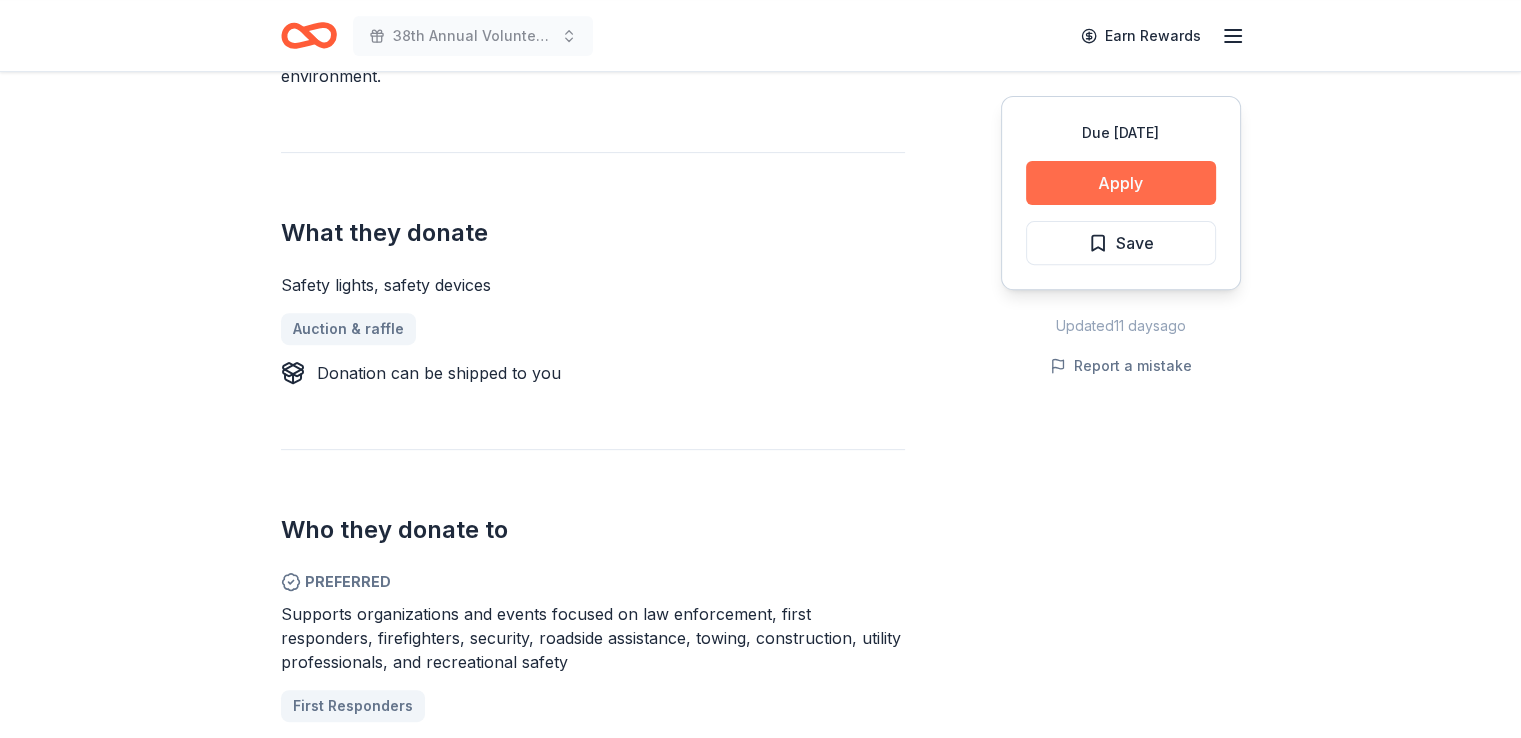 click on "Apply" at bounding box center [1121, 183] 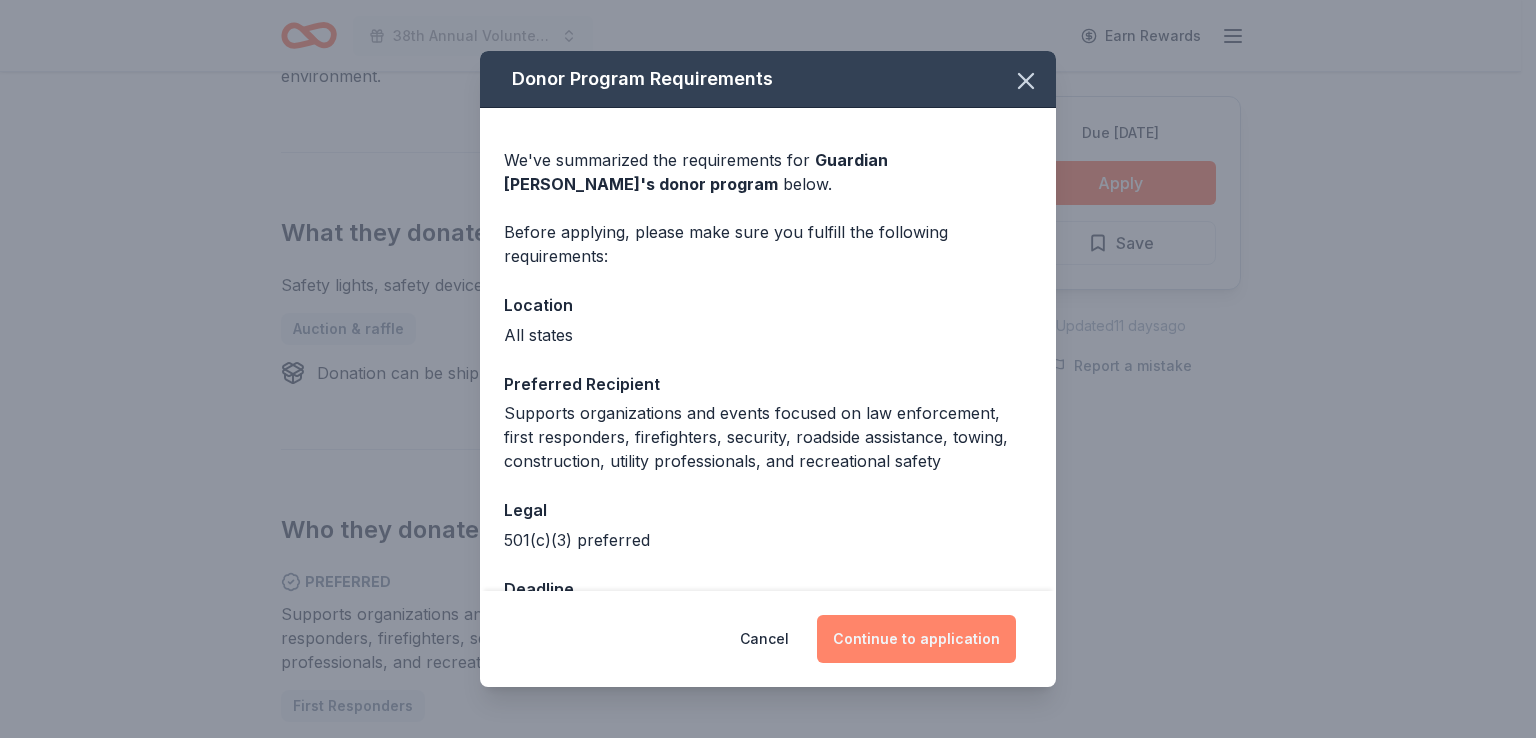 click on "Continue to application" at bounding box center [916, 639] 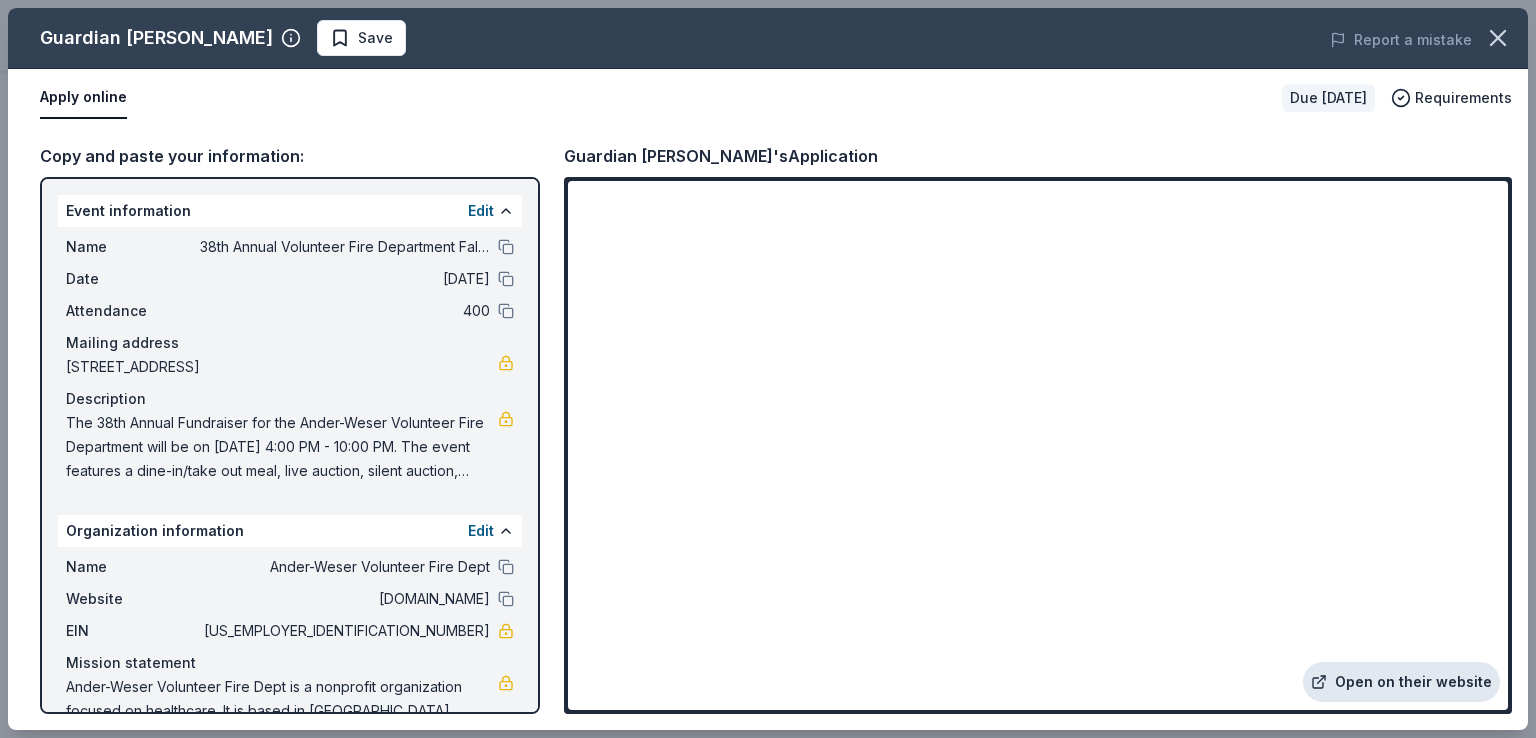 click on "Open on their website" at bounding box center (1401, 682) 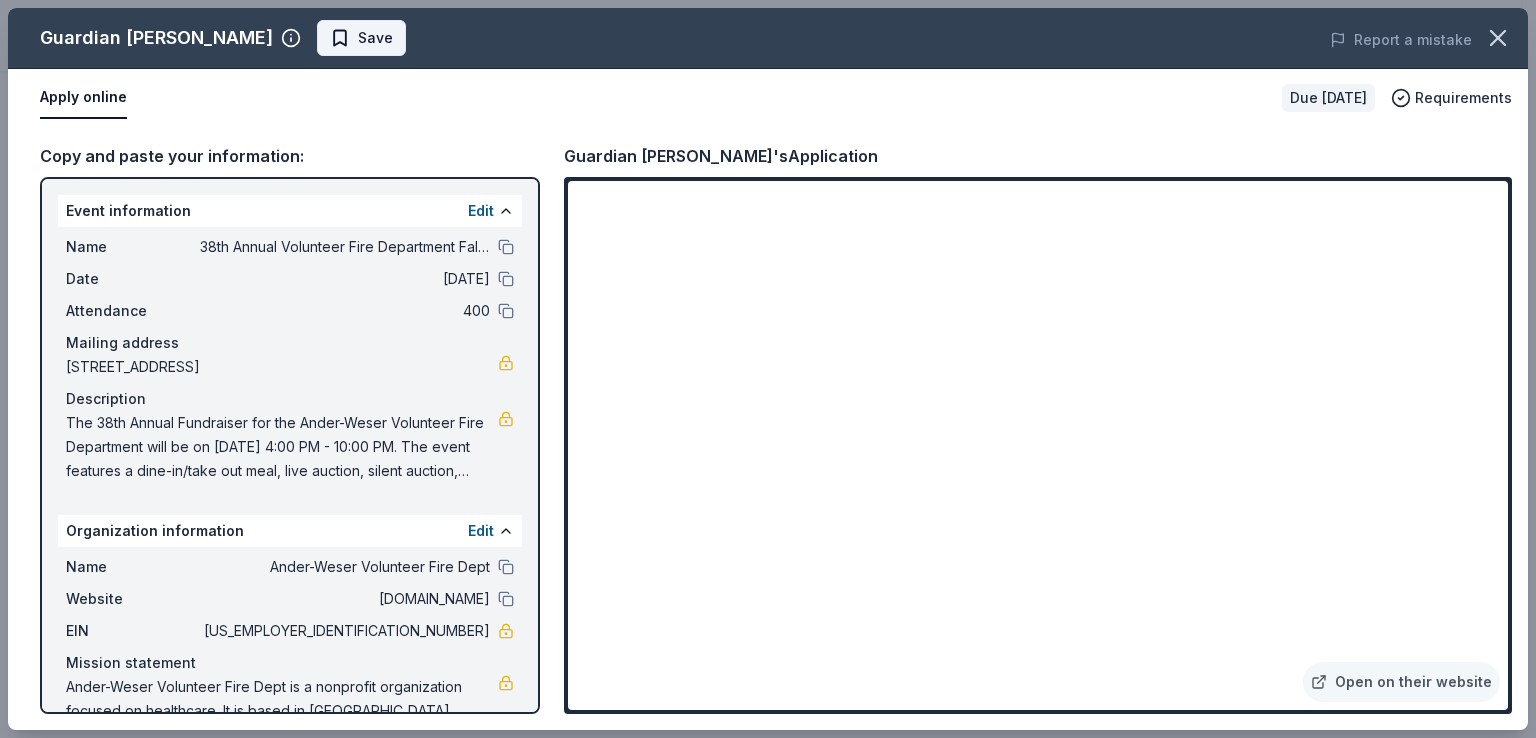click on "Save" at bounding box center [361, 38] 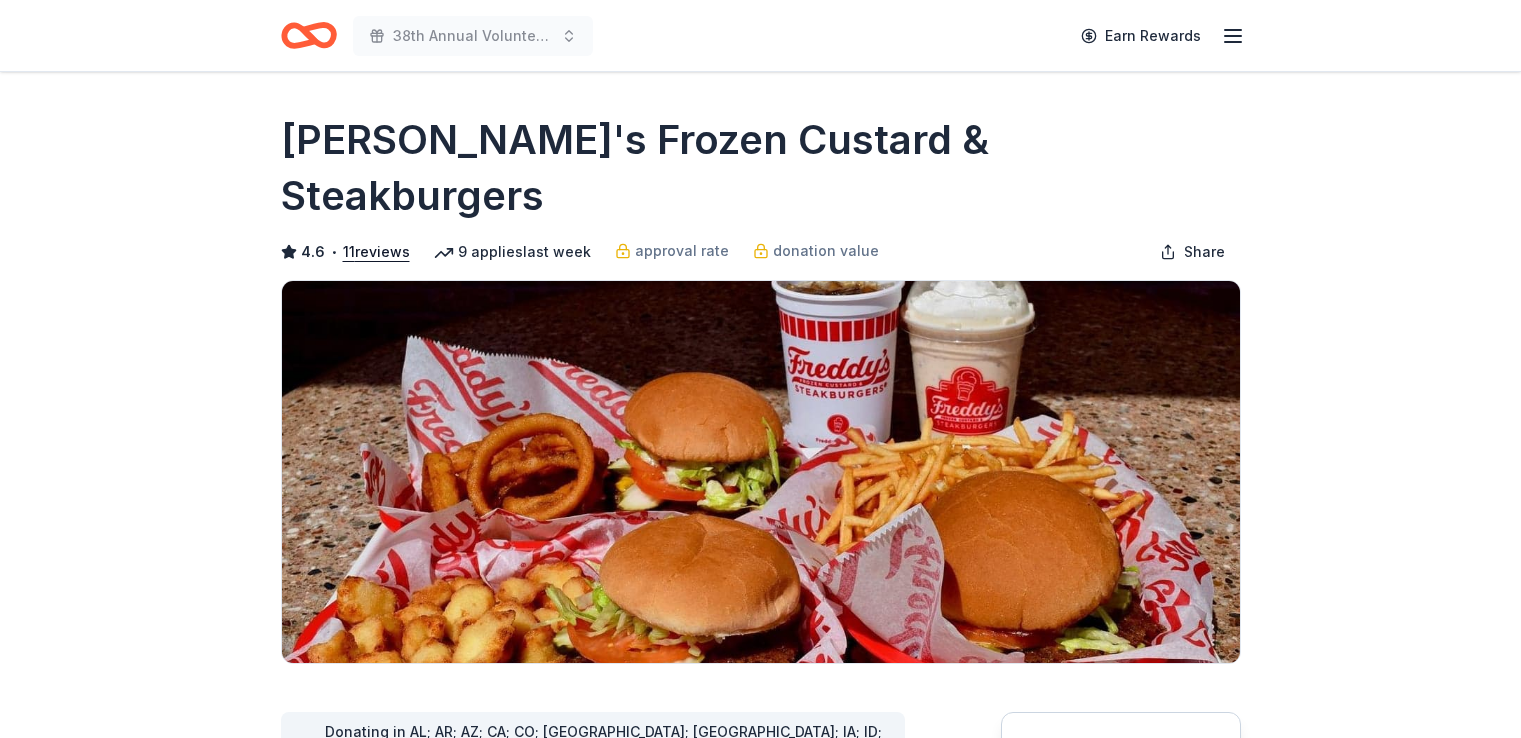 scroll, scrollTop: 0, scrollLeft: 0, axis: both 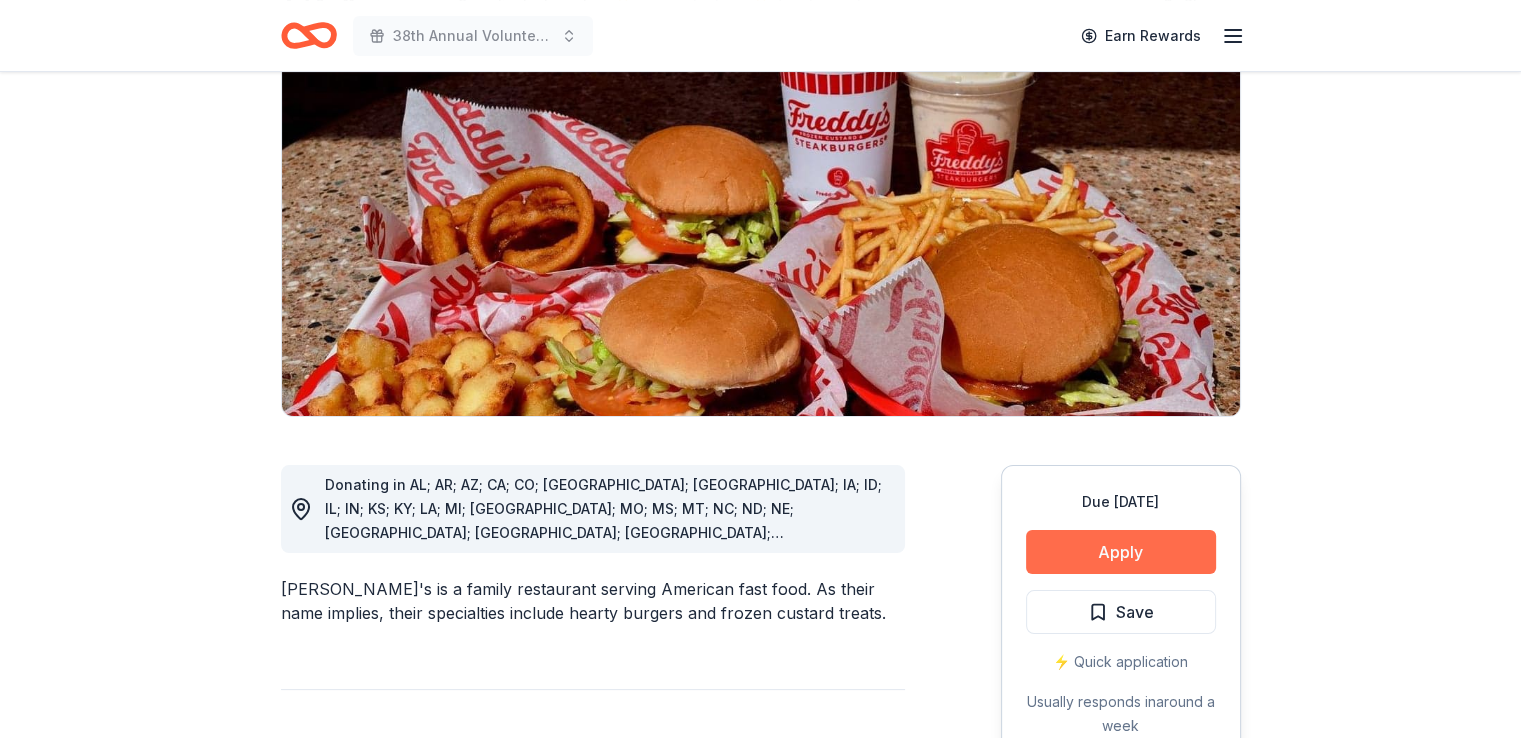 click on "Apply" at bounding box center [1121, 552] 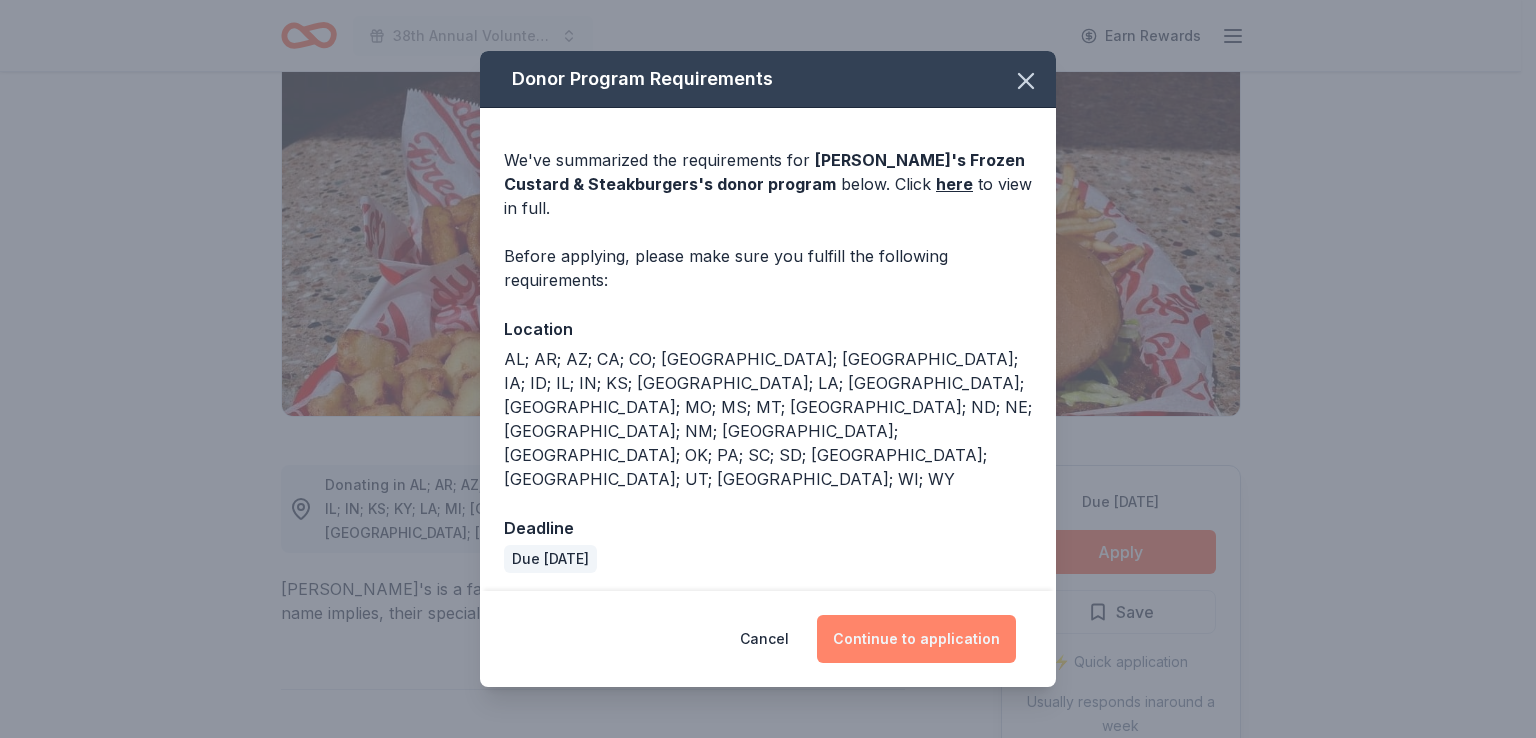 click on "Continue to application" at bounding box center (916, 639) 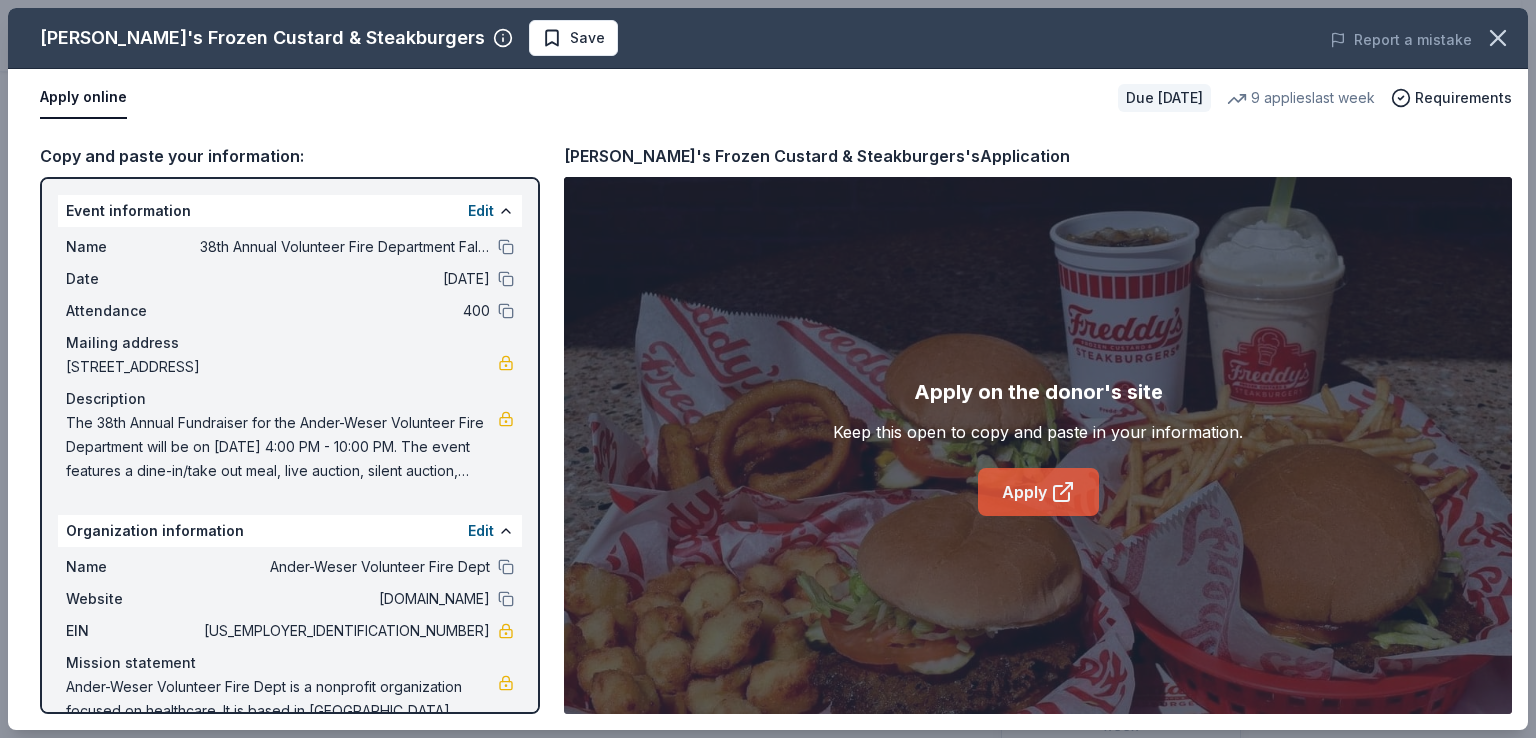 click on "Apply" at bounding box center (1038, 492) 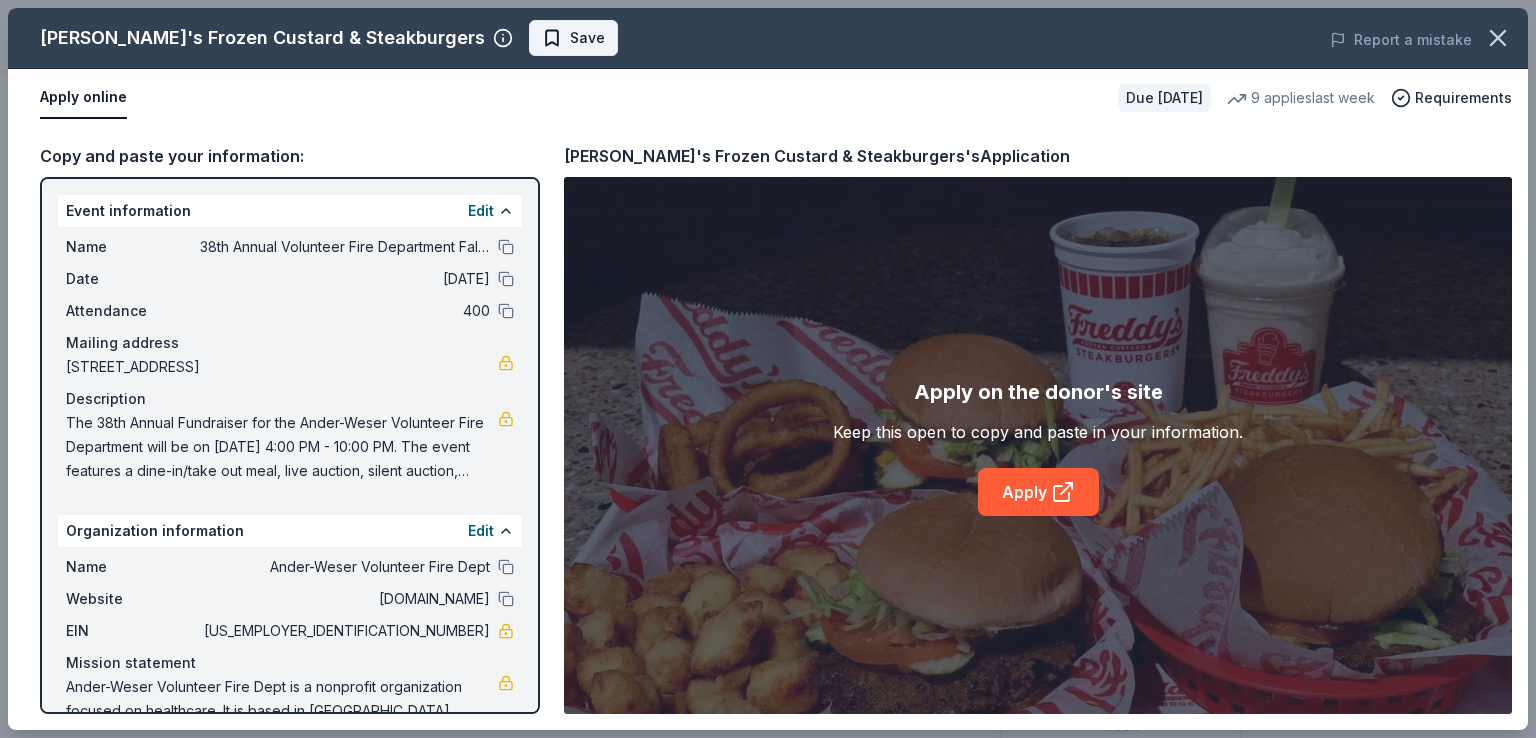 click on "Save" at bounding box center (587, 38) 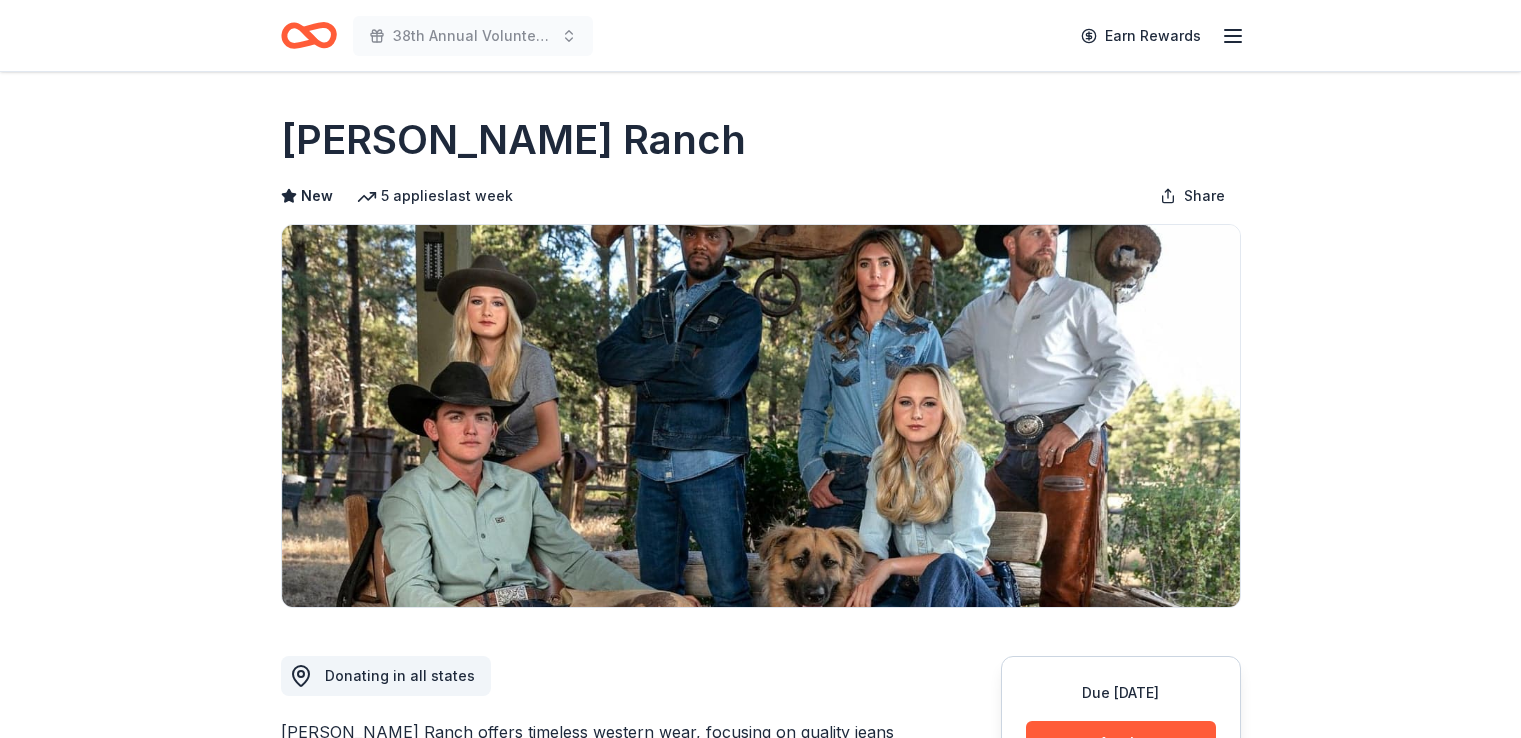 scroll, scrollTop: 0, scrollLeft: 0, axis: both 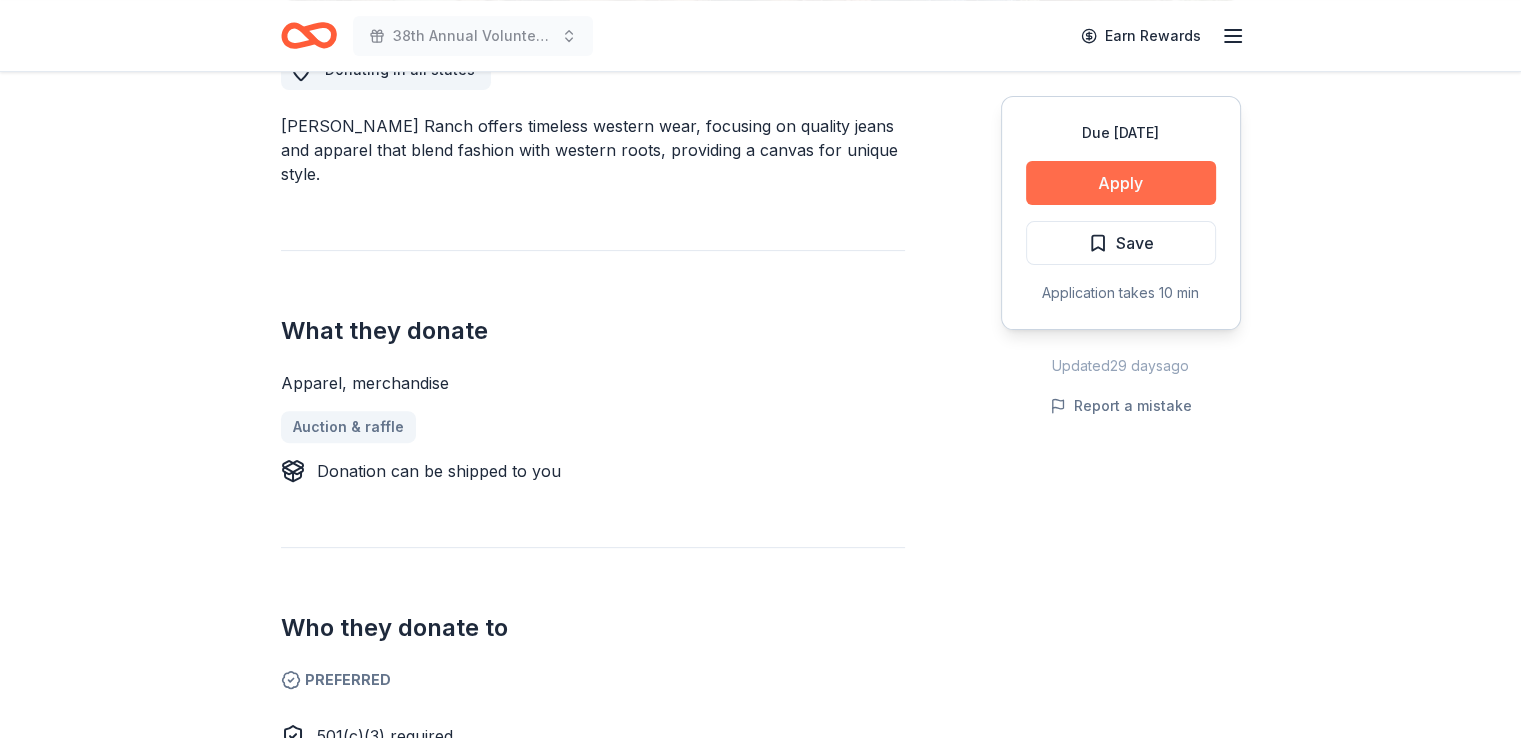 click on "Apply" at bounding box center [1121, 183] 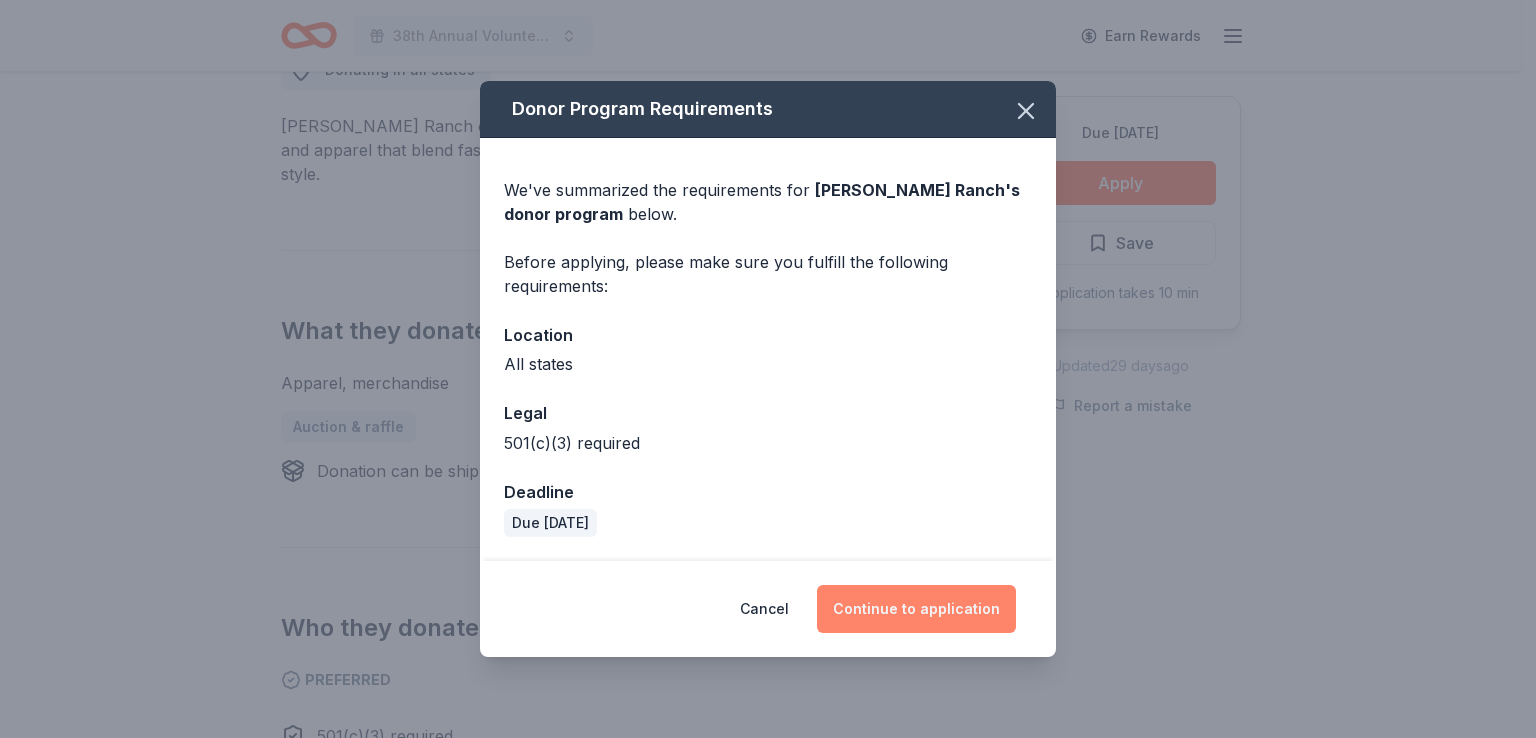 click on "Continue to application" at bounding box center [916, 609] 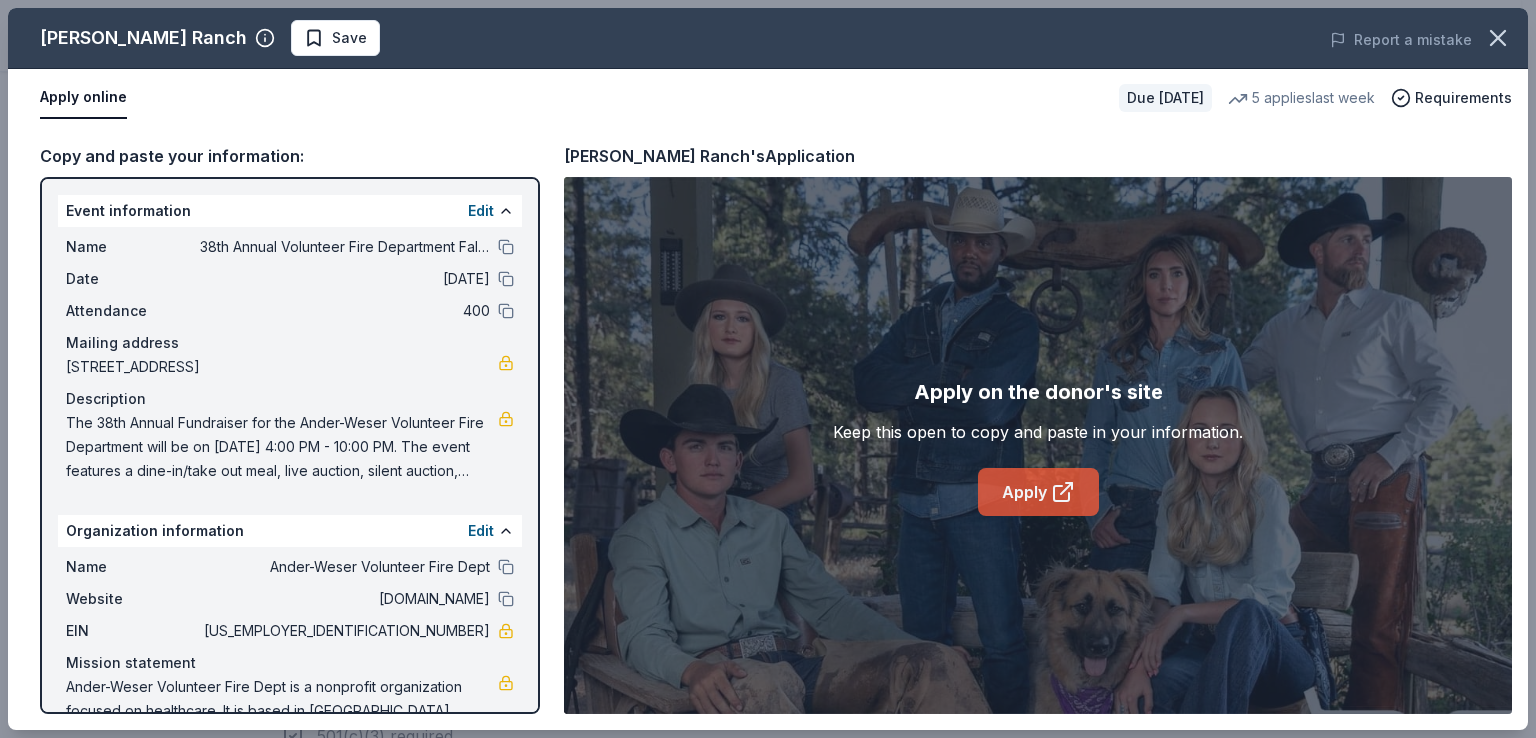 click on "Apply" at bounding box center [1038, 492] 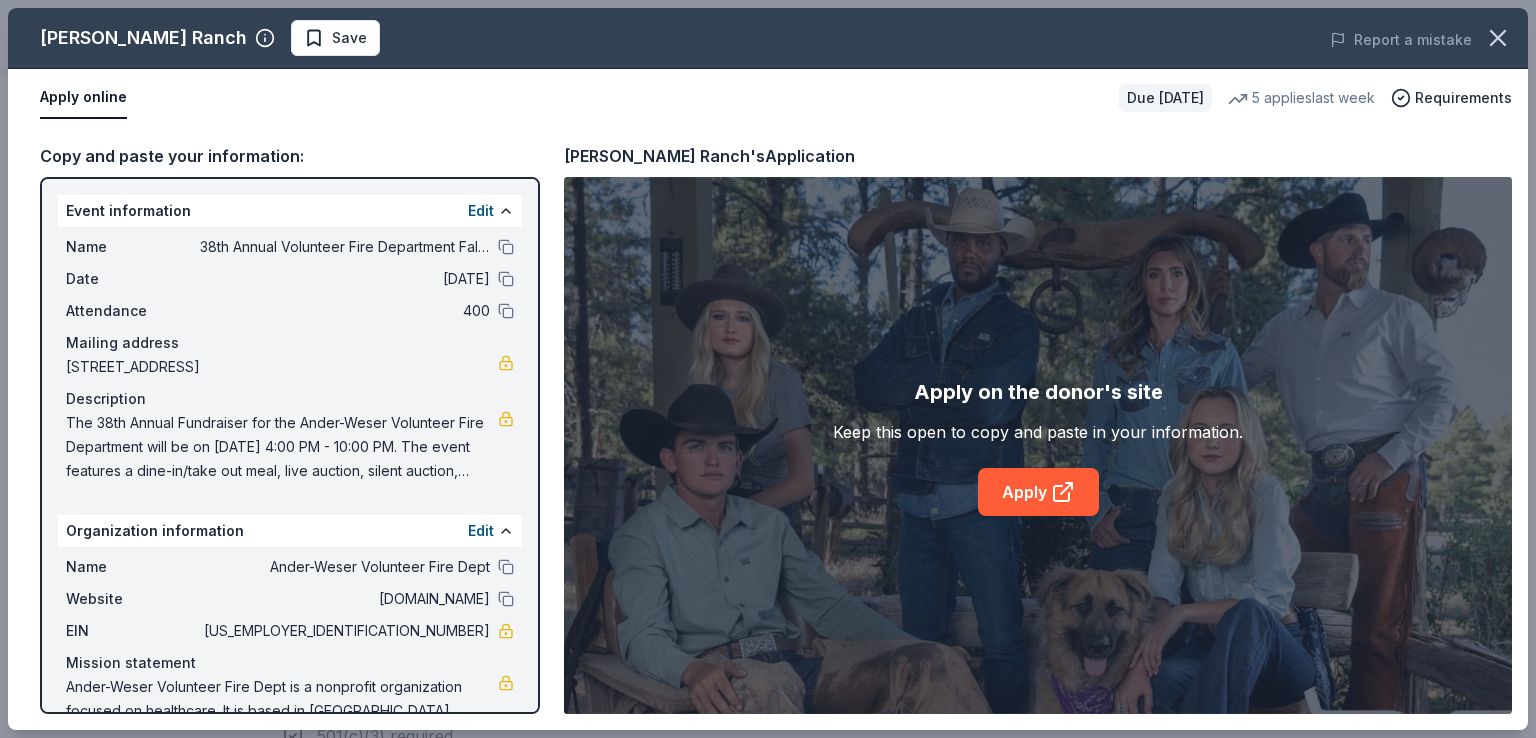 drag, startPoint x: 392, startPoint y: 627, endPoint x: 451, endPoint y: 624, distance: 59.07622 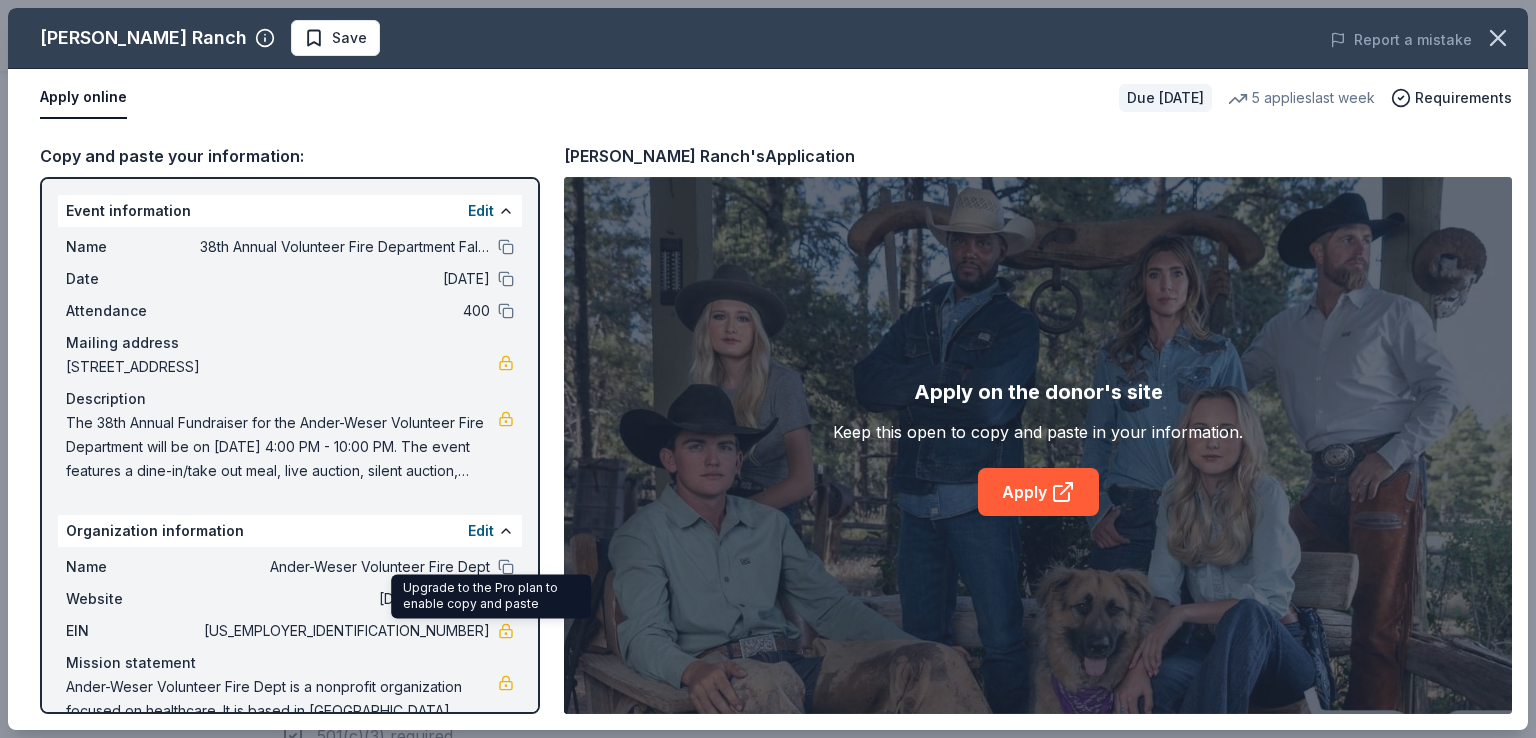 click at bounding box center (506, 631) 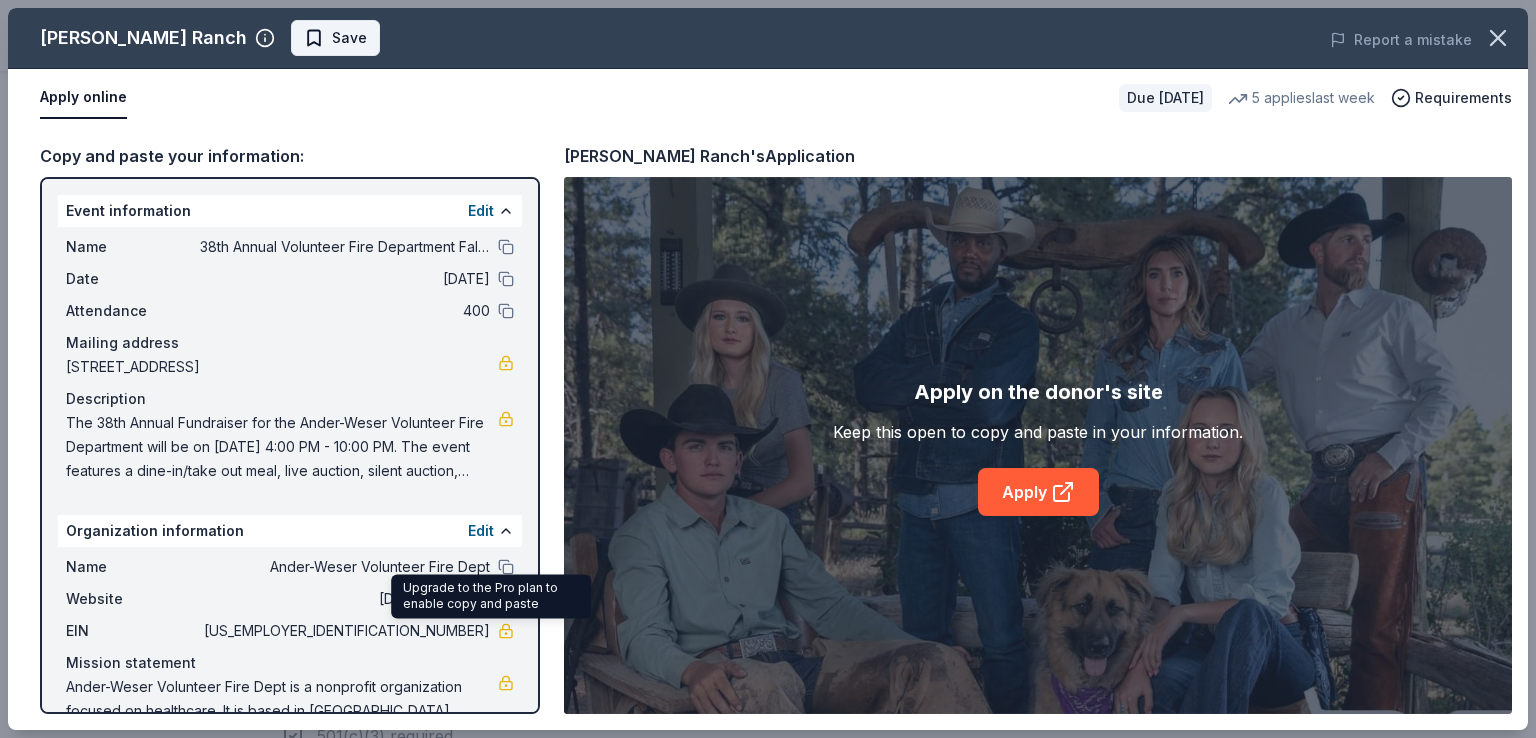 click on "Save" at bounding box center [349, 38] 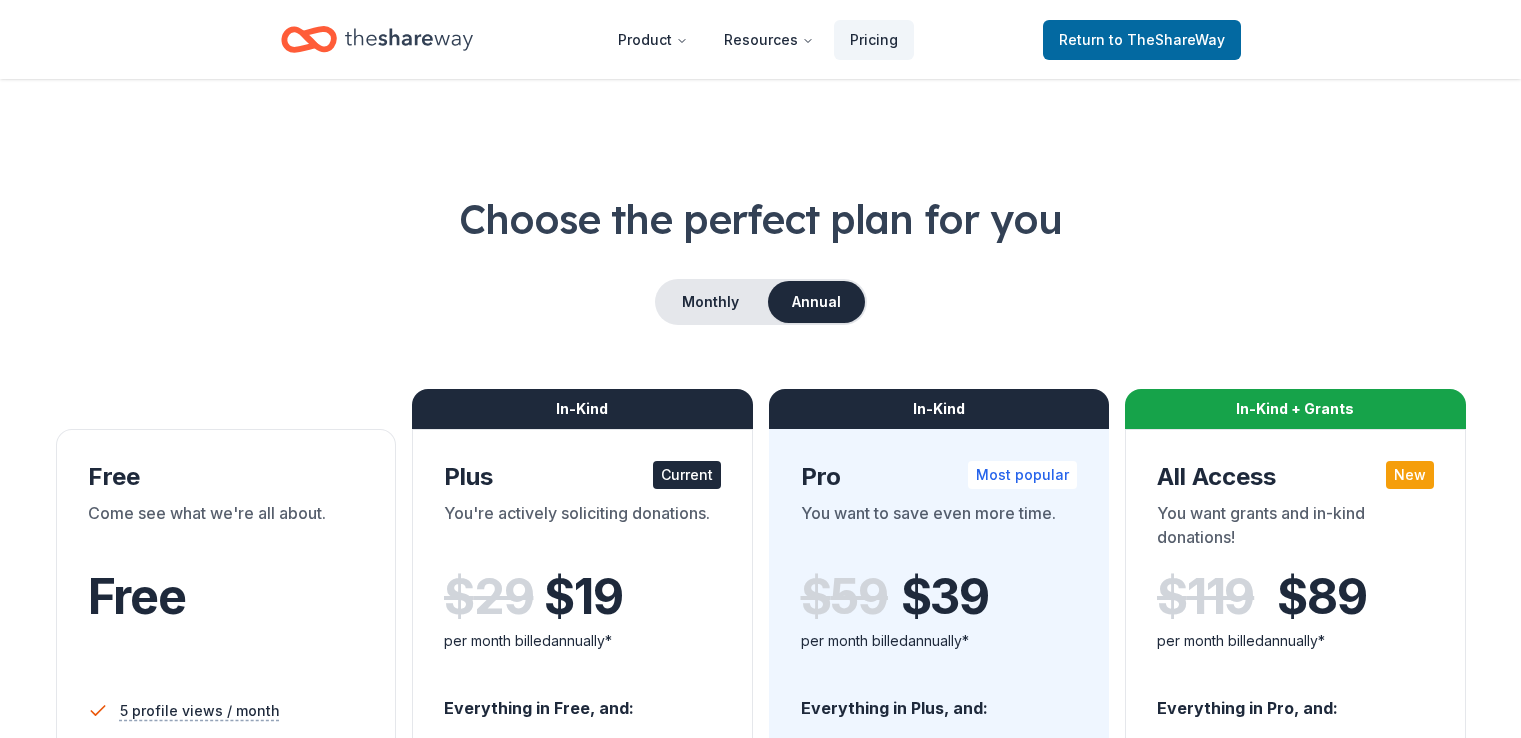 scroll, scrollTop: 0, scrollLeft: 0, axis: both 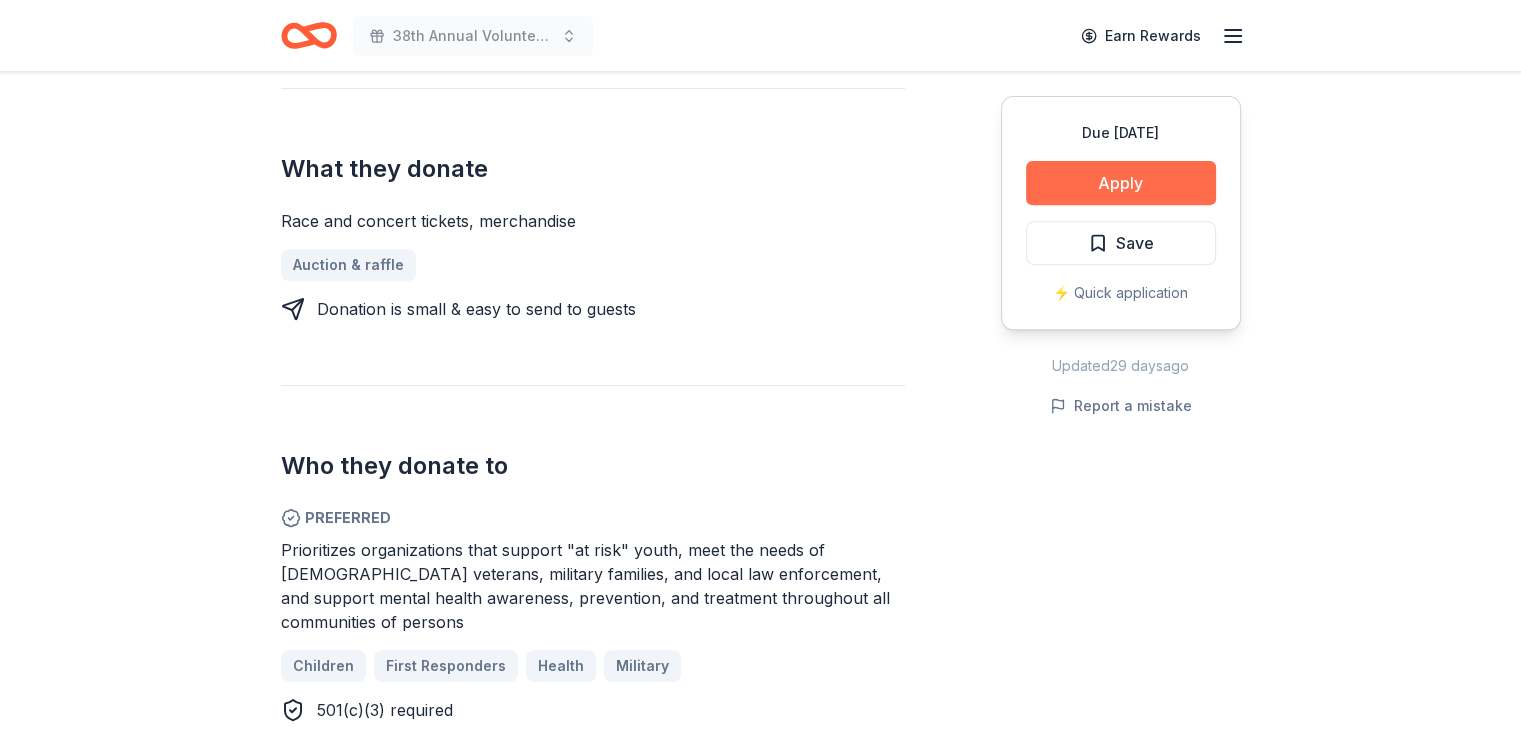 click on "Apply" at bounding box center (1121, 183) 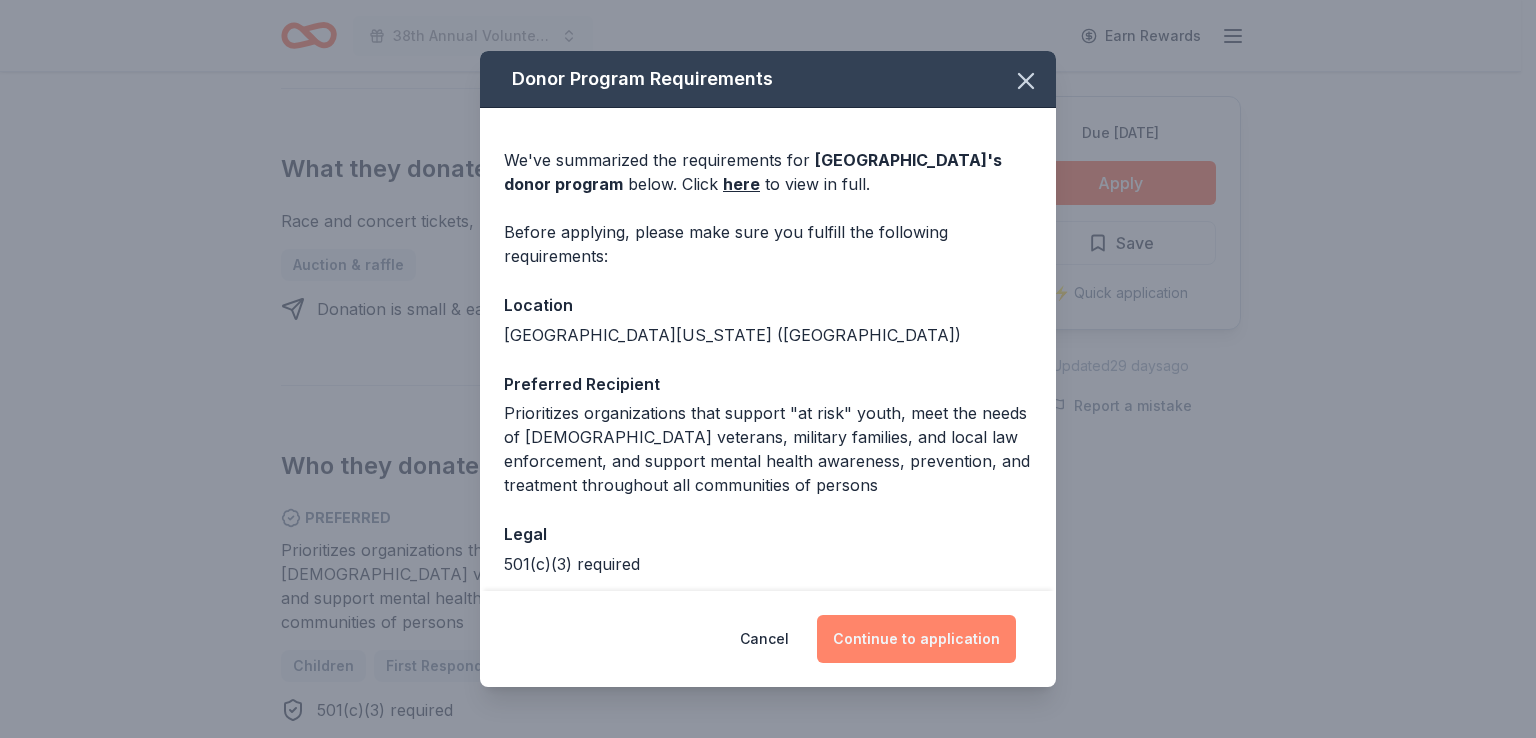 click on "Continue to application" at bounding box center (916, 639) 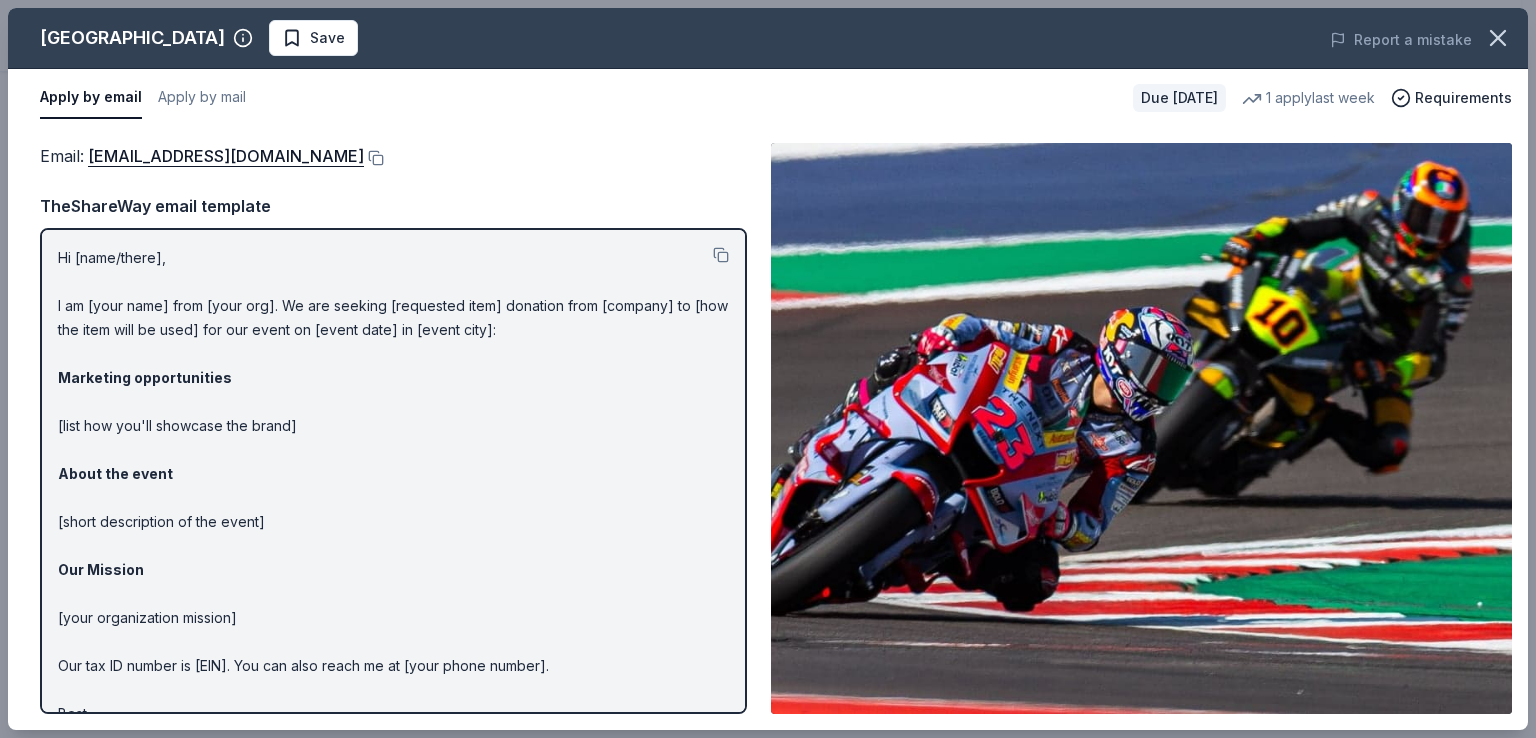 drag, startPoint x: 58, startPoint y: 253, endPoint x: 127, endPoint y: 303, distance: 85.2115 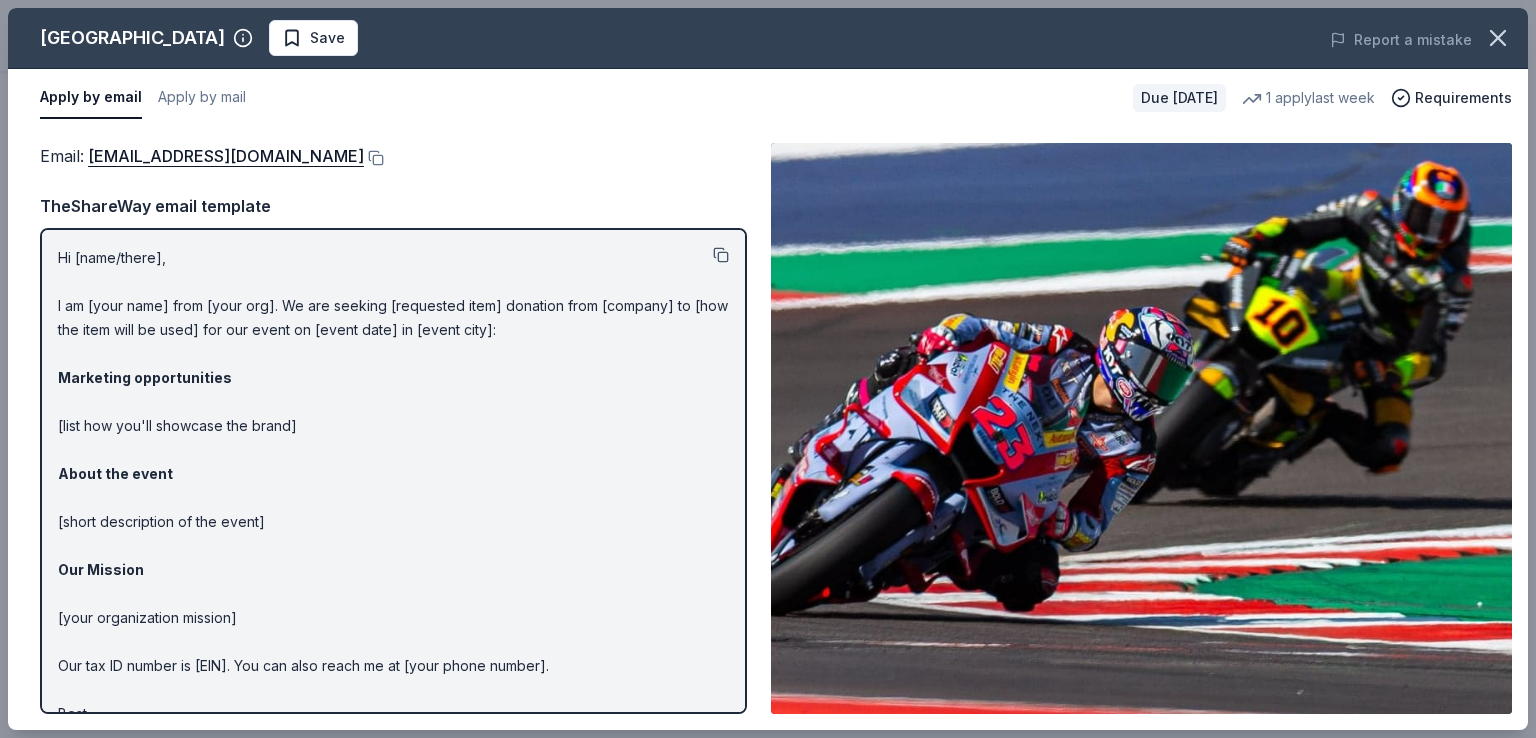 click at bounding box center [721, 255] 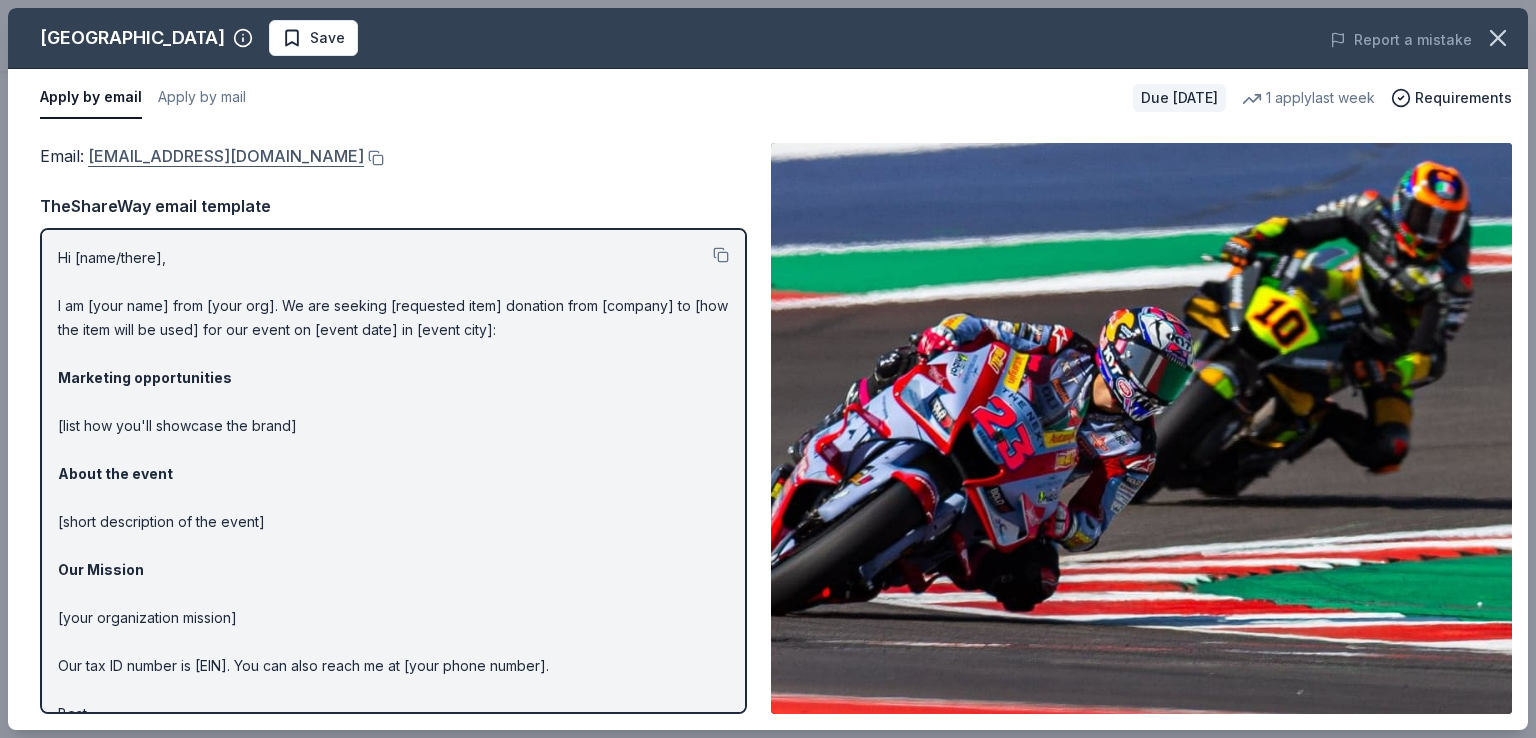 click on "[EMAIL_ADDRESS][DOMAIN_NAME]" at bounding box center (226, 156) 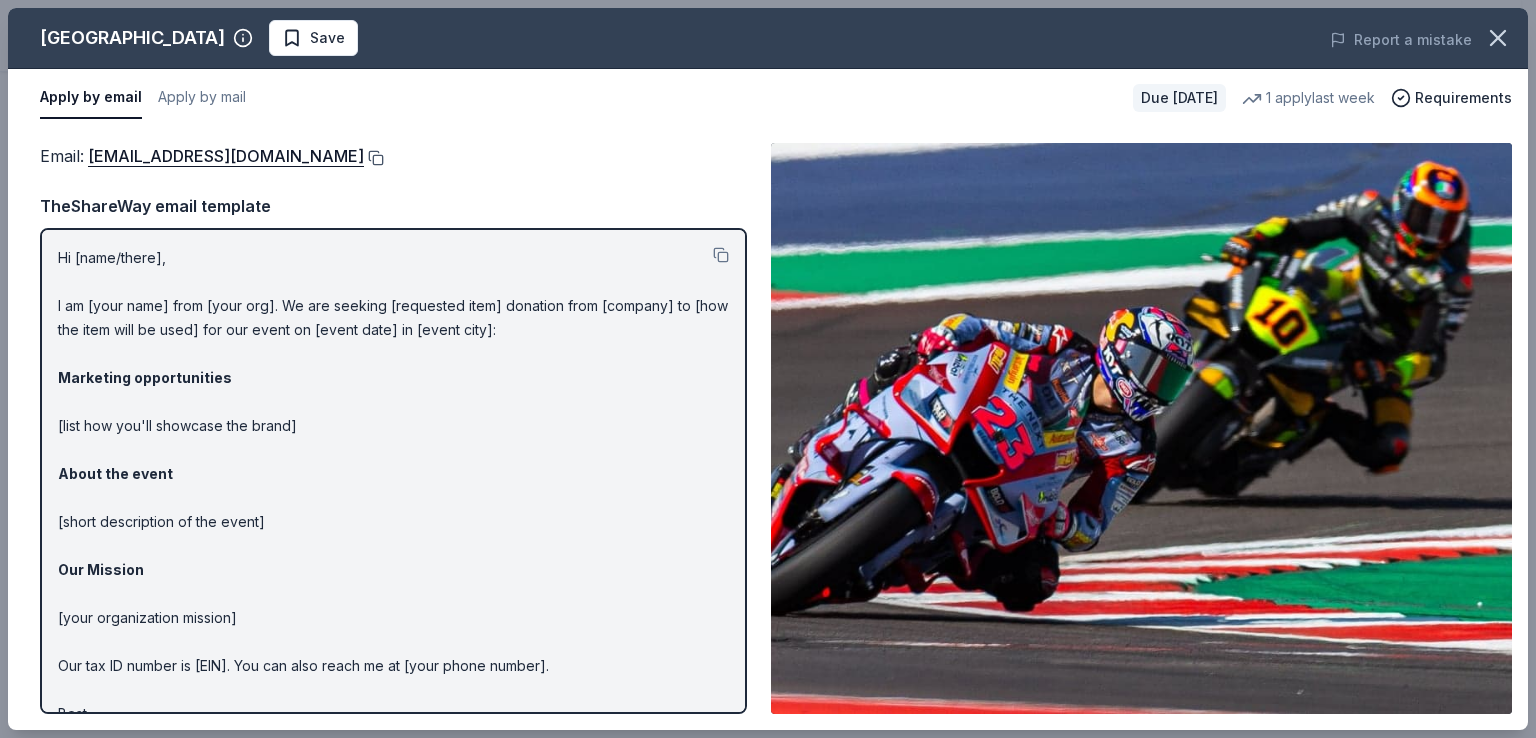 click at bounding box center (374, 158) 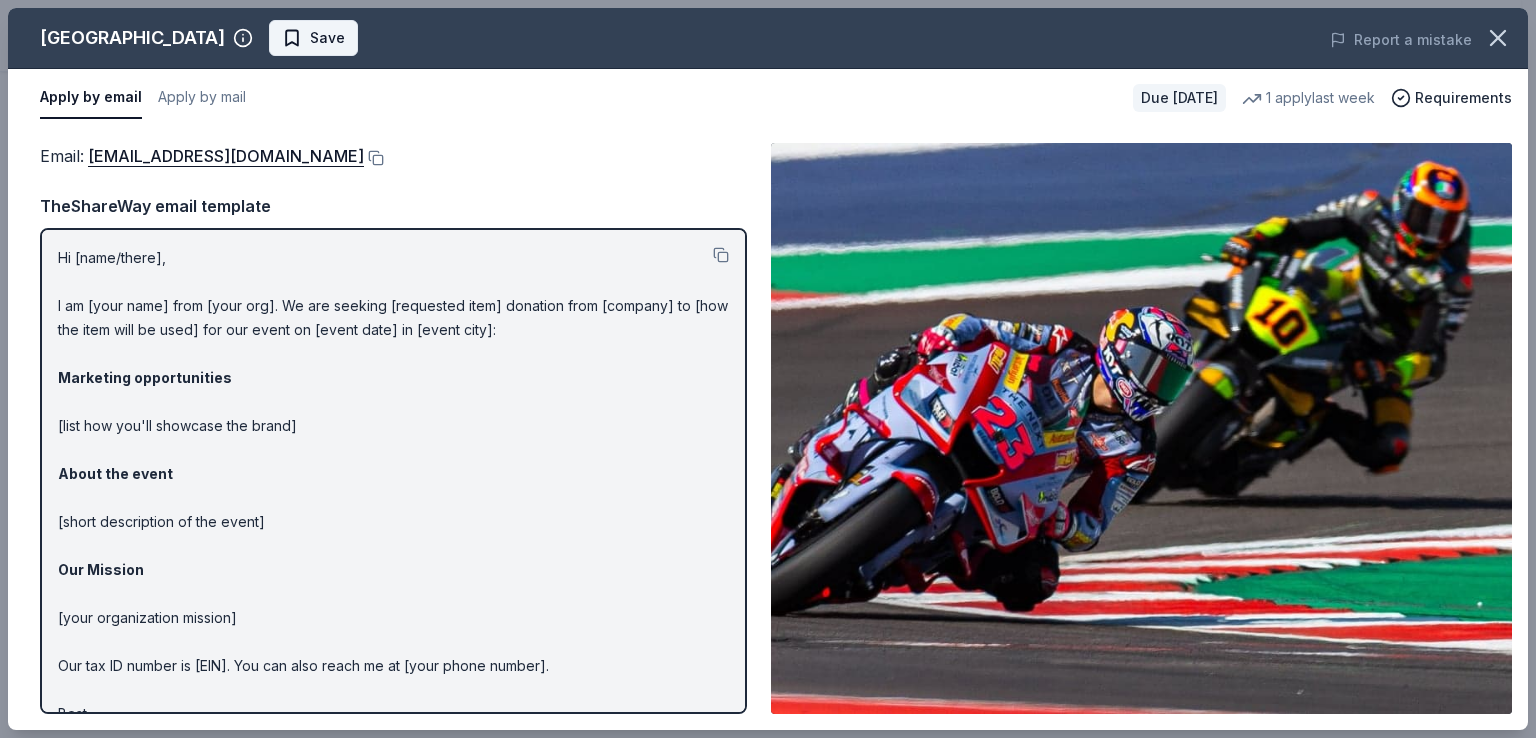 click on "Save" at bounding box center (327, 38) 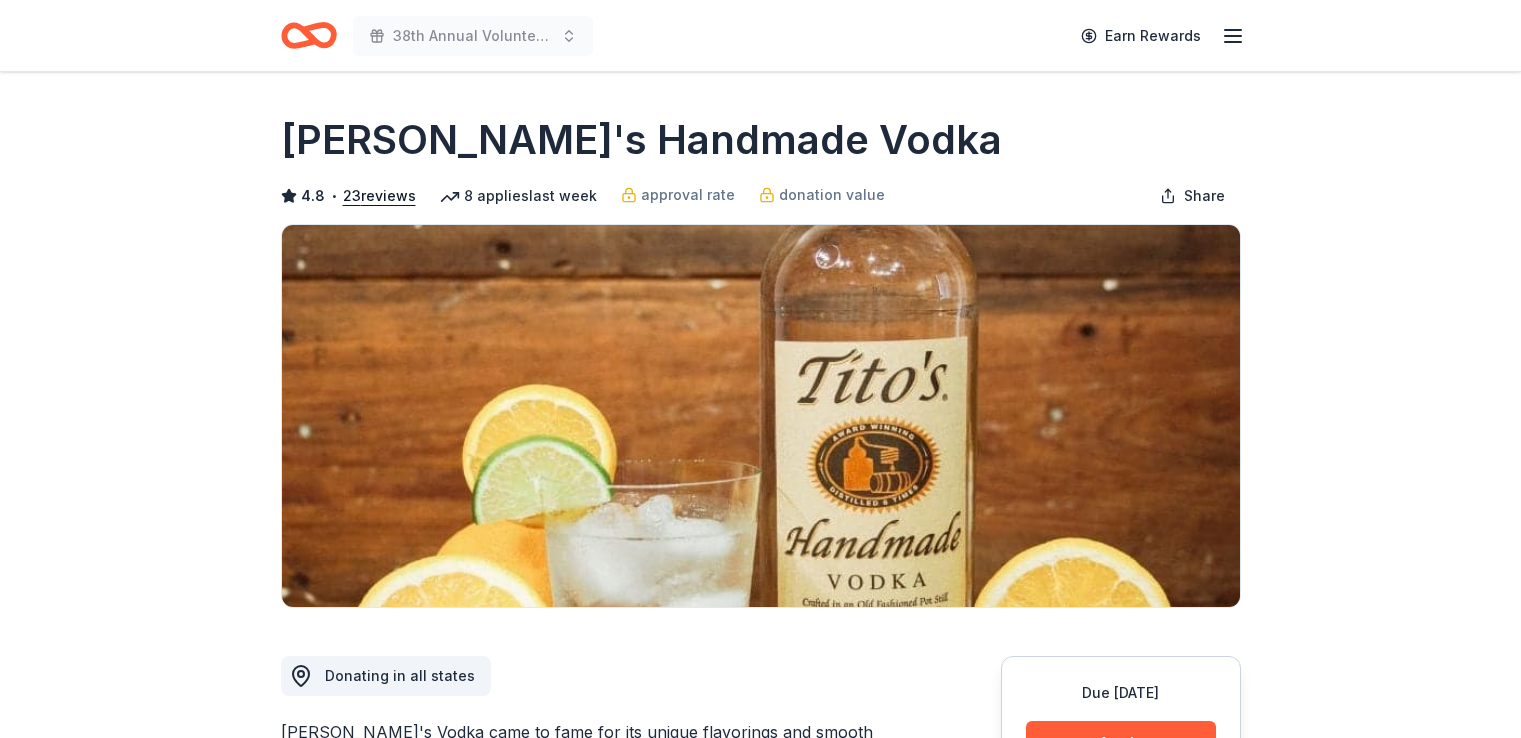scroll, scrollTop: 0, scrollLeft: 0, axis: both 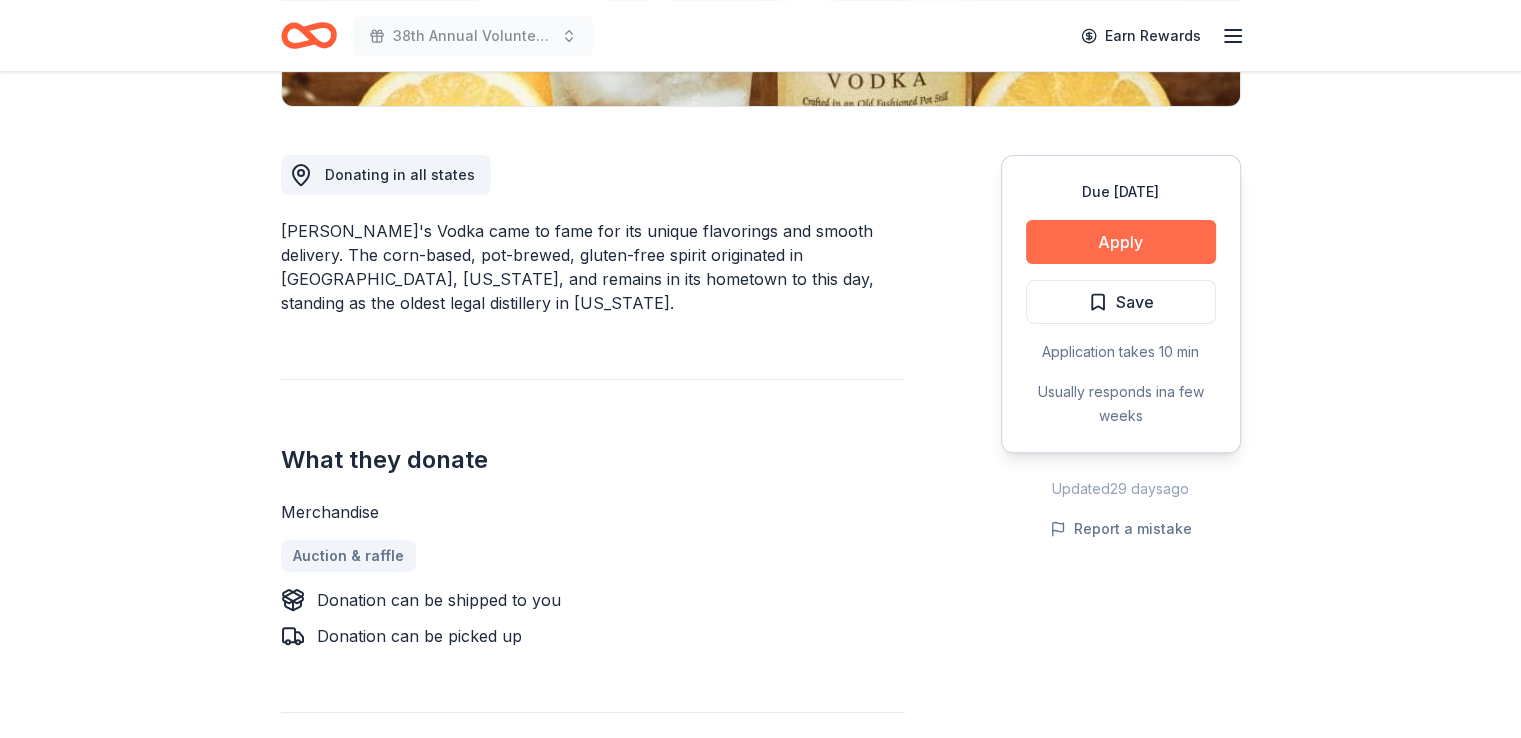 click on "Apply" at bounding box center (1121, 242) 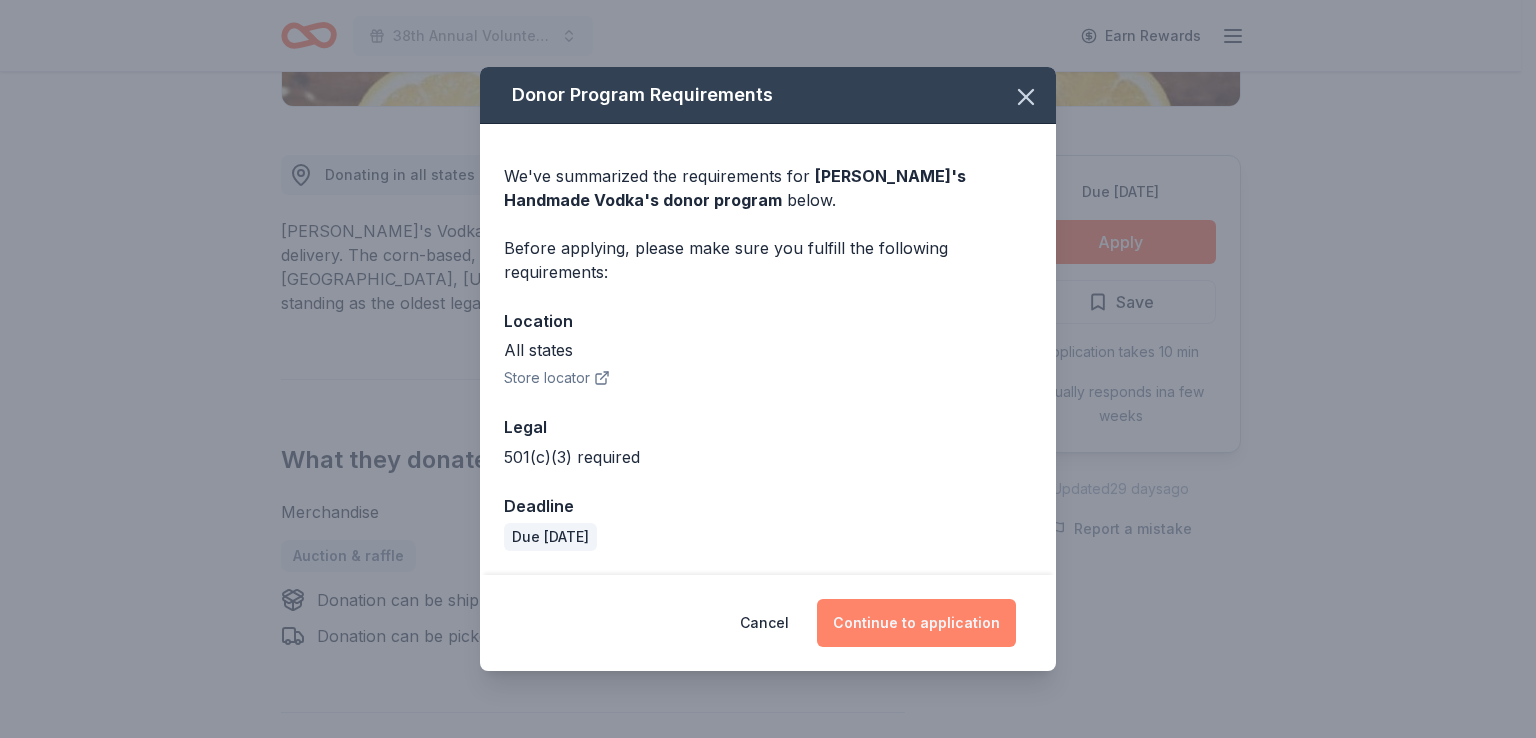 click on "Continue to application" at bounding box center [916, 623] 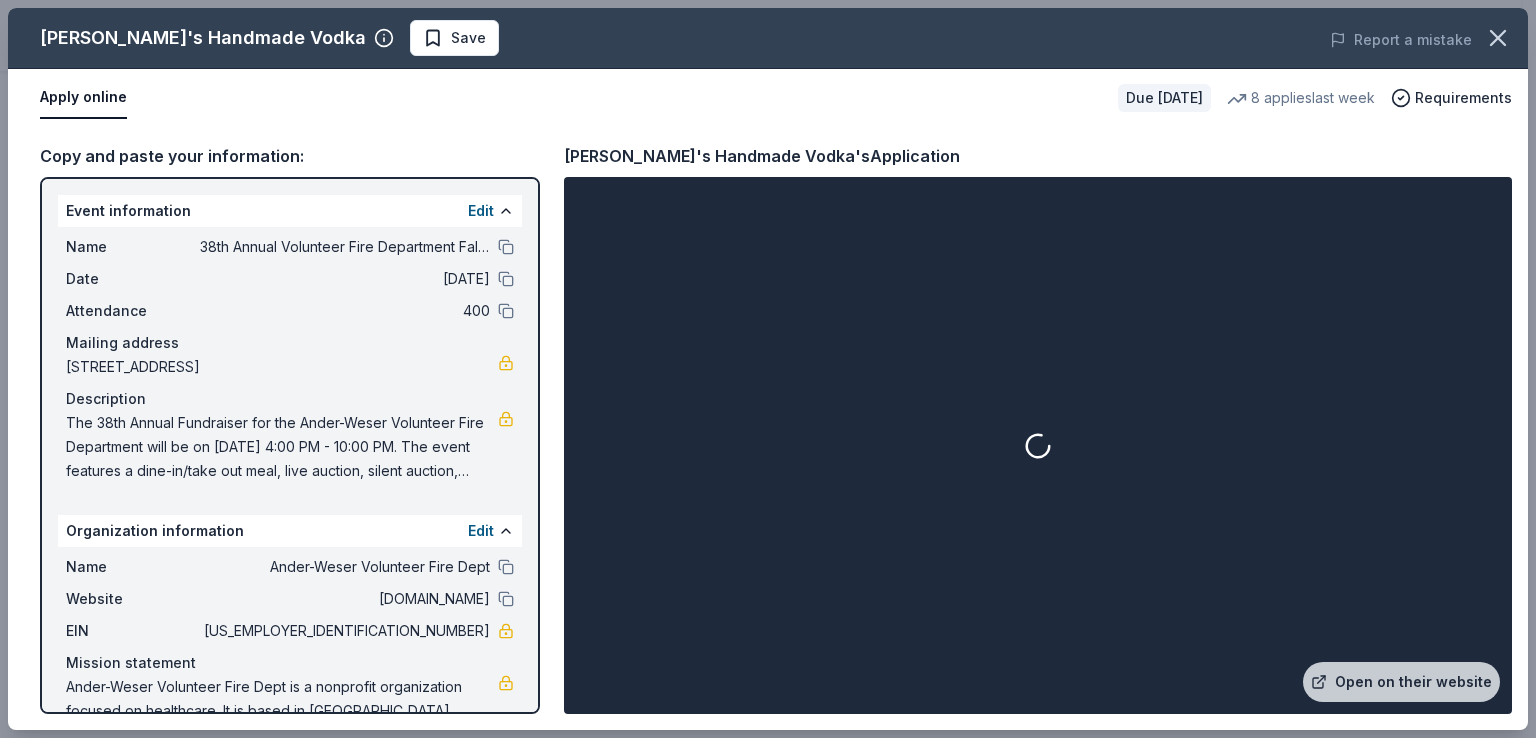 click at bounding box center (1038, 445) 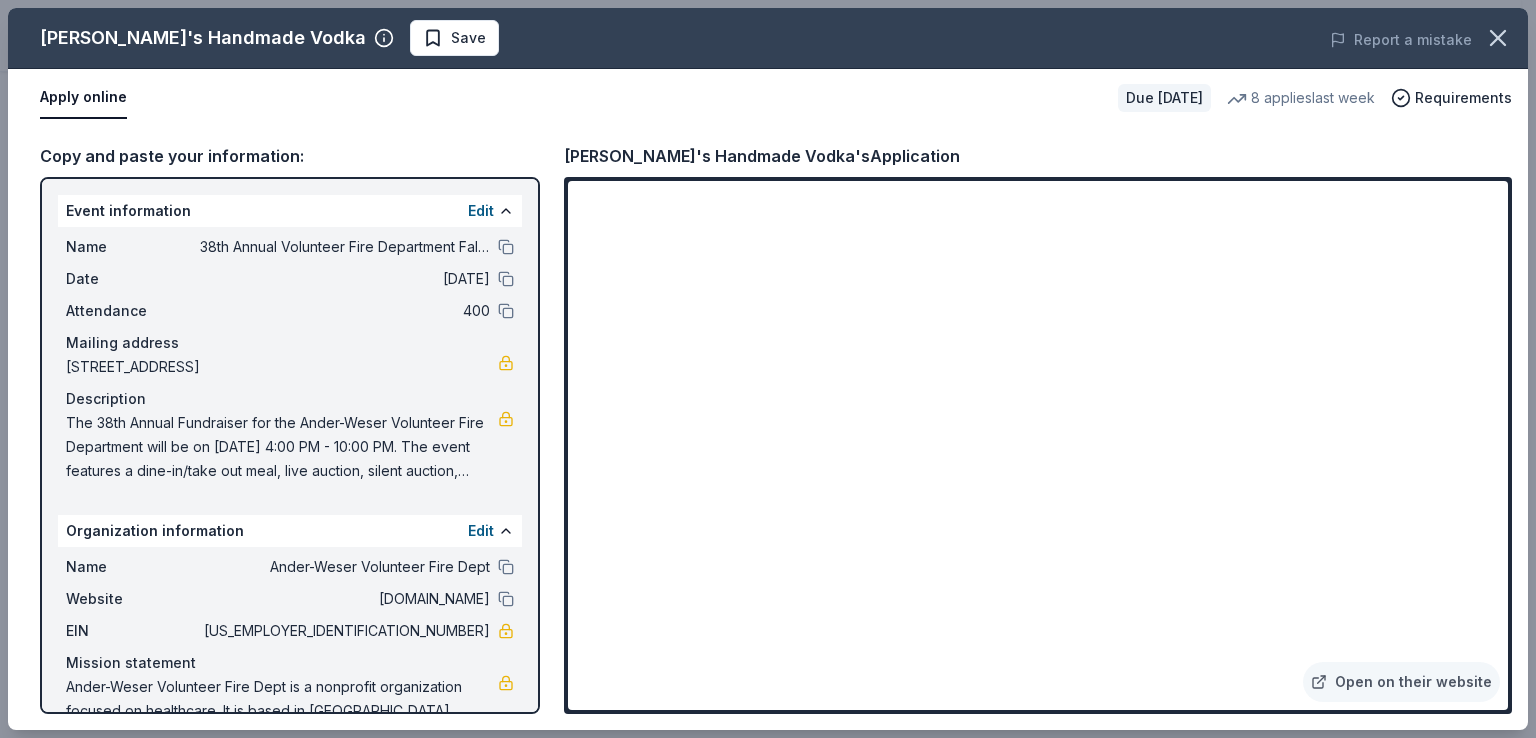 click on "Copy and paste your information: Event information Edit Name 38th Annual Volunteer Fire Department Fall Fundraiser Date 10/04/25 Attendance 400 Mailing address 3306 E Farm to Market Road 1961, Goliad, TX 77963 Description The 38th Annual Fundraiser for the Ander-Weser Volunteer Fire Department will be on October 4th, 2025 from 4:00 PM - 10:00 PM. The event features a dine-in/take out meal, live auction, silent auction, country store, plant sale, baked goods and face painting for the kiddos. All funds will go toward equipment for the trucks and fire fighters as well as building maintenance. We appreciate any and all donations that will help make the fundraiser a success.  Organization information Edit Name Ander-Weser Volunteer Fire Dept Website awvfd.org EIN 74-2642800 Mission statement Ander-Weser Volunteer Fire Dept is a nonprofit organization focused on healthcare. It is based in Goliad, TX. It received its nonprofit status in 1992. Tito's Handmade Vodka's  Application Open on their website" at bounding box center (768, 428) 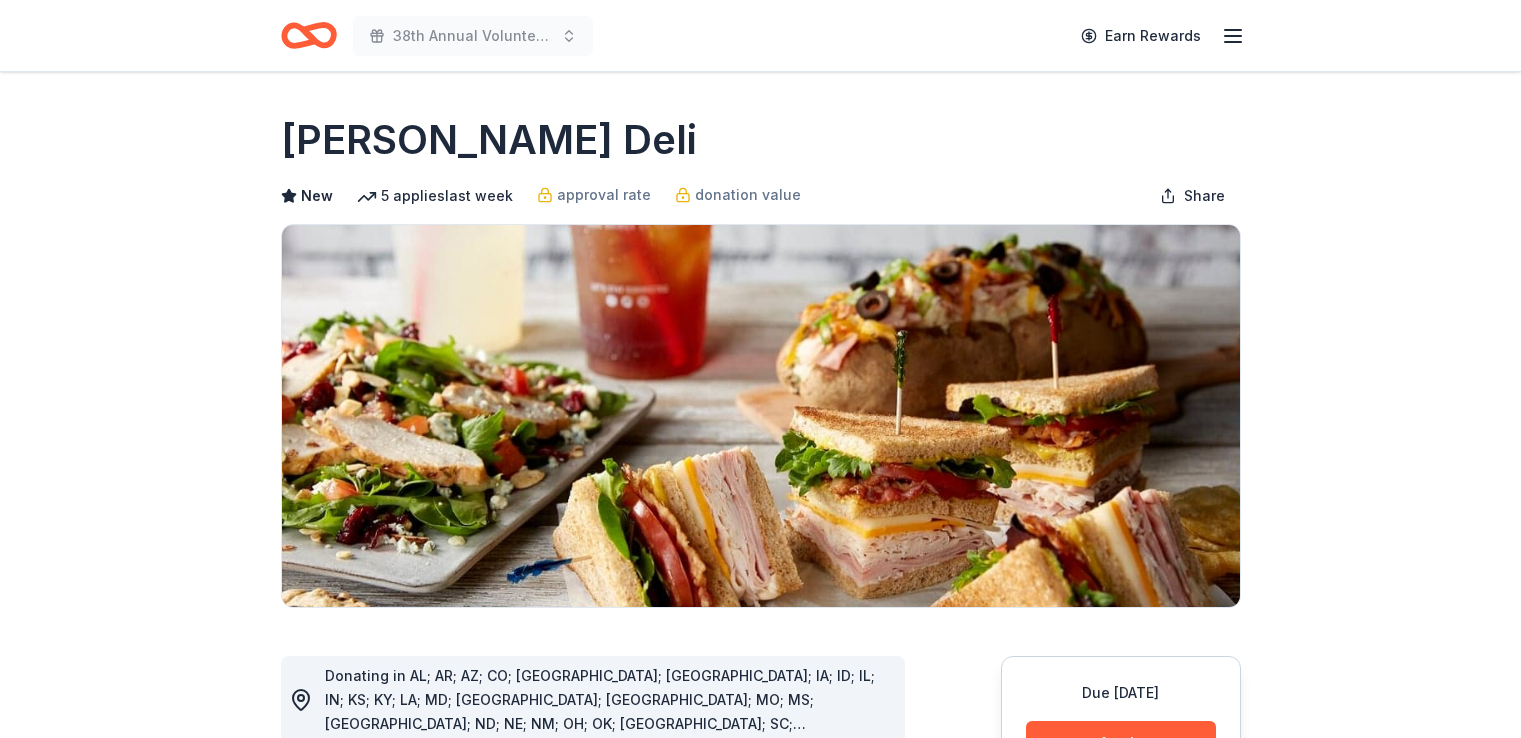 scroll, scrollTop: 0, scrollLeft: 0, axis: both 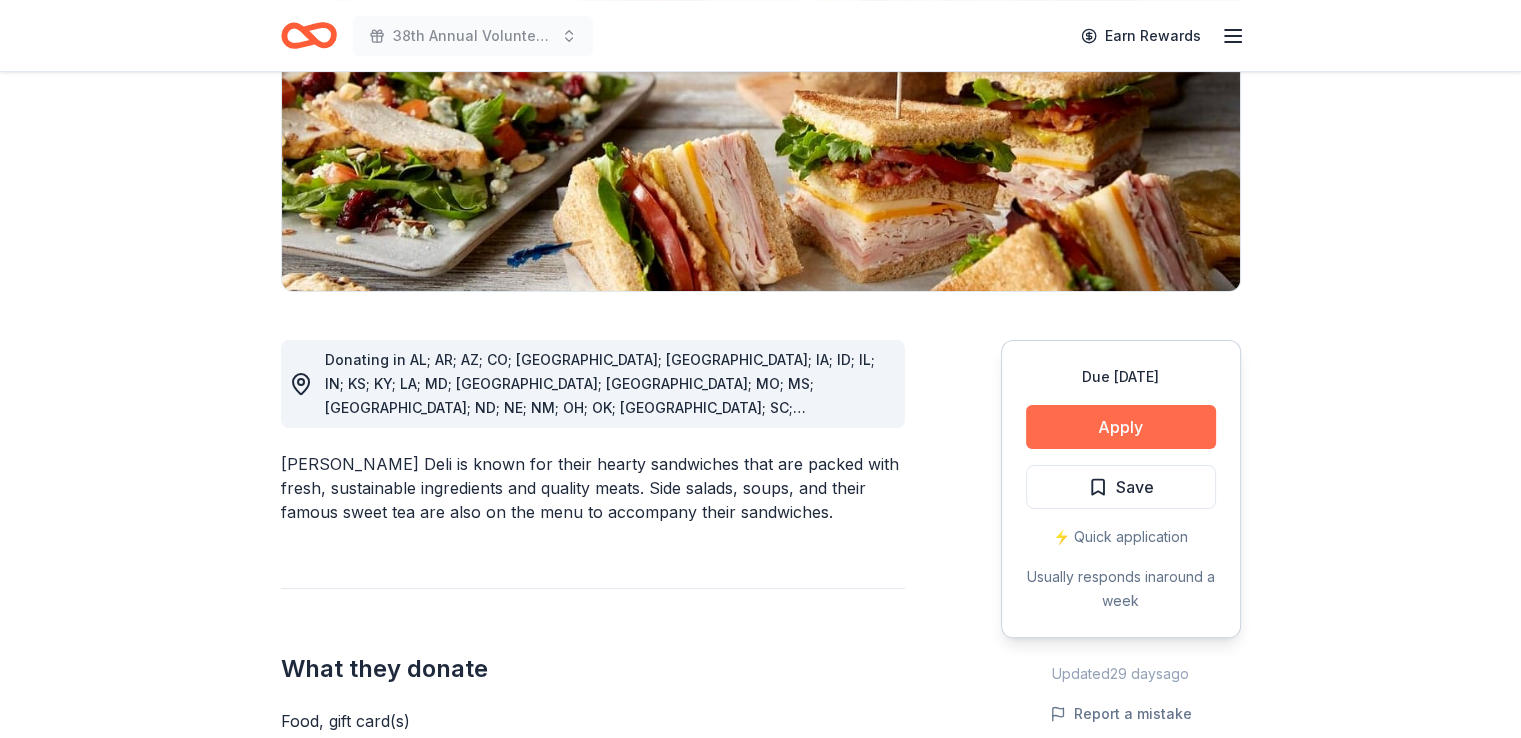 click on "Apply" at bounding box center (1121, 427) 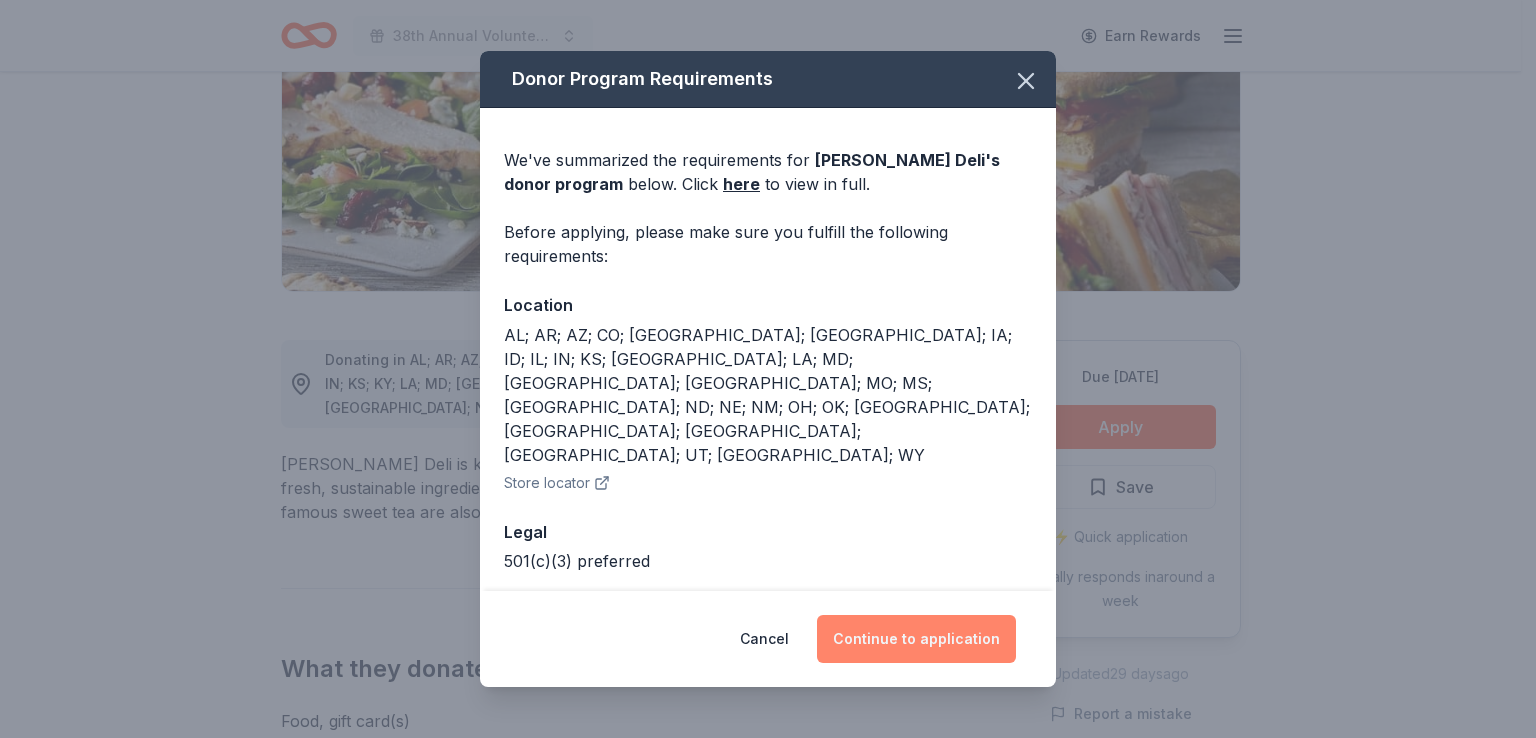 click on "Continue to application" at bounding box center [916, 639] 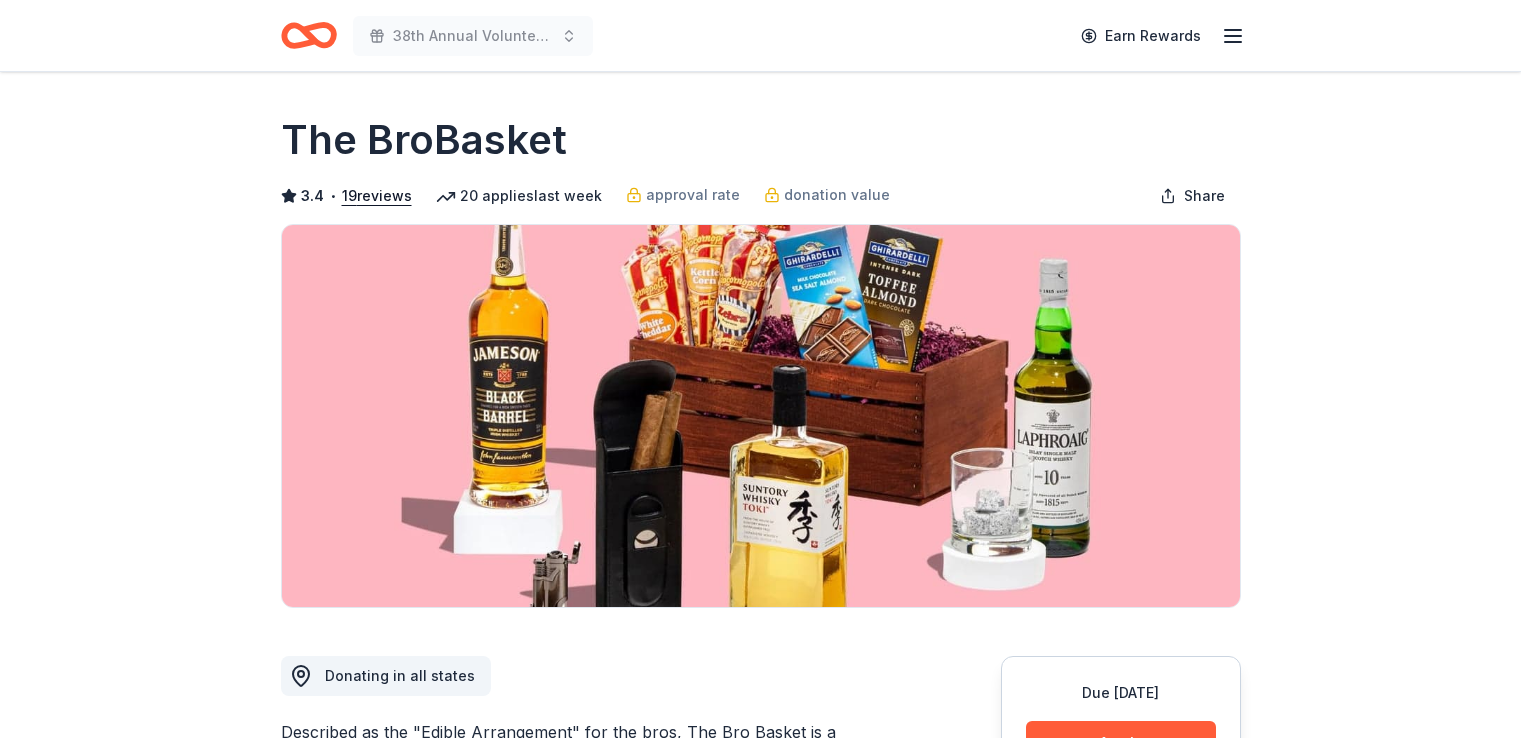 scroll, scrollTop: 0, scrollLeft: 0, axis: both 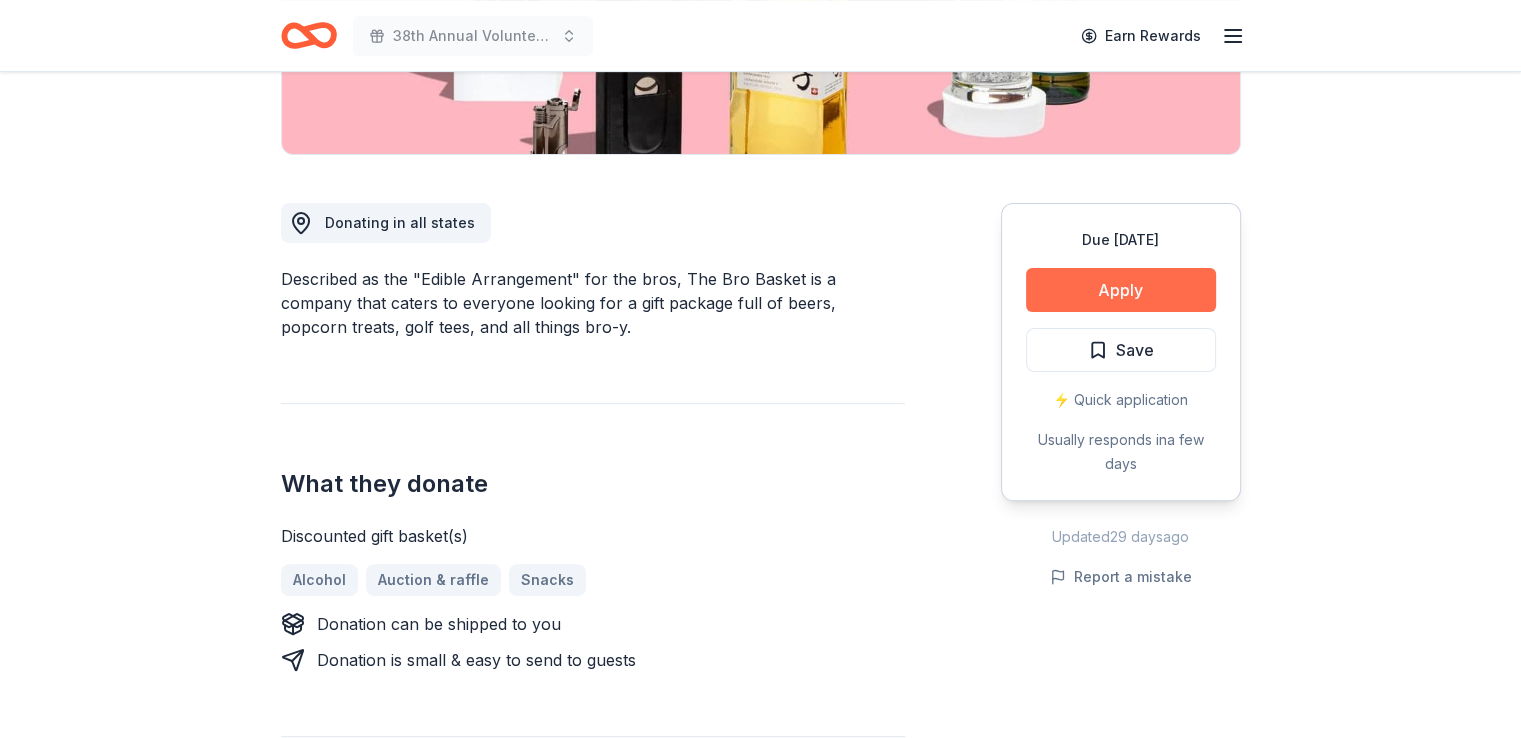 click on "Apply" at bounding box center (1121, 290) 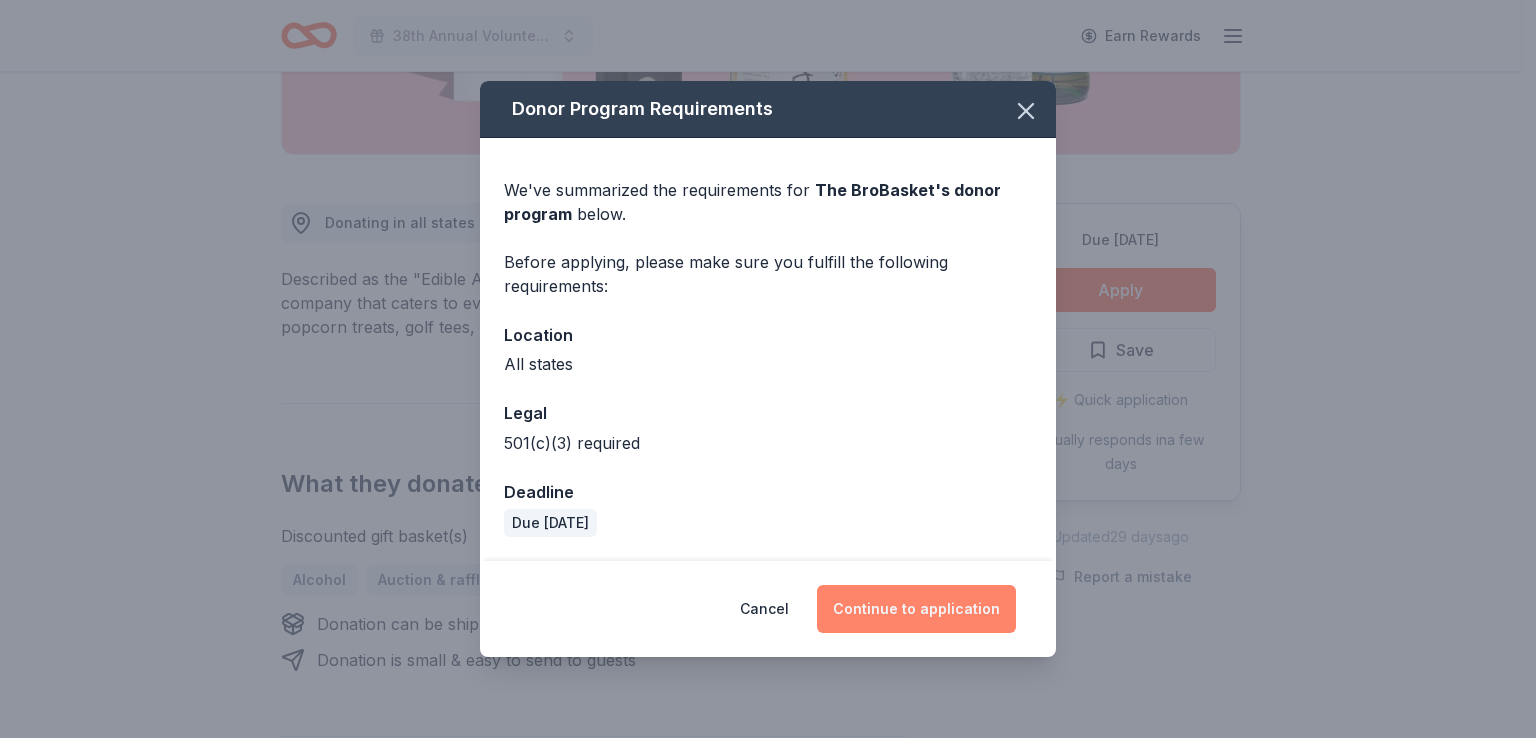 click on "Continue to application" at bounding box center [916, 609] 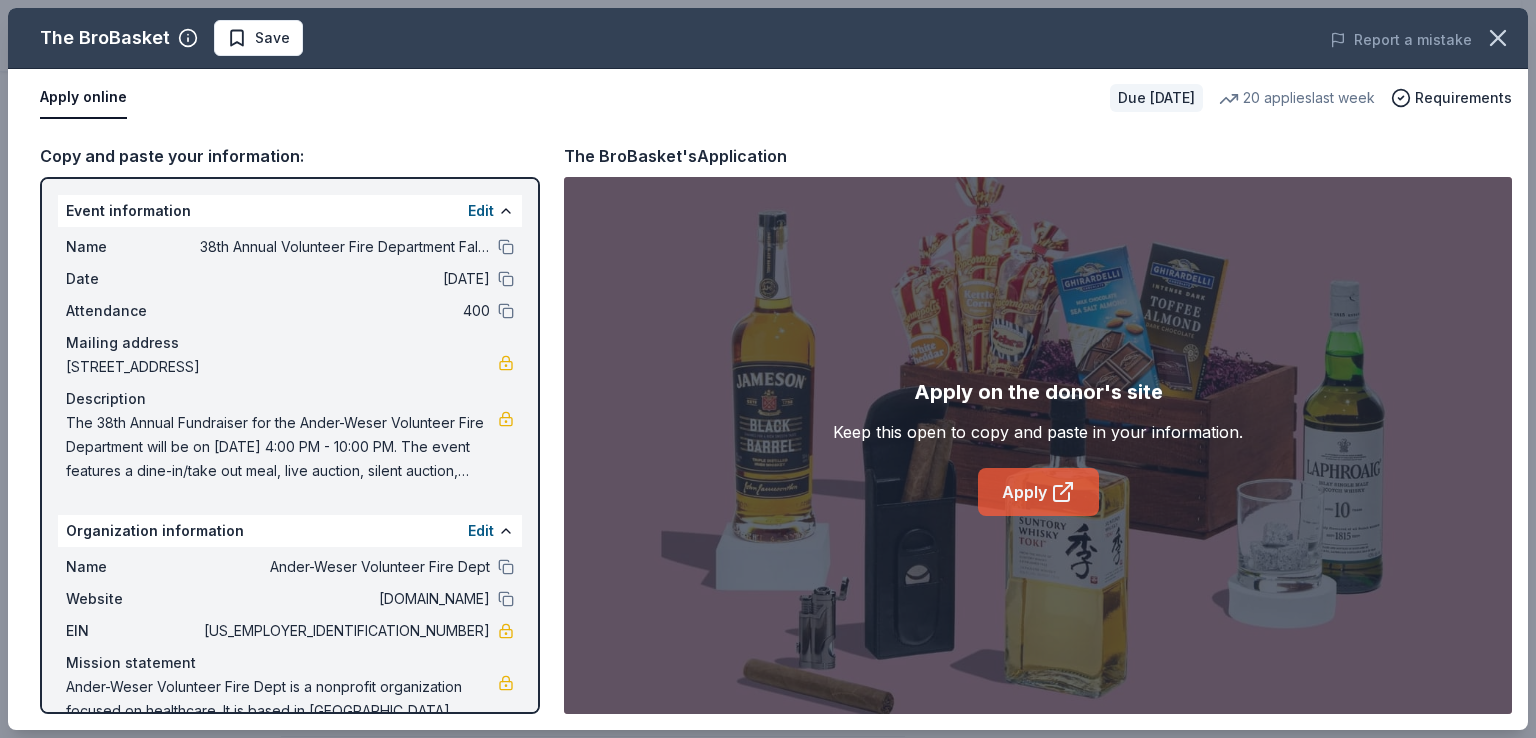 click on "Apply" at bounding box center (1038, 492) 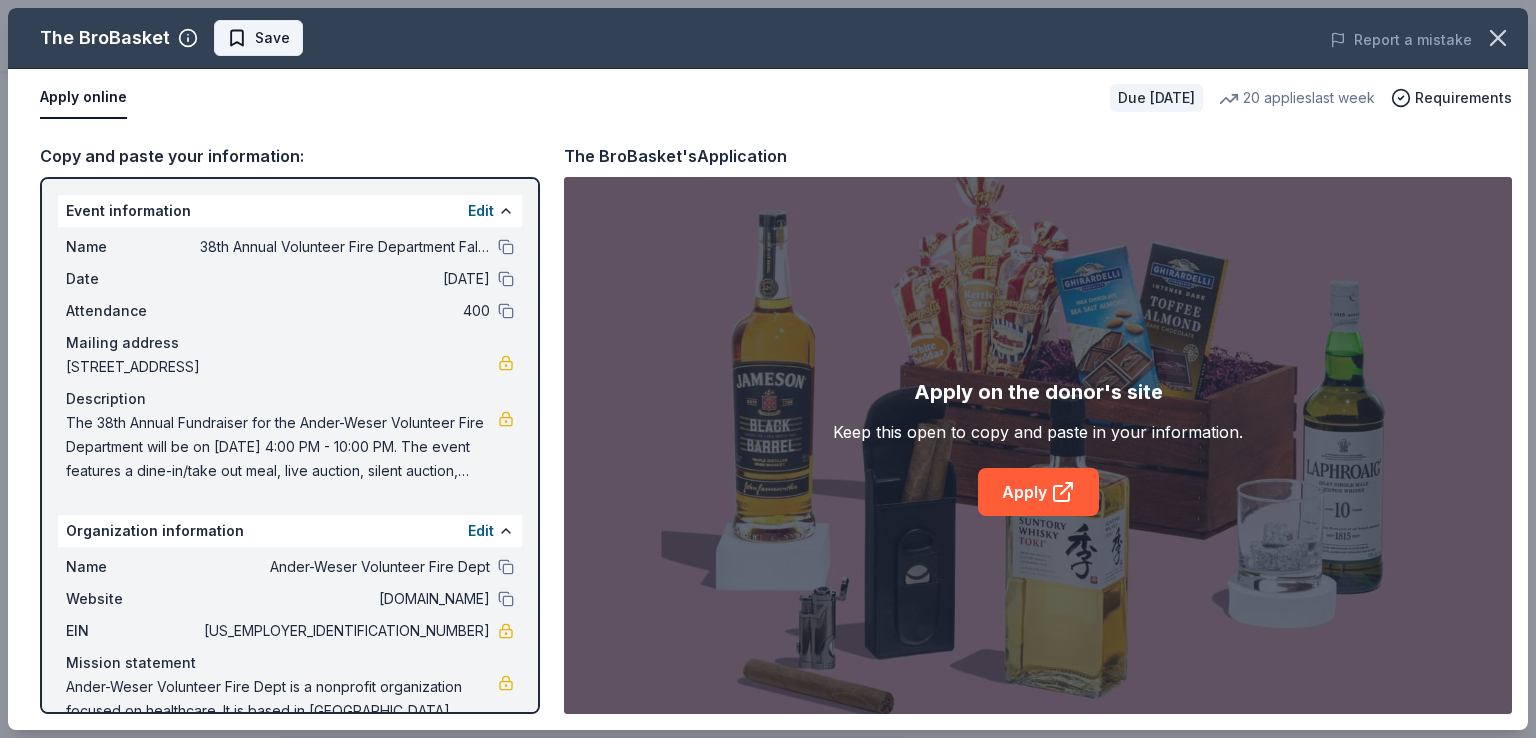 click on "Save" at bounding box center [272, 38] 